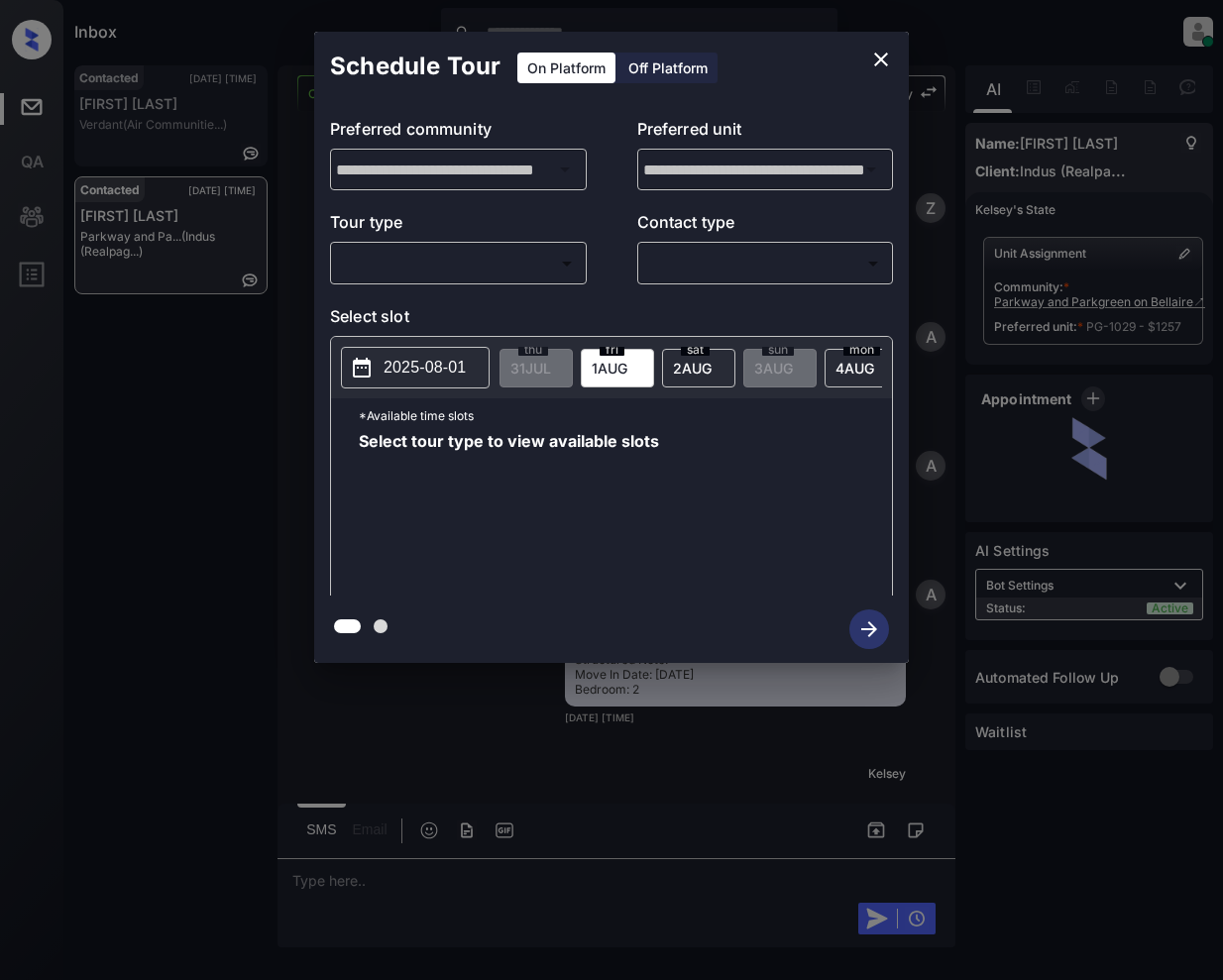 scroll, scrollTop: 0, scrollLeft: 0, axis: both 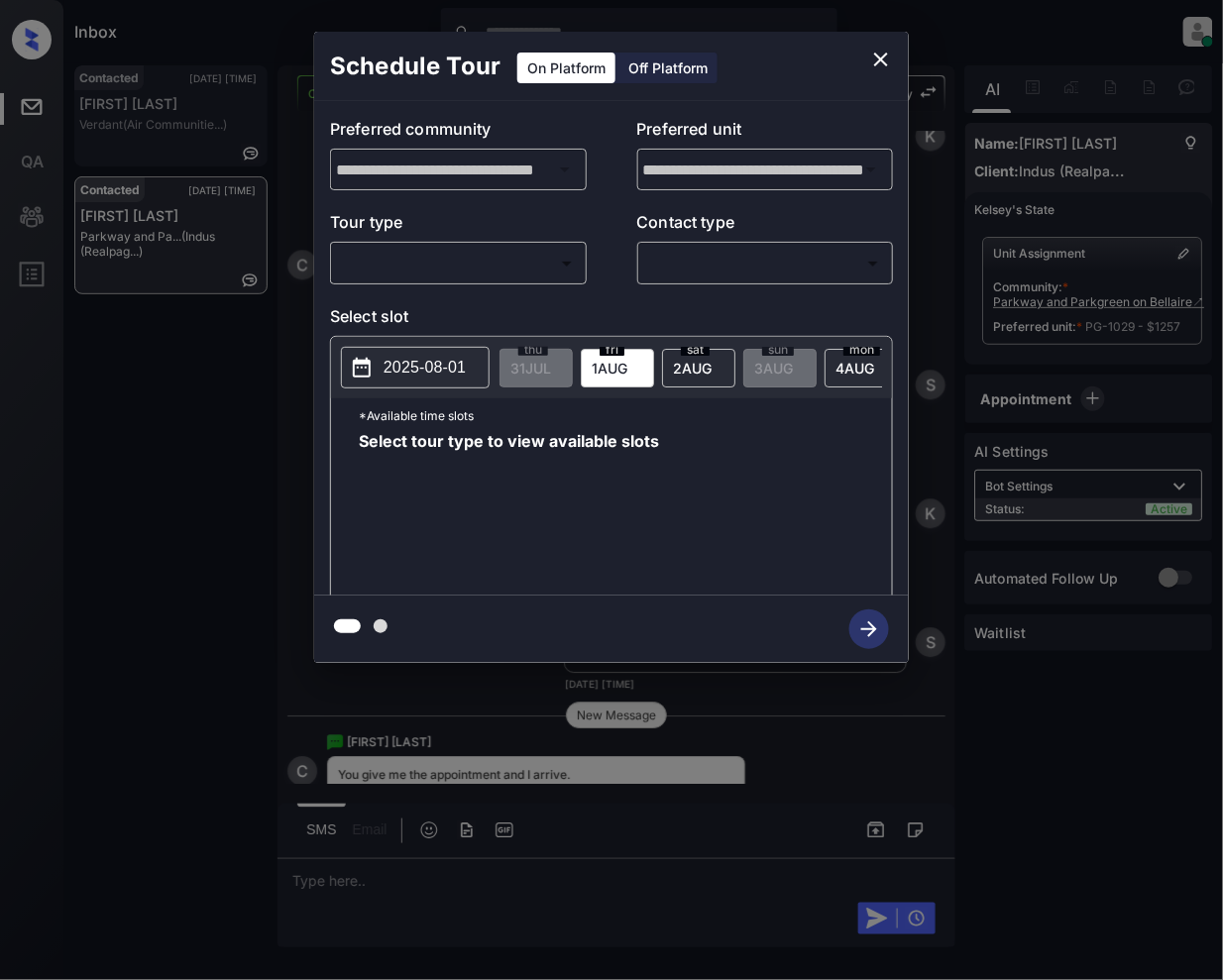 click on "Inbox Jeramie Castro Online Set yourself   offline Set yourself   on break Profile Switch to  light  mode Sign out Contacted Jul-31 05:34 pm   Bailey Mulford Verdant  (Air Communitie...) Contacted Jul-31 05:37 pm   Carolina Lara Parkway and Pa...  (Indus (Realpag...) Contacted Lost Lead Sentiment: Angry Upon sliding the acknowledgement:  Lead will move to lost stage. * ​ SMS and call option will be set to opt out. AFM will be turned off for the lead. Kelsey New Message Zuma Lead transferred to leasing agent: kelsey Jul 30, 2025 12:45 pm  Sync'd w  knock Z New Message Agent Lead created via webhook in Inbound stage. Jul 30, 2025 12:45 pm A New Message Agent AFM Request sent to Kelsey. Jul 30, 2025 12:45 pm A New Message Agent Notes Note: Structured Note:
Move In Date: 2025-08-31
Bedroom: 2
Jul 30, 2025 12:45 pm A New Message Kelsey Lead Details Updated
BedRoom: 2
Jul 30, 2025 12:45 pm K New Message Kelsey A preferred unit has been added as, PG-1423 Jul 30, 2025 12:46 pm K New Message Kelsey   knock K K" at bounding box center [612, 490] 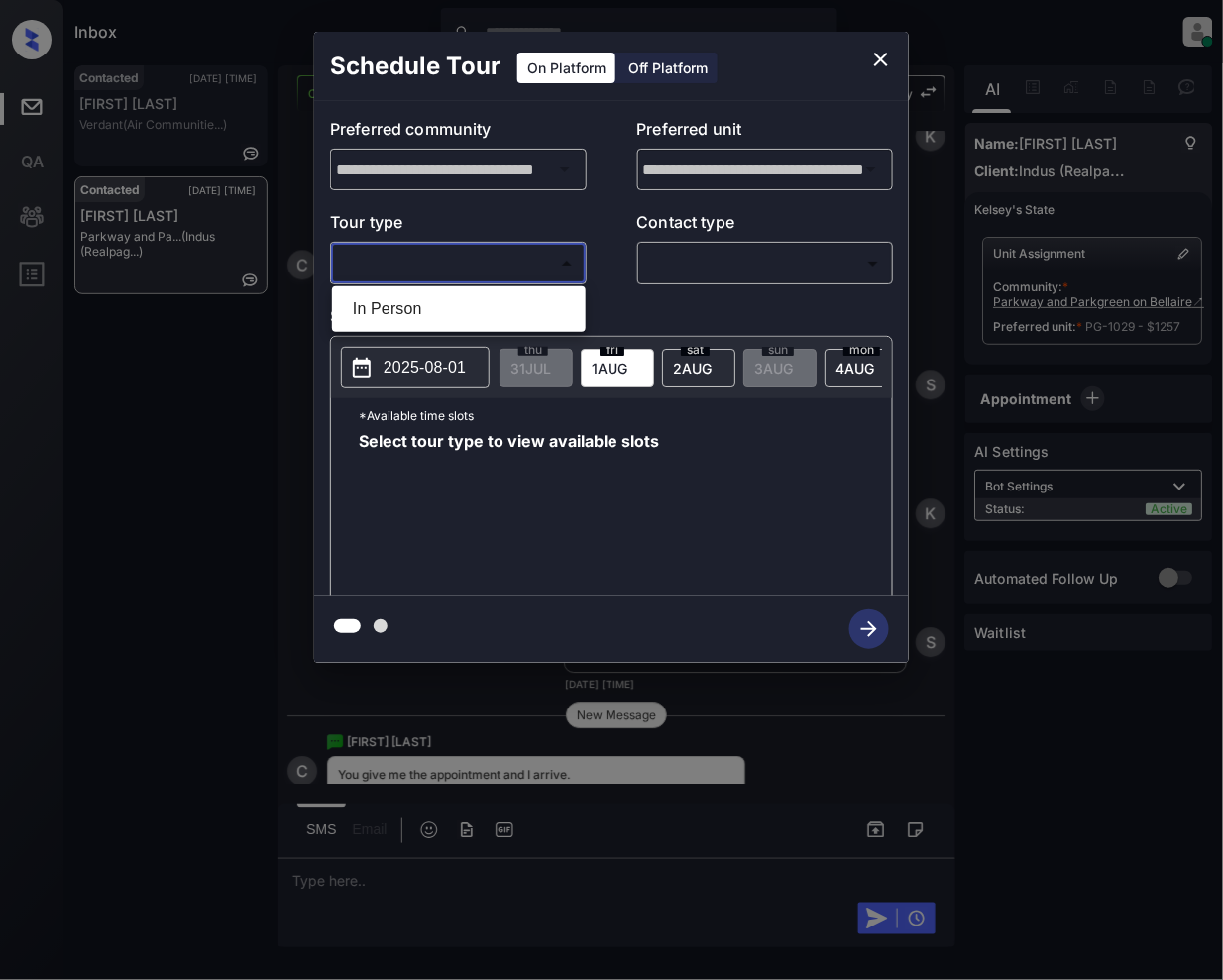 click on "In Person" at bounding box center (459, 309) 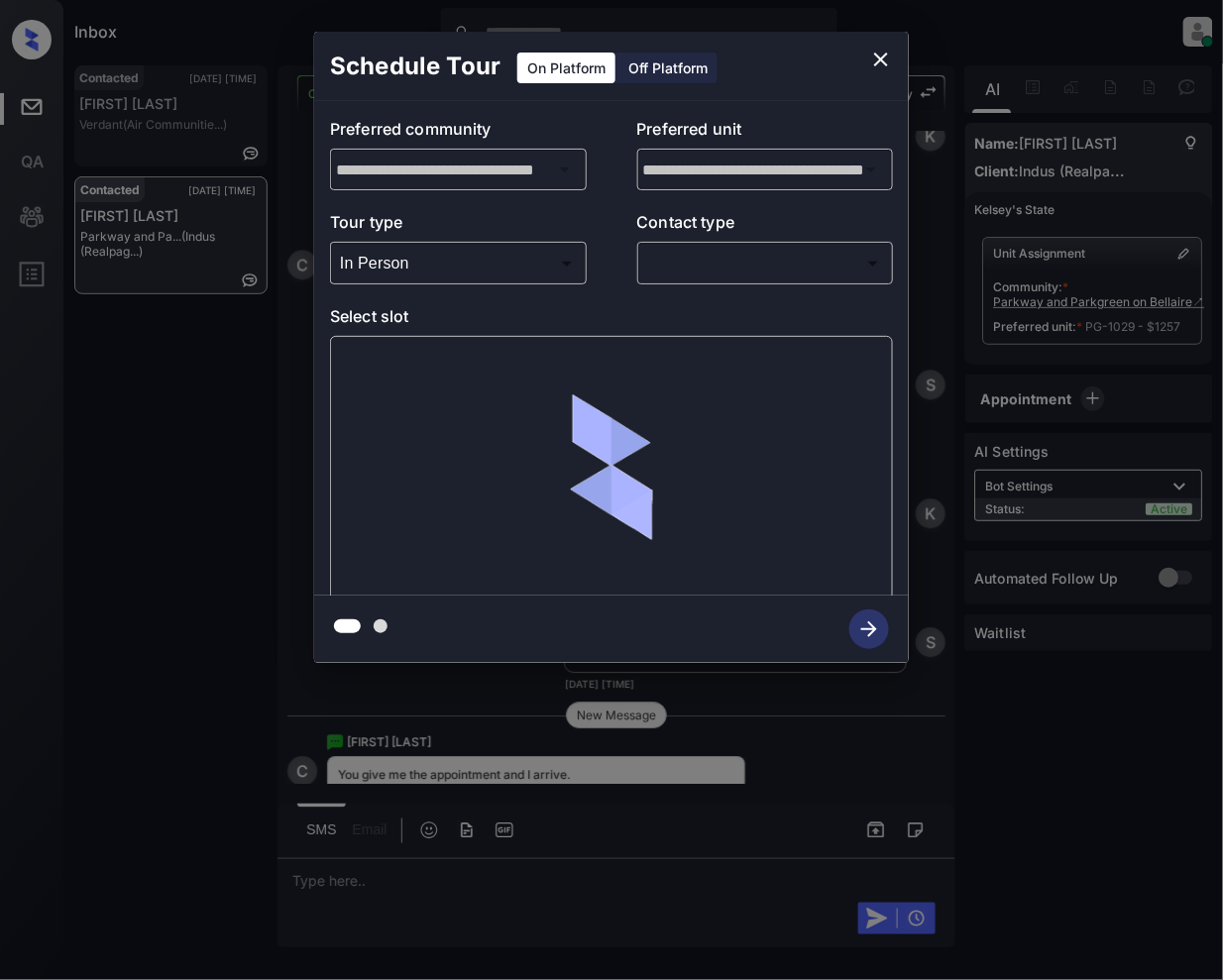 click on "Contact type" at bounding box center [765, 226] 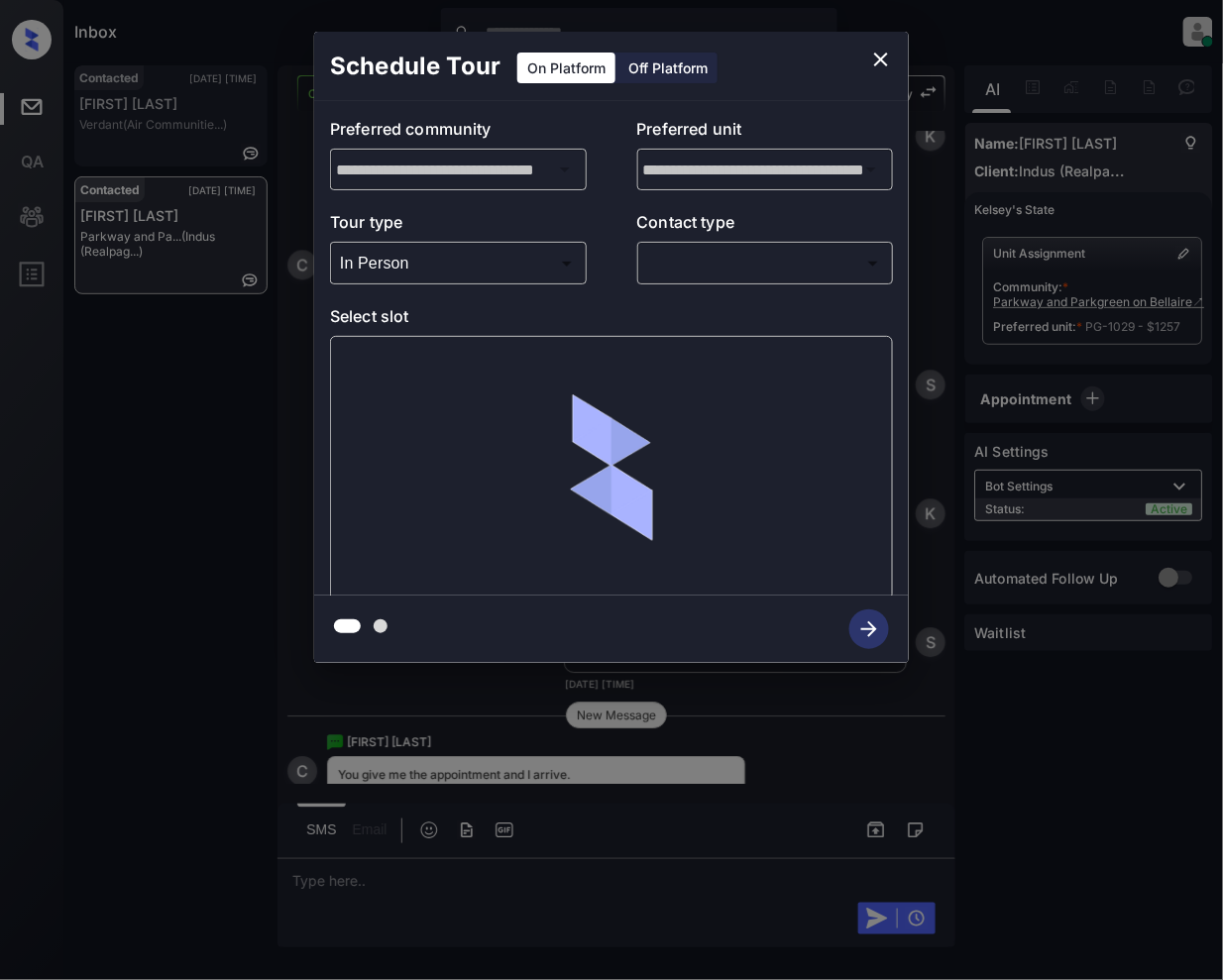 click on "Inbox Jeramie Castro Online Set yourself   offline Set yourself   on break Profile Switch to  light  mode Sign out Contacted Jul-31 05:34 pm   Bailey Mulford Verdant  (Air Communitie...) Contacted Jul-31 05:37 pm   Carolina Lara Parkway and Pa...  (Indus (Realpag...) Contacted Lost Lead Sentiment: Angry Upon sliding the acknowledgement:  Lead will move to lost stage. * ​ SMS and call option will be set to opt out. AFM will be turned off for the lead. Kelsey New Message Zuma Lead transferred to leasing agent: kelsey Jul 30, 2025 12:45 pm  Sync'd w  knock Z New Message Agent Lead created via webhook in Inbound stage. Jul 30, 2025 12:45 pm A New Message Agent AFM Request sent to Kelsey. Jul 30, 2025 12:45 pm A New Message Agent Notes Note: Structured Note:
Move In Date: 2025-08-31
Bedroom: 2
Jul 30, 2025 12:45 pm A New Message Kelsey Lead Details Updated
BedRoom: 2
Jul 30, 2025 12:45 pm K New Message Kelsey A preferred unit has been added as, PG-1423 Jul 30, 2025 12:46 pm K New Message Kelsey   knock K K" at bounding box center (612, 490) 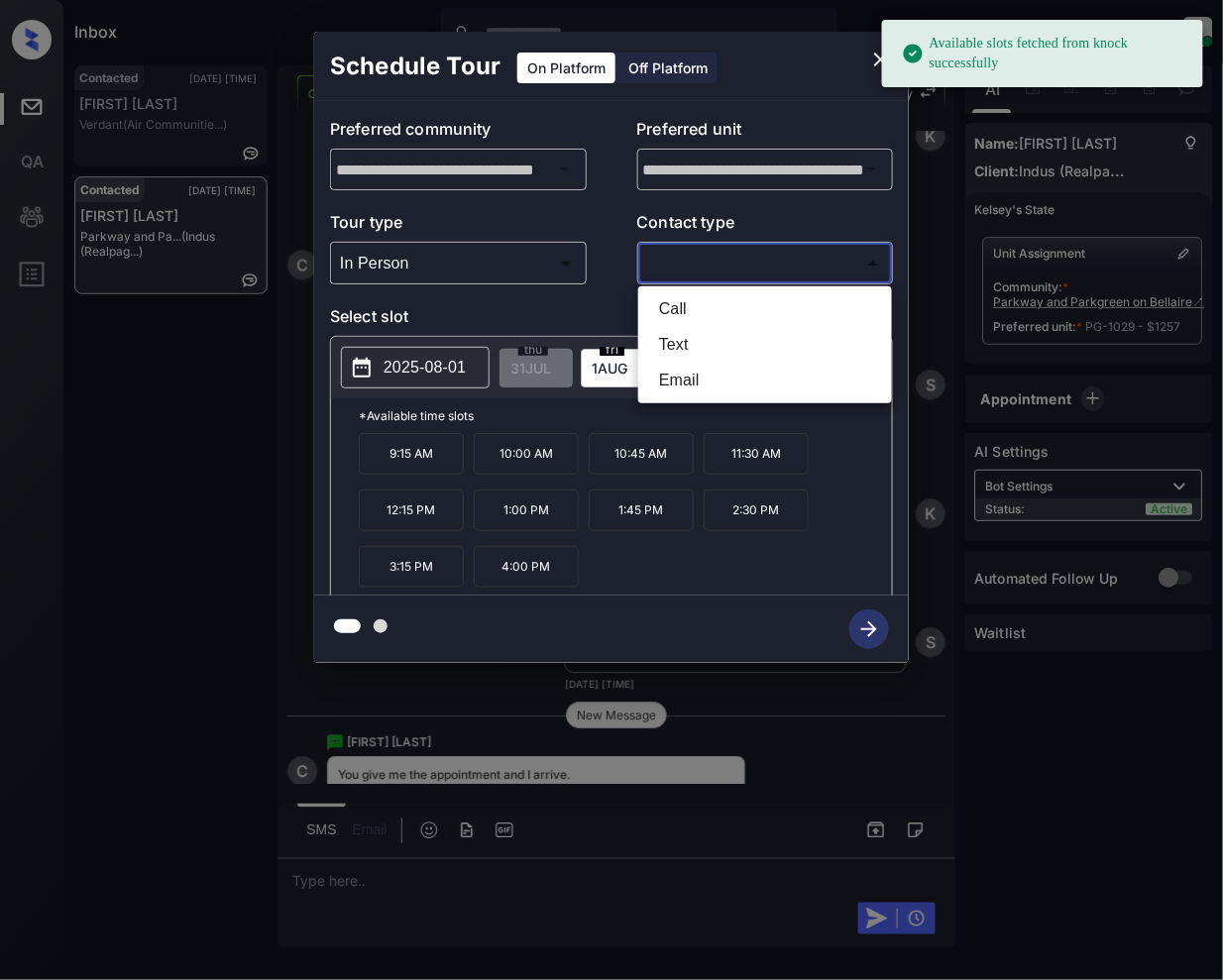 click on "Text" at bounding box center [765, 345] 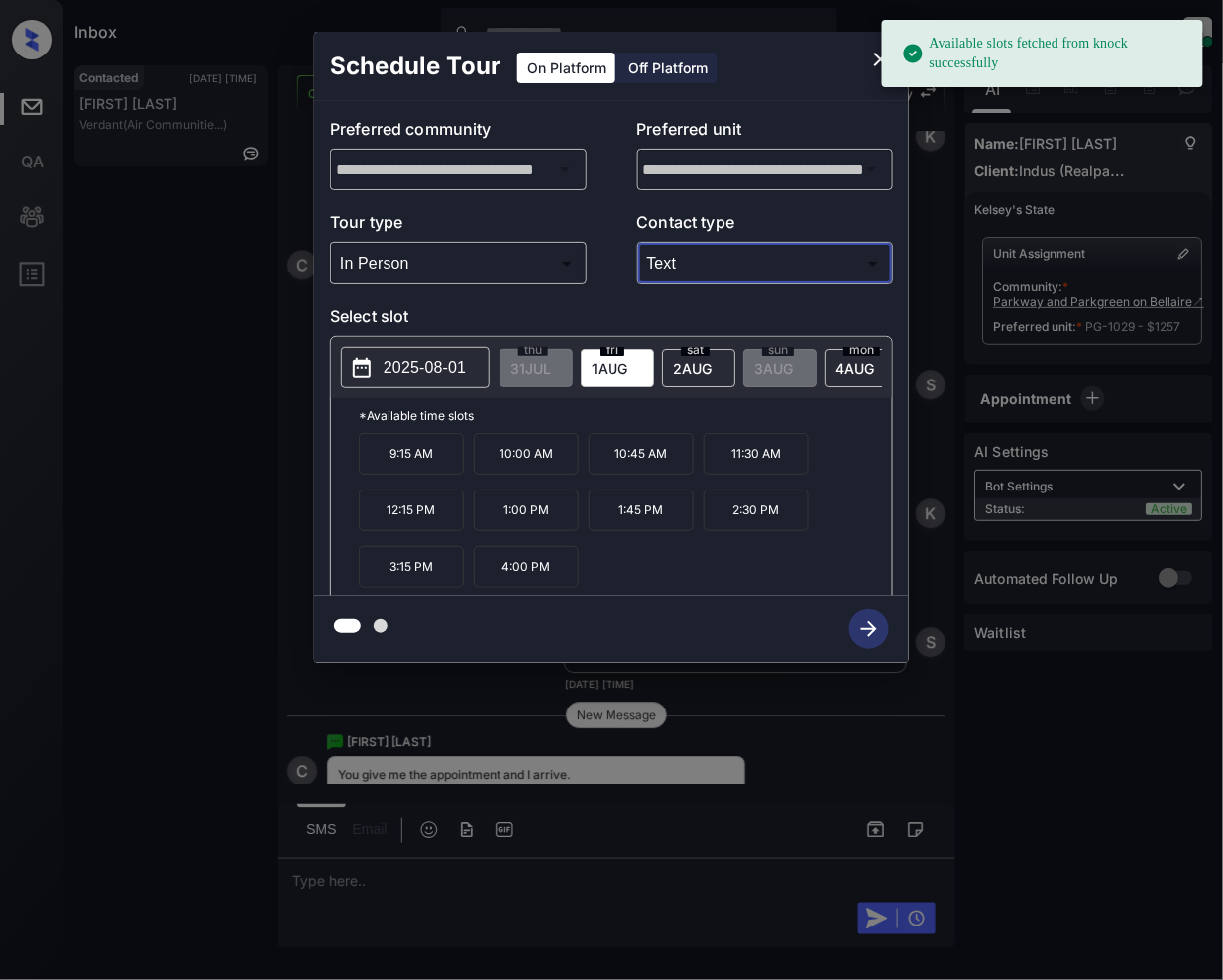 type on "****" 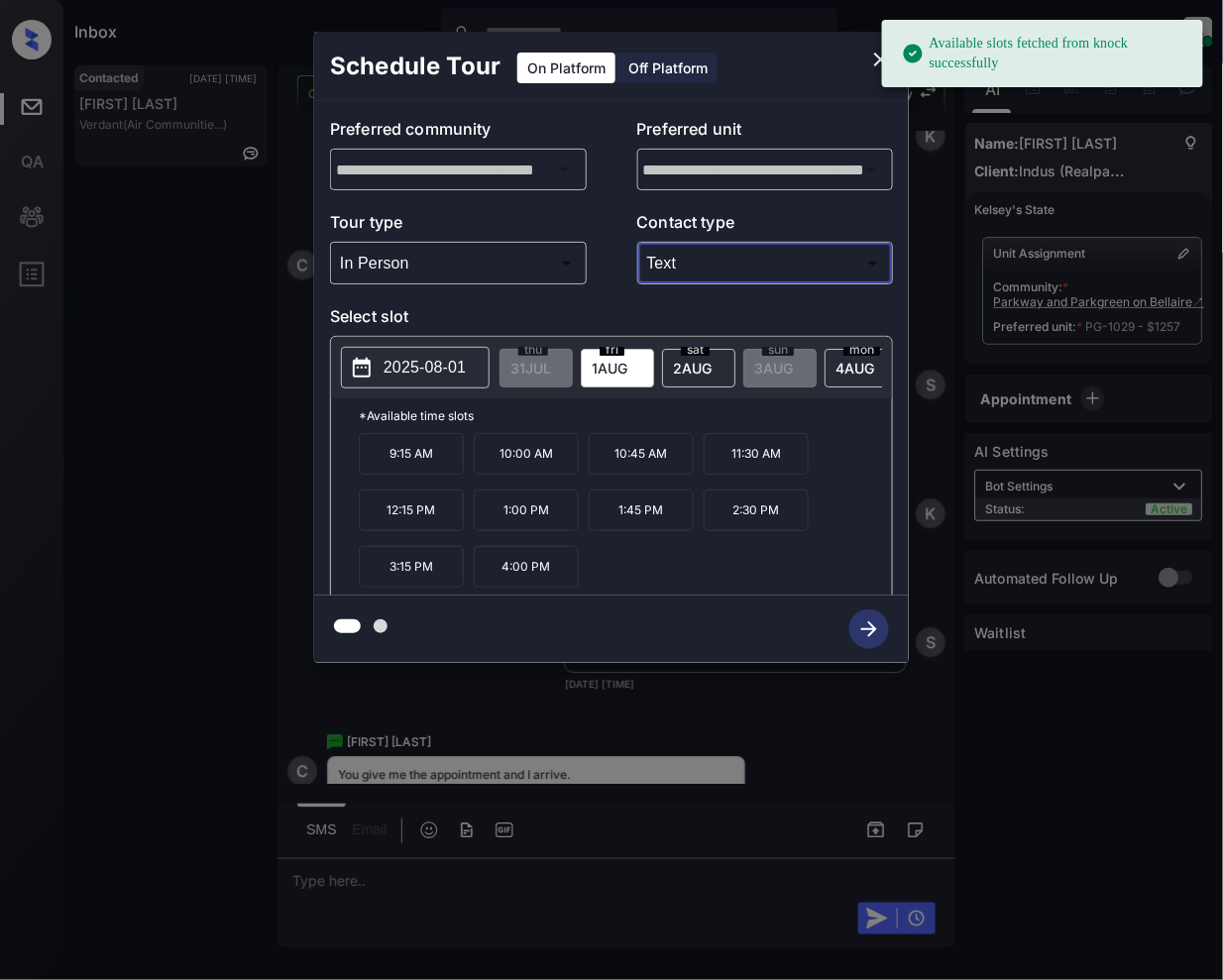 click on "1 AUG" at bounding box center (530, 368) 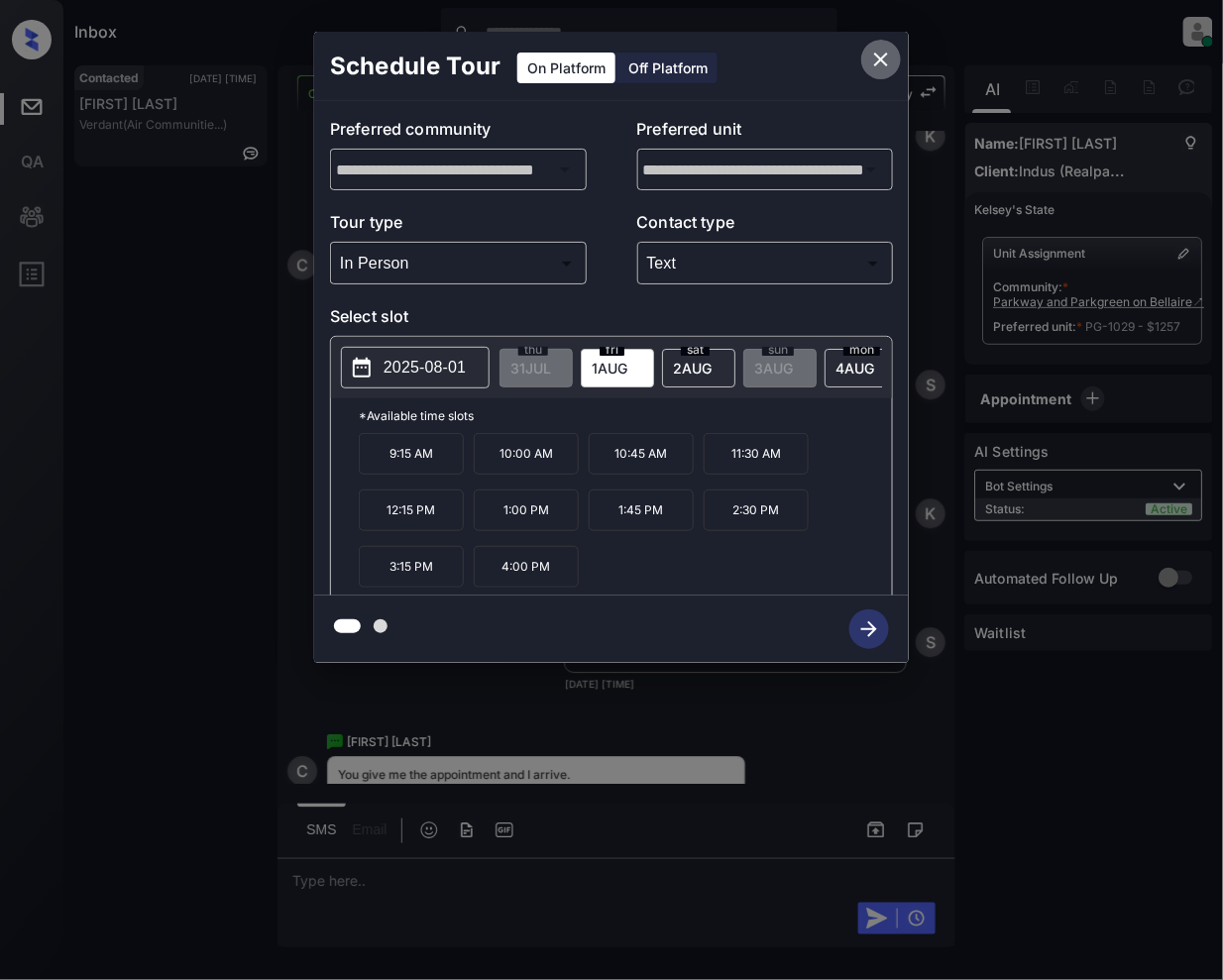 click 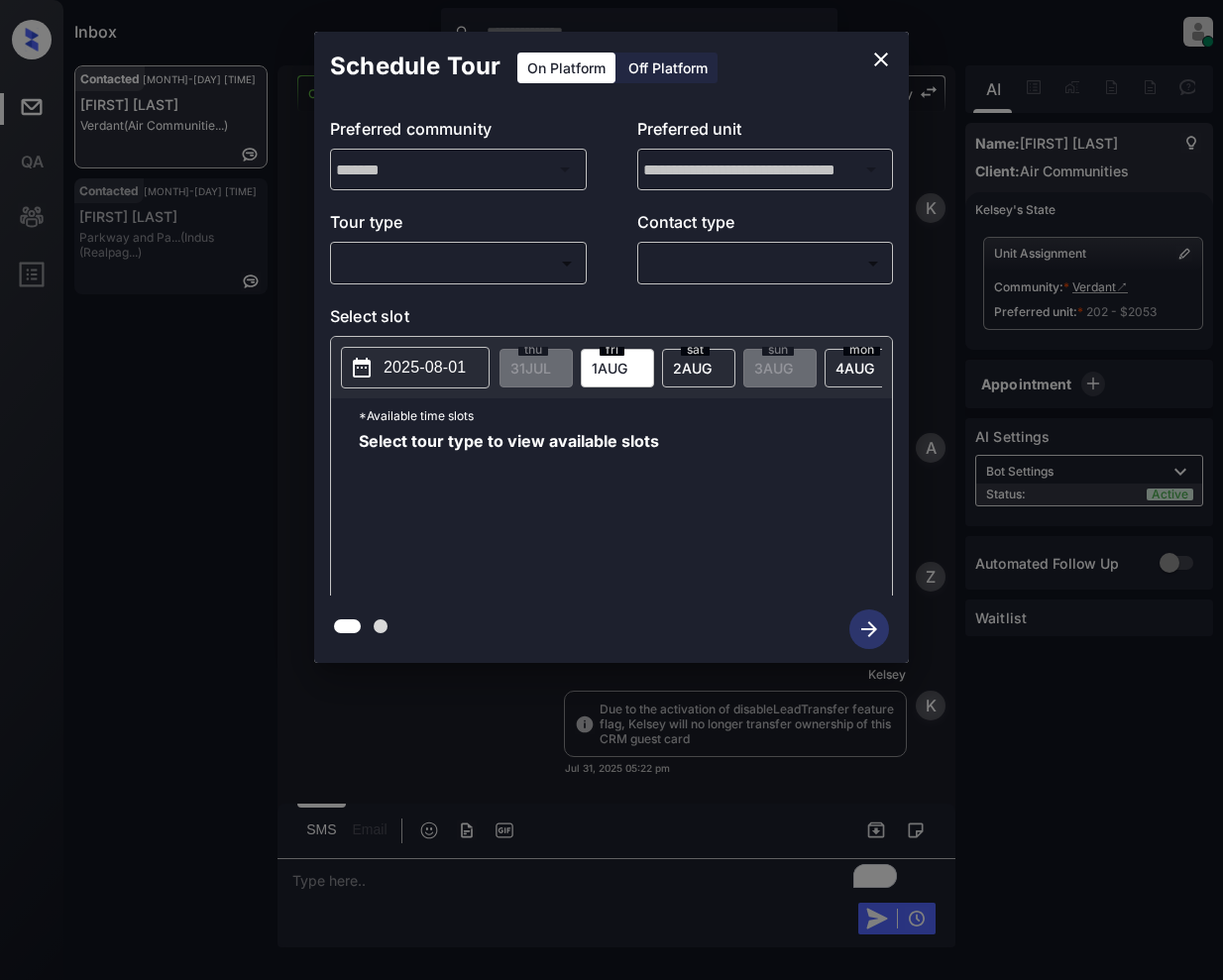 scroll, scrollTop: 0, scrollLeft: 0, axis: both 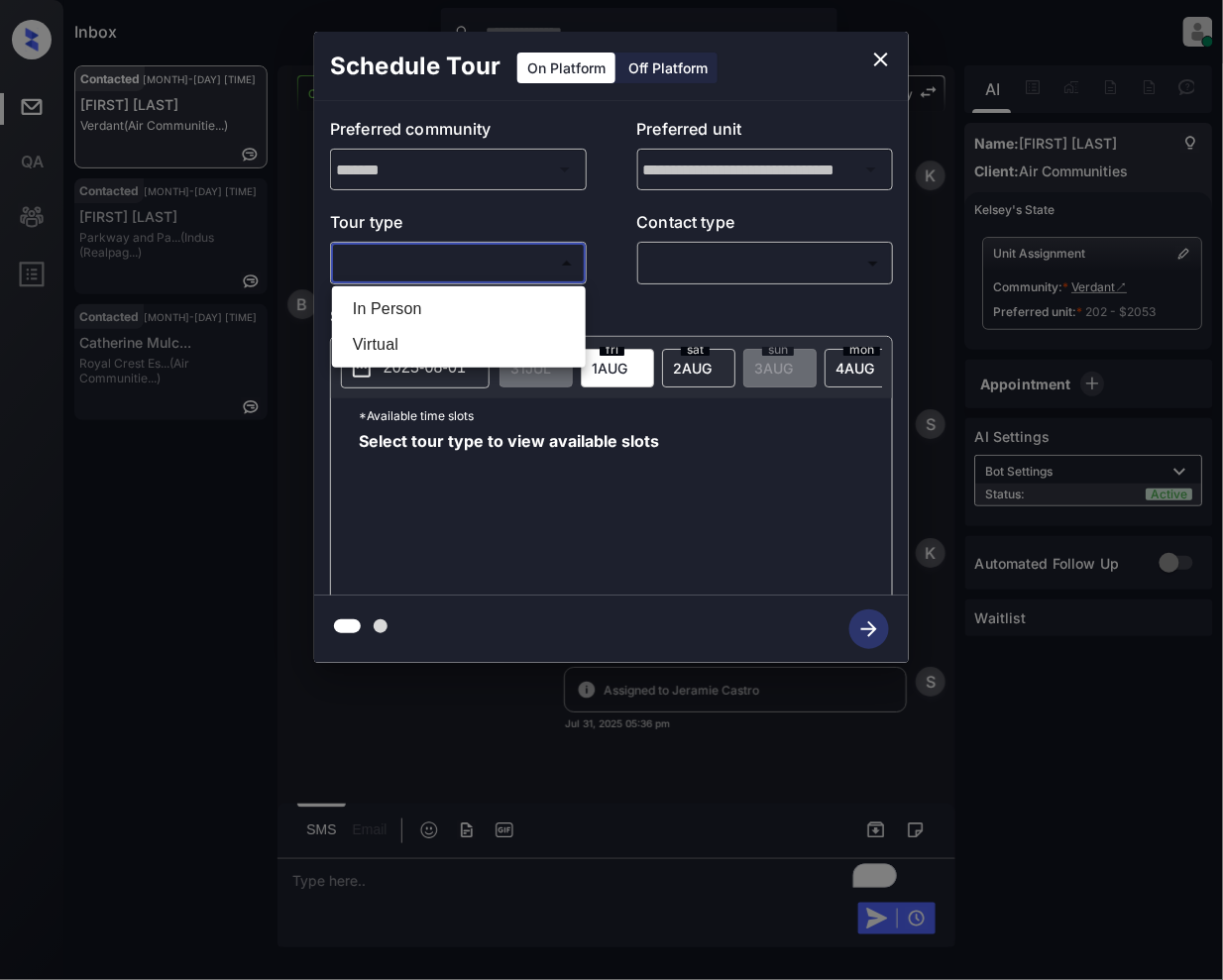 click on "Inbox Jeramie Castro Online Set yourself   offline Set yourself   on break Profile Switch to  light  mode Sign out Contacted Jul-31 05:34 pm   Bailey Mulford Verdant  (Air Communitie...) Contacted Jul-31 05:37 pm   Carolina Lara Parkway and Pa...  (Indus (Realpag...) Contacted Jul-31 05:38 pm   Catherine Mulc... Royal Crest Es...  (Air Communitie...) Contacted Lost Lead Sentiment: Angry Upon sliding the acknowledgement:  Lead will move to lost stage. * ​ SMS and call option will be set to opt out. AFM will be turned off for the lead. Kelsey New Message Kelsey Notes Note: <a href="https://conversation.getzuma.com/688c08a841e10a1e220f2257">https://conversation.getzuma.com/688c08a841e10a1e220f2257</a> - Paste this link into your browser to view Kelsey’s conversation with the prospect Jul 31, 2025 05:22 pm  Sync'd w  entrata K New Message Agent Lead created via emailParser in Inbound stage. Jul 31, 2025 05:22 pm A New Message Zuma Lead transferred to leasing agent: kelsey Jul 31, 2025 05:22 pm Z New Message K" at bounding box center (612, 490) 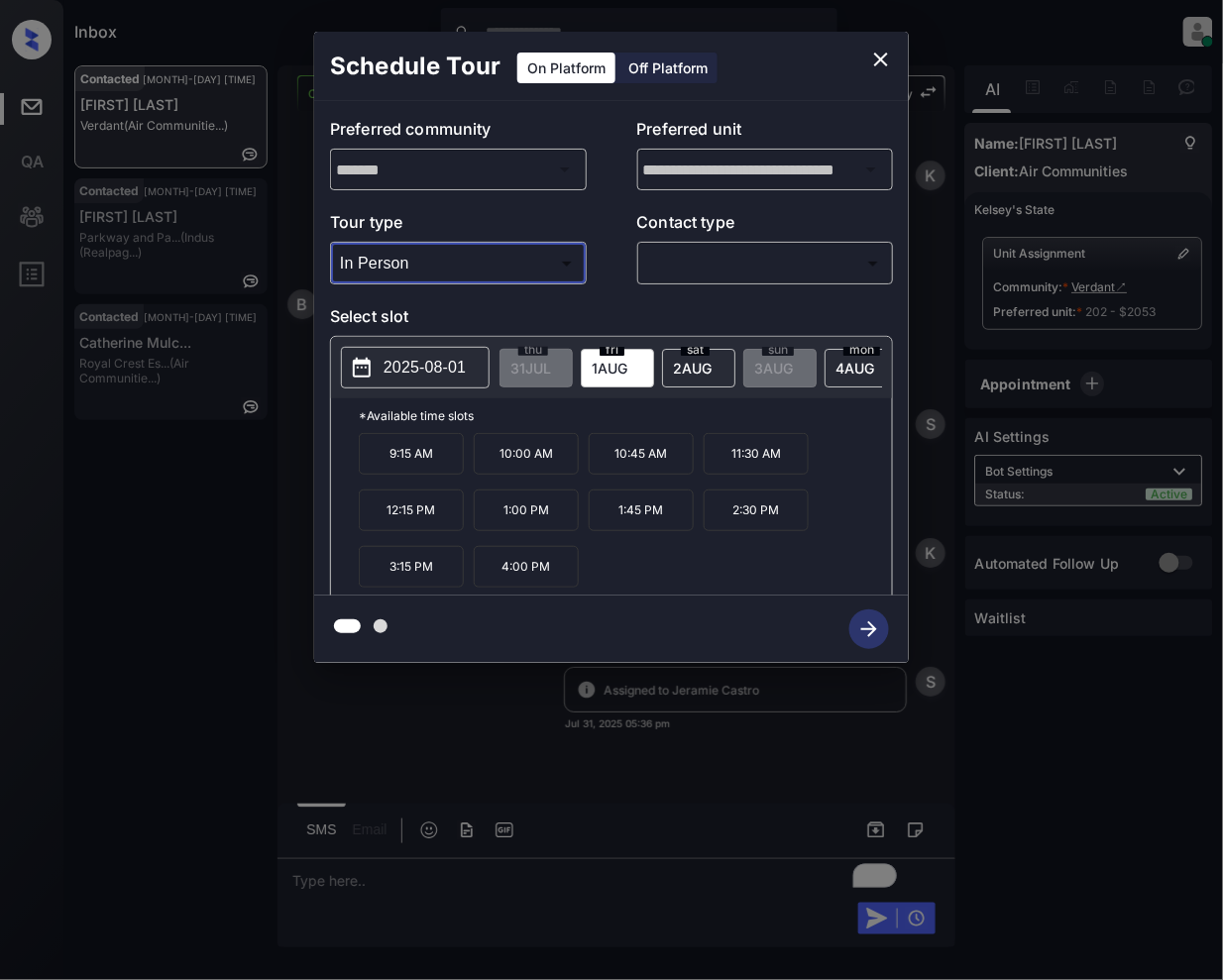 type on "********" 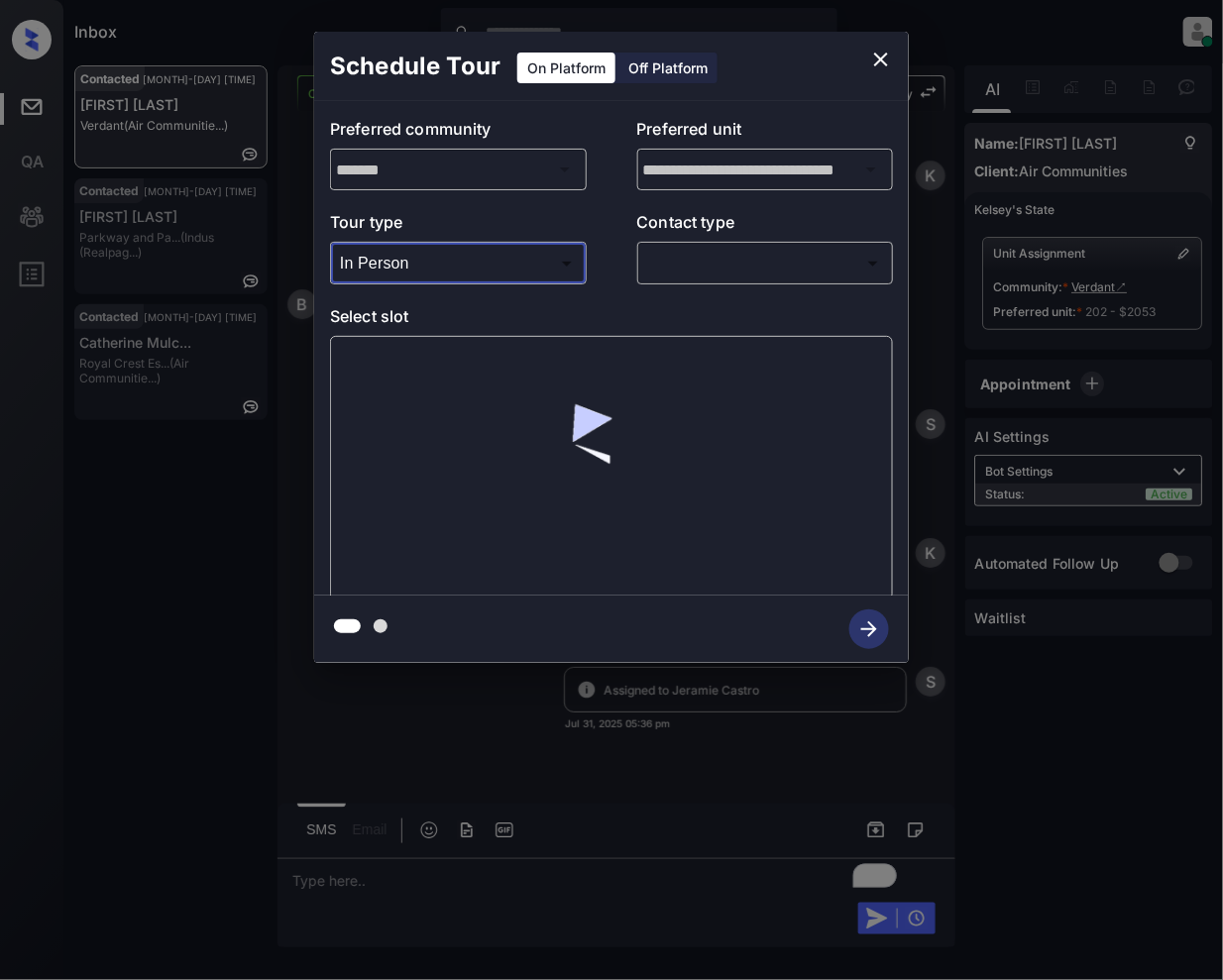 click on "Inbox Jeramie Castro Online Set yourself   offline Set yourself   on break Profile Switch to  light  mode Sign out Contacted Jul-31 05:34 pm   Bailey Mulford Verdant  (Air Communitie...) Contacted Jul-31 05:37 pm   Carolina Lara Parkway and Pa...  (Indus (Realpag...) Contacted Jul-31 05:38 pm   Catherine Mulc... Royal Crest Es...  (Air Communitie...) Contacted Lost Lead Sentiment: Angry Upon sliding the acknowledgement:  Lead will move to lost stage. * ​ SMS and call option will be set to opt out. AFM will be turned off for the lead. Kelsey New Message Kelsey Notes Note: <a href="https://conversation.getzuma.com/688c08a841e10a1e220f2257">https://conversation.getzuma.com/688c08a841e10a1e220f2257</a> - Paste this link into your browser to view Kelsey’s conversation with the prospect Jul 31, 2025 05:22 pm  Sync'd w  entrata K New Message Agent Lead created via emailParser in Inbound stage. Jul 31, 2025 05:22 pm A New Message Zuma Lead transferred to leasing agent: kelsey Jul 31, 2025 05:22 pm Z New Message K" at bounding box center (612, 490) 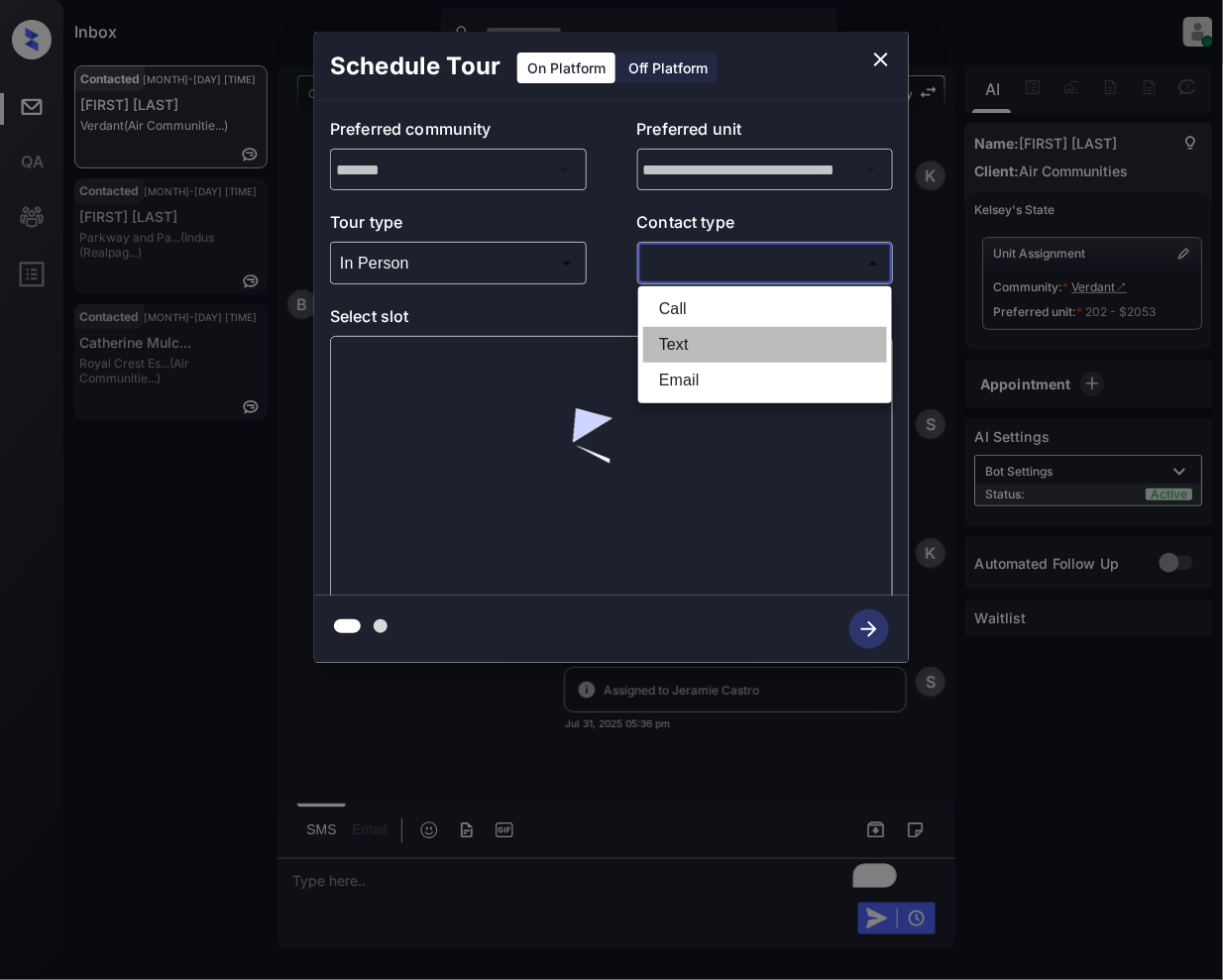 click on "Text" at bounding box center [765, 345] 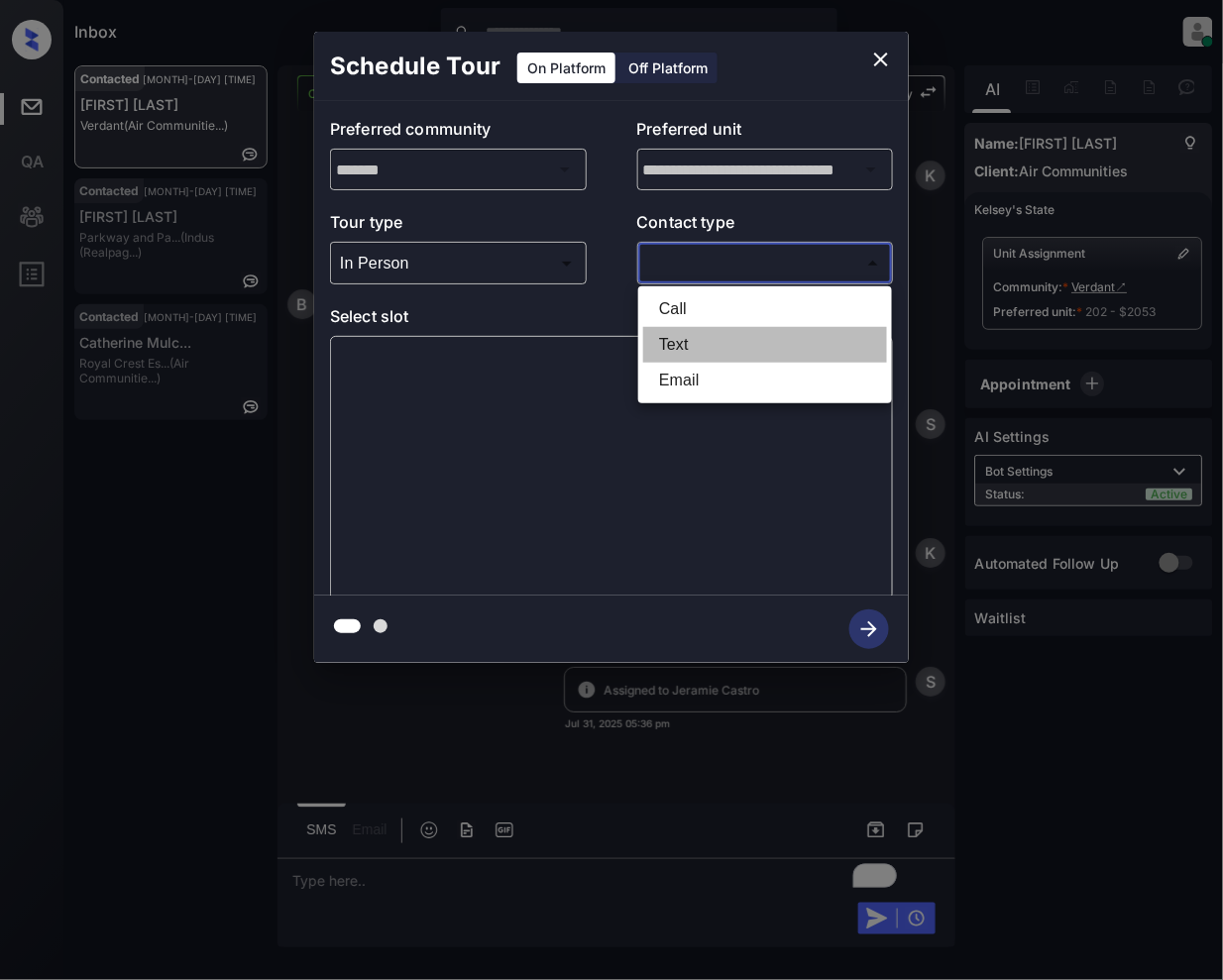 type on "****" 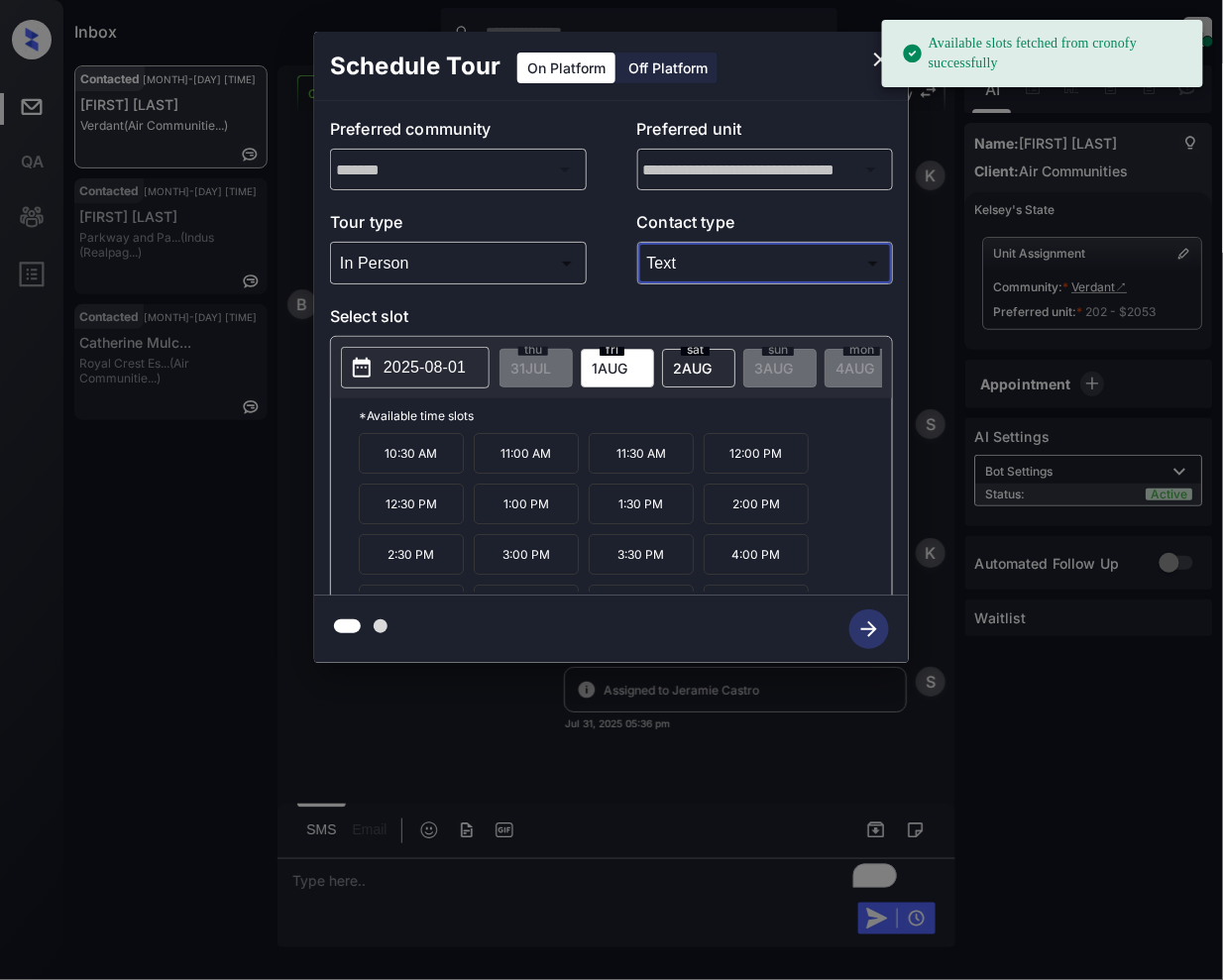 click on "2 AUG" at bounding box center (530, 368) 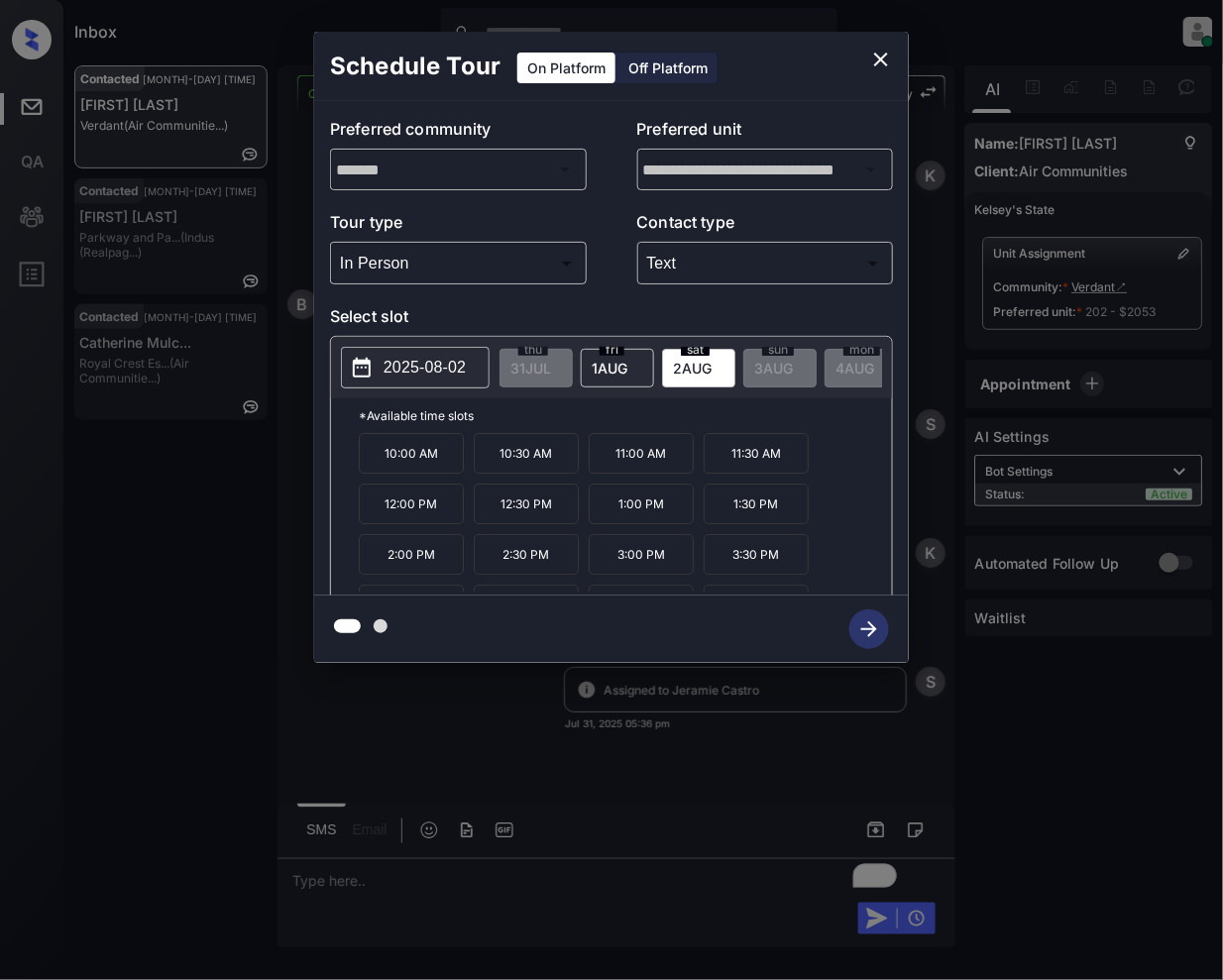 scroll, scrollTop: 36, scrollLeft: 0, axis: vertical 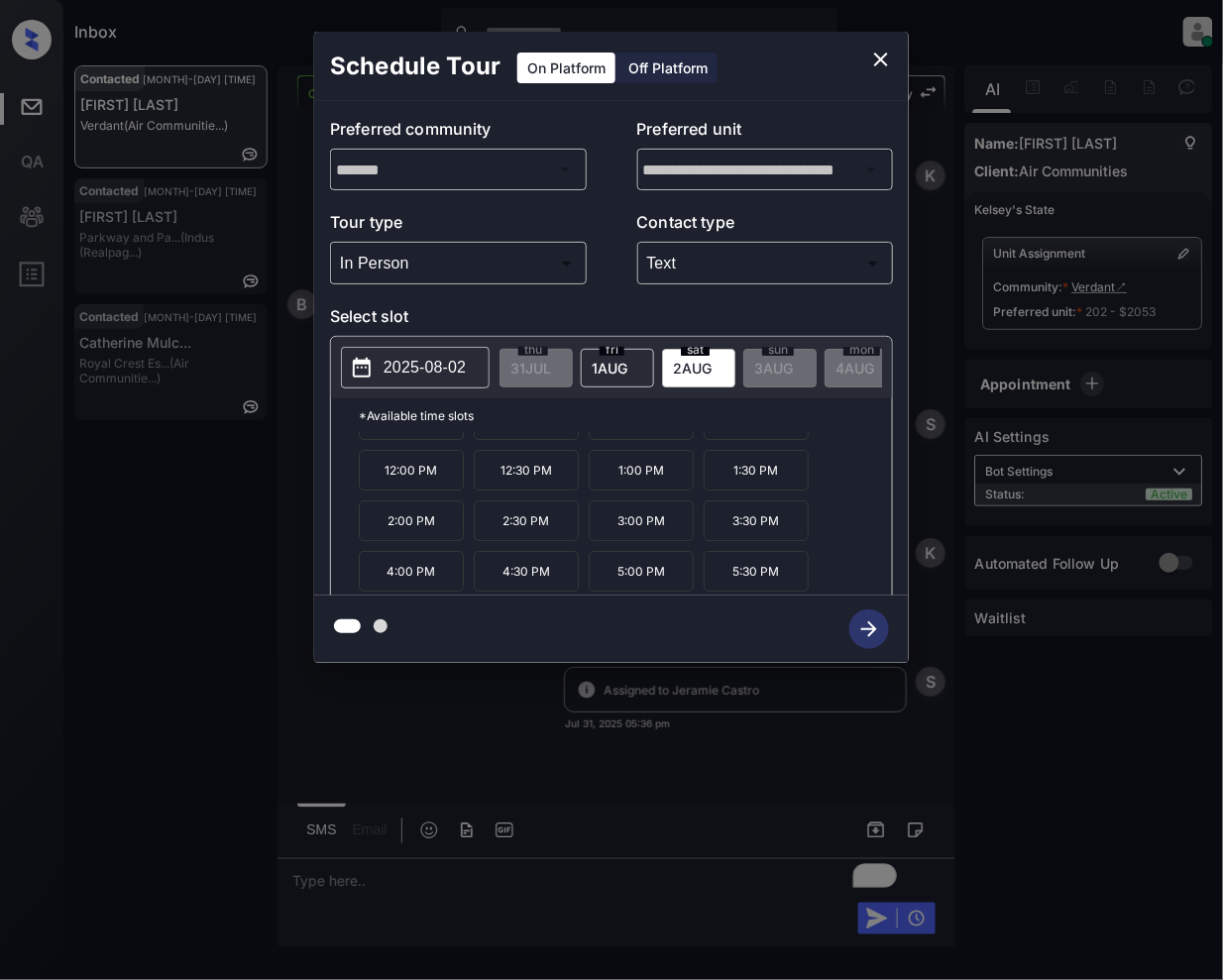 click 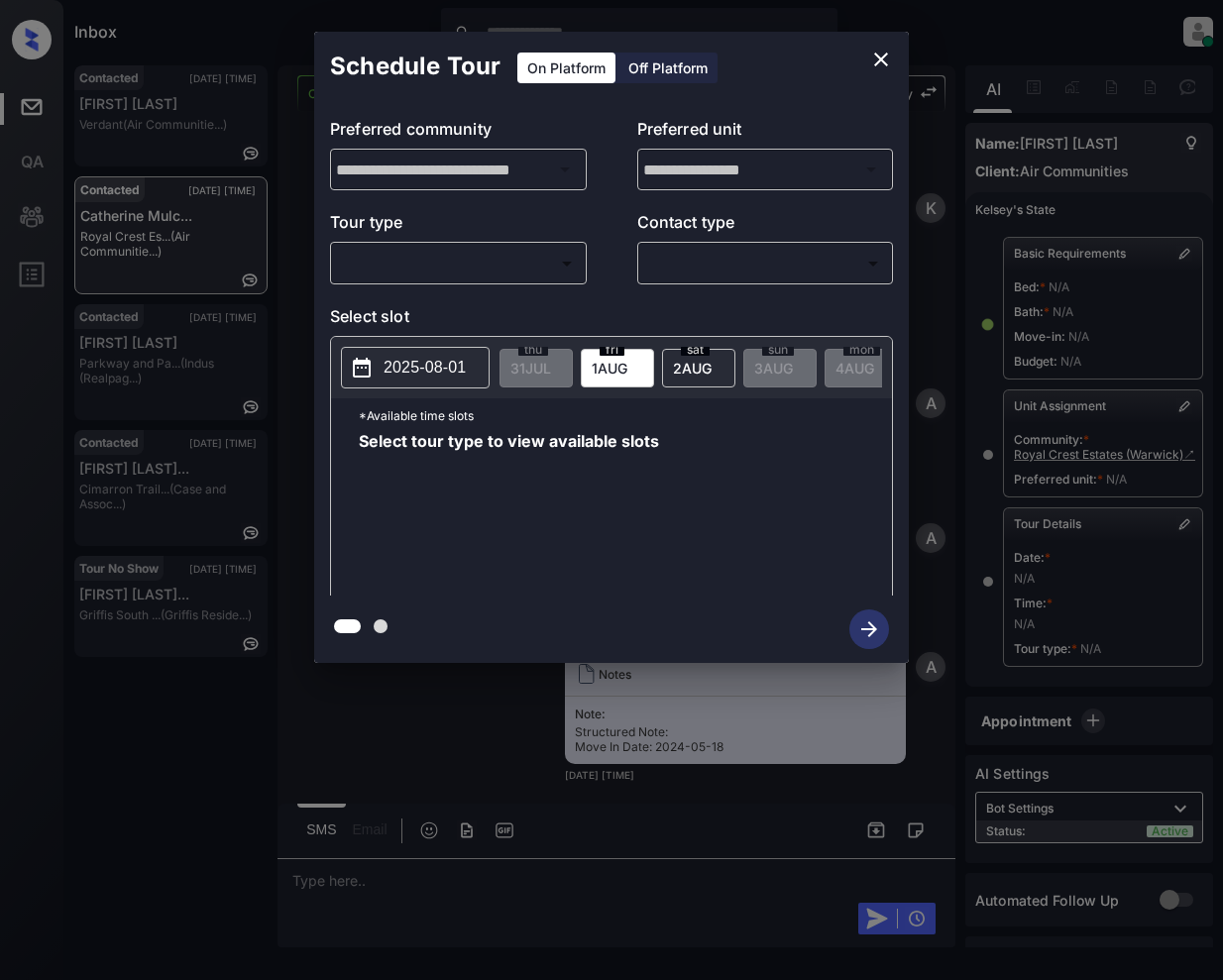 scroll, scrollTop: 0, scrollLeft: 0, axis: both 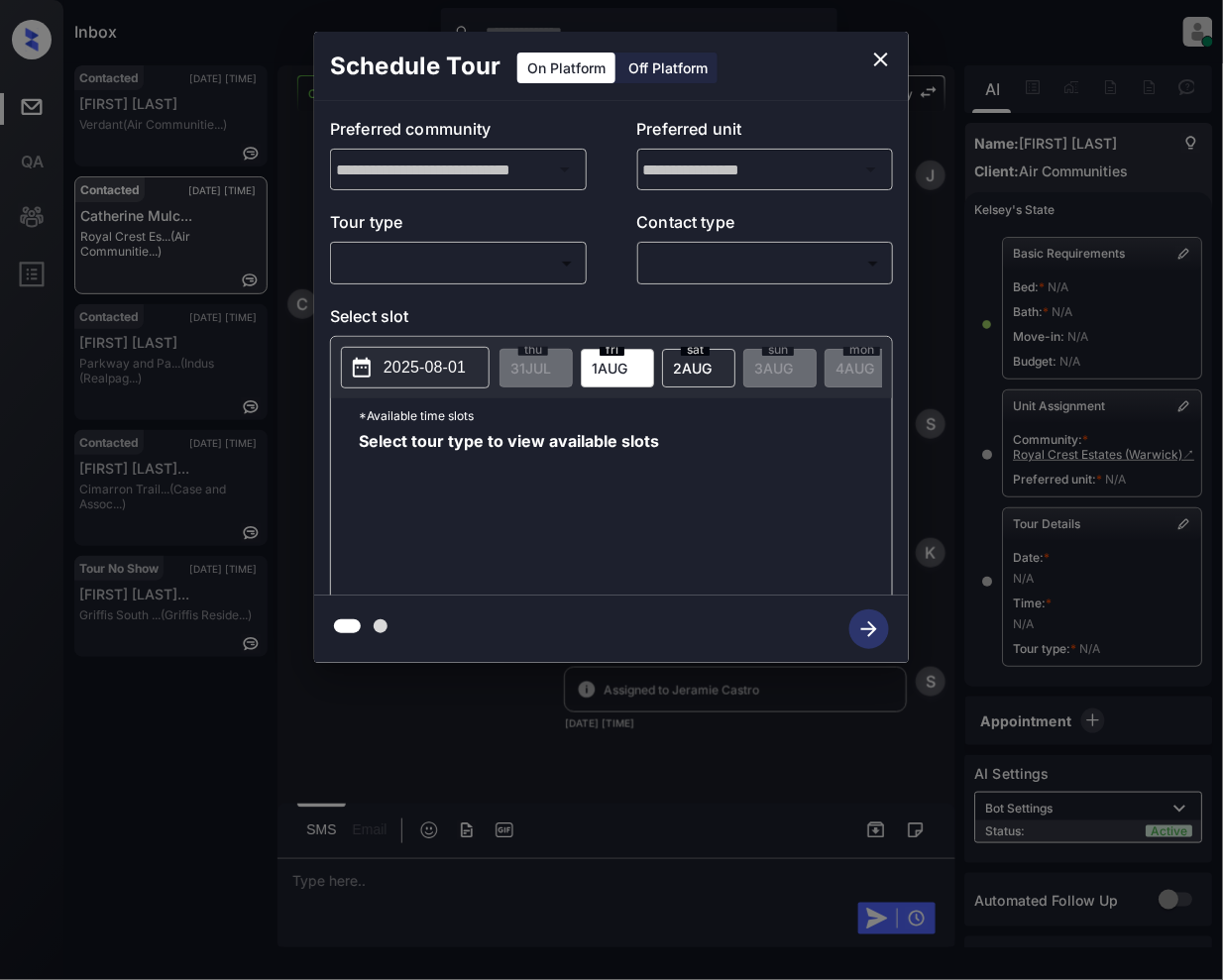 click on "Inbox [FIRST] [LAST] Online Set yourself   offline Set yourself   on break Profile Switch to  light  mode Sign out Contacted [DATE] [TIME]   [FIRST] [LAST] [COMPANY]  (Air Communitie...) Contacted [DATE] [TIME]   [FIRST] [LAST] [COMPANY]  (Air Communitie...) Contacted [DATE] [TIME]   [FIRST] [LAST] [COMPANY]  (Indus (Realpag...) Contacted [DATE] [TIME]   [FIRST] [LAST] [COMPANY]  (Case and Assoc...) Tour No Show [DATE] [TIME]   [FIRST] [LAST] [COMPANY]  (Griffis Reside...) Contacted Lost Lead Sentiment: Angry Upon sliding the acknowledgement:  Lead will move to lost stage. * ​ SMS and call option will be set to opt out. AFM will be turned off for the lead. [FIRST] New Message [FIRST] Notes Note: https://conversation.getzuma.com/66489514aa2a3c472992b789 [DATE] [TIME]  Sync'd w  entrata [FIRST] New Message Agent Lead created because they indicated they are interested in leasing via Zuma IVR. [DATE] [TIME] [FIRST] New Message Agent AFM Request sent to [FIRST]. A" at bounding box center [612, 490] 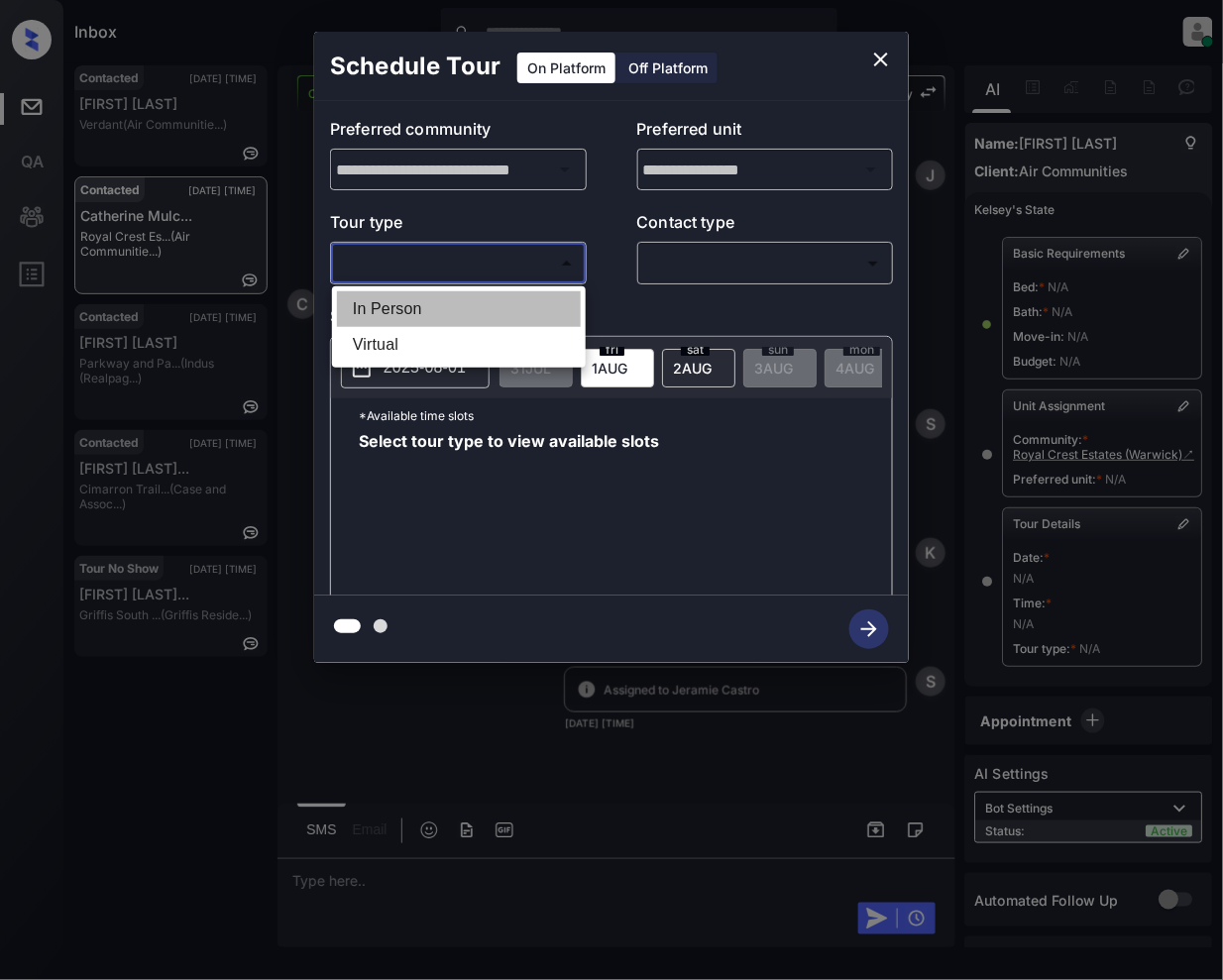drag, startPoint x: 430, startPoint y: 319, endPoint x: 654, endPoint y: 194, distance: 256.51706 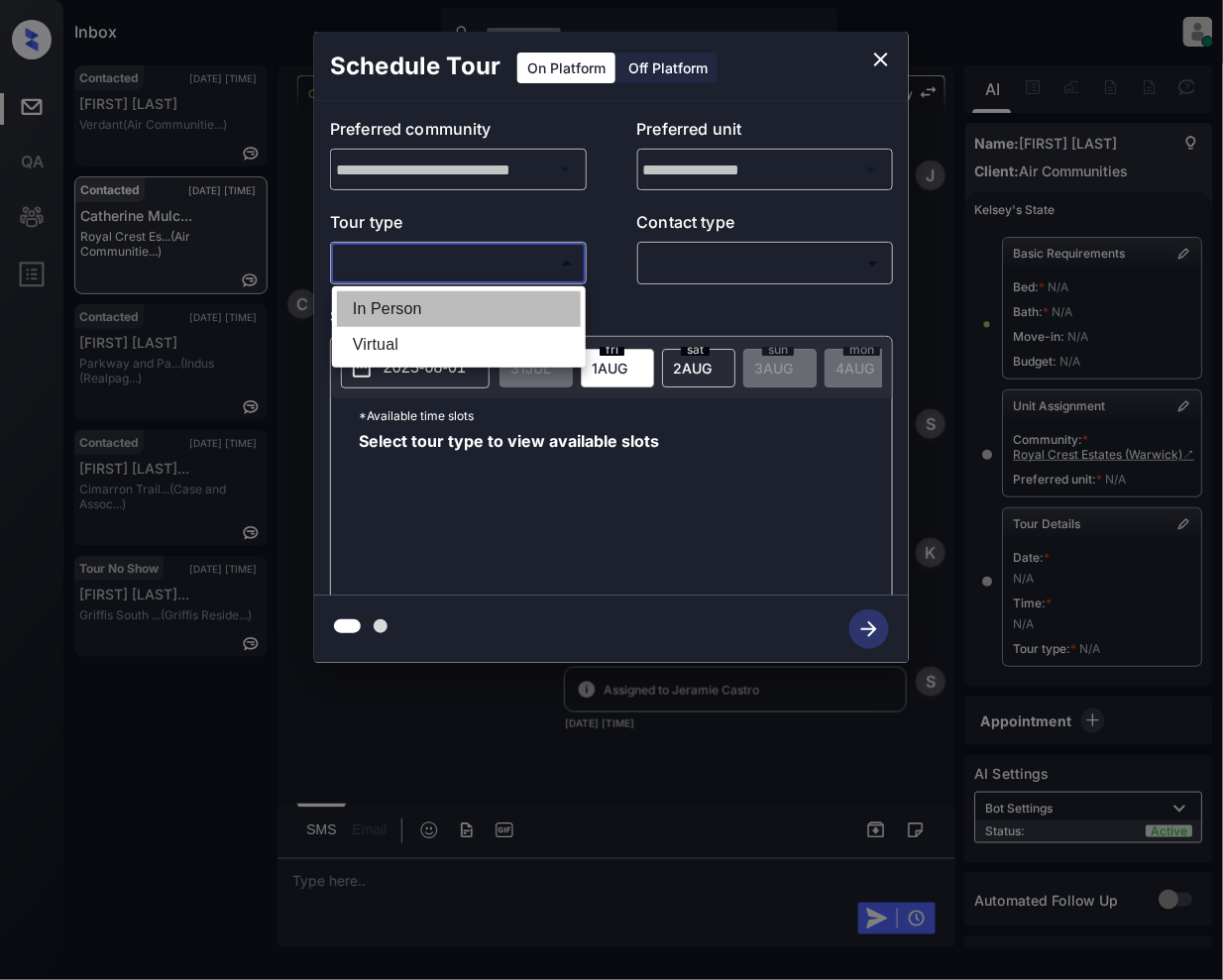 click on "In Person" at bounding box center (459, 309) 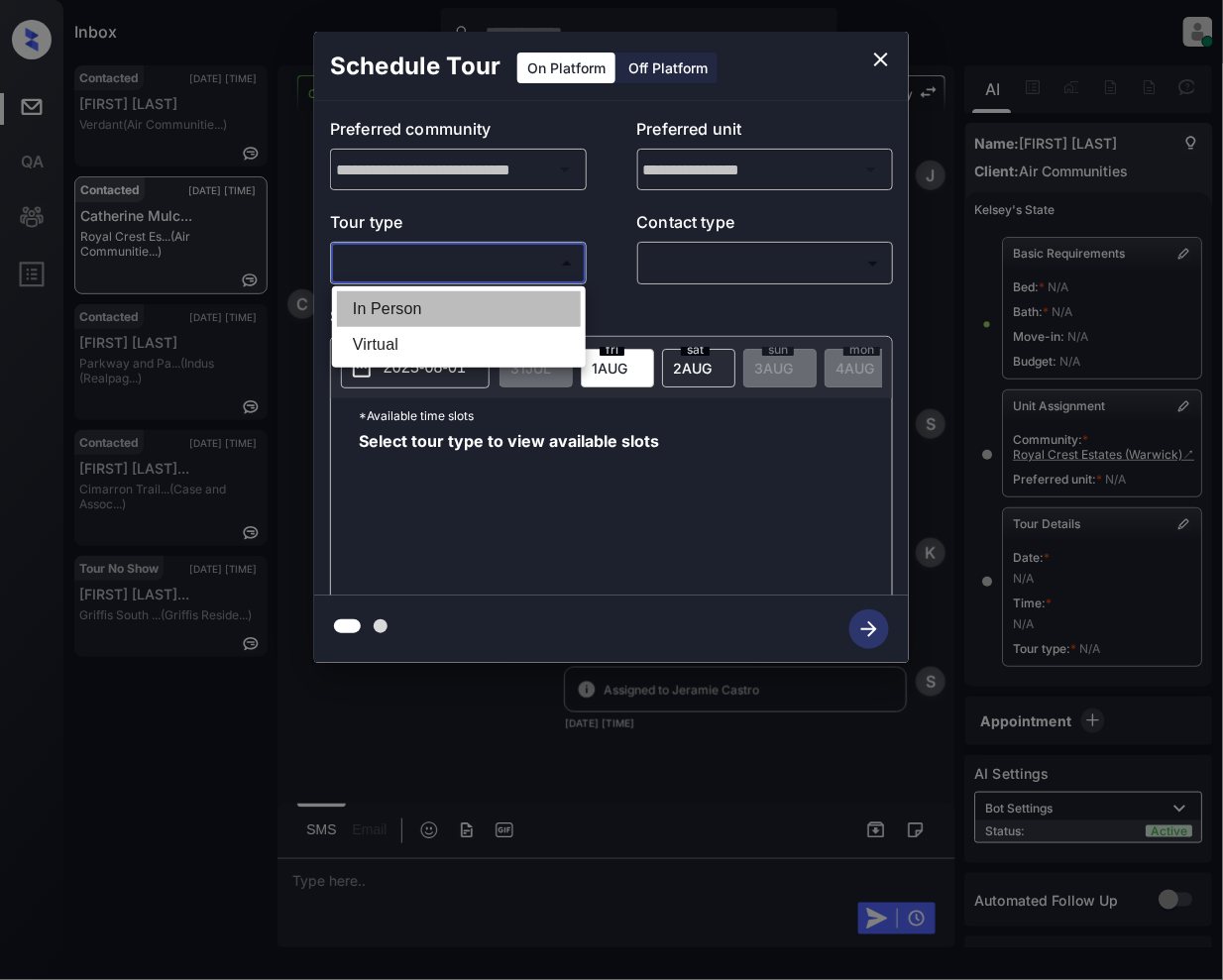 type on "********" 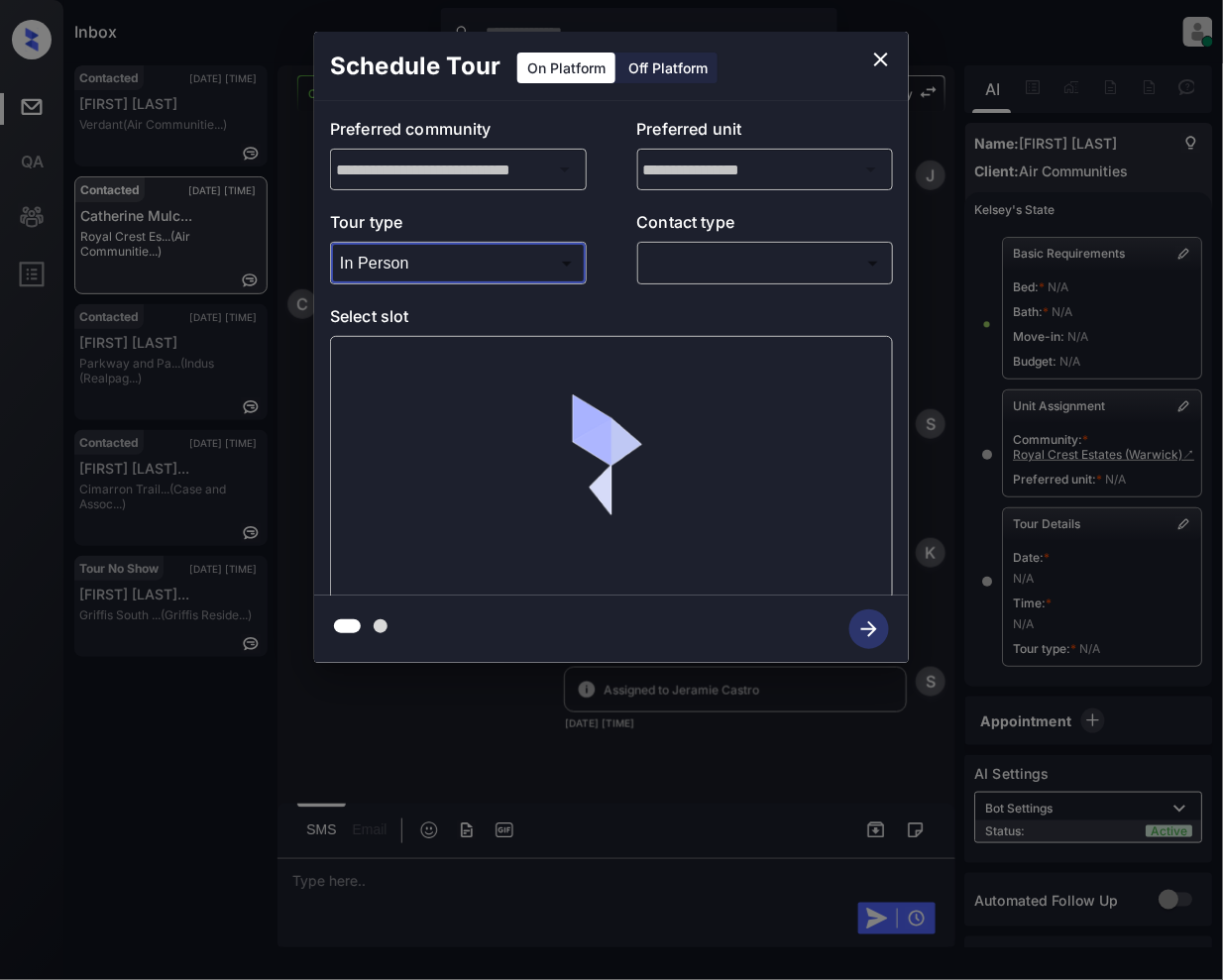 click on "Inbox Jeramie Castro Online Set yourself   offline Set yourself   on break Profile Switch to  light  mode Sign out Contacted Jul-31 05:34 pm   Bailey Mulford Verdant  (Air Communitie...) Contacted Jul-31 05:38 pm   Catherine Mulc... Royal Crest Es...  (Air Communitie...) Contacted Jul-31 05:38 pm   Carolina Lara Parkway and Pa...  (Indus (Realpag...) Contacted Jul-31 05:40 pm   Nathan Pletche... Cimarron Trail...  (Case and Assoc...) Tour No Show Jul-31 05:40 pm   Shawnese Laffo... Griffis South ...  (Griffis Reside...) Contacted Lost Lead Sentiment: Angry Upon sliding the acknowledgement:  Lead will move to lost stage. * ​ SMS and call option will be set to opt out. AFM will be turned off for the lead. Kelsey New Message Kelsey Notes Note: https://conversation.getzuma.com/66489514aa2a3c472992b789 May 18, 2024 04:46 am  Sync'd w  entrata K New Message Agent Lead created because they indicated they are interested in leasing via Zuma IVR. May 18, 2024 04:46 am A New Message Agent AFM Request sent to Kelsey. A" at bounding box center (612, 490) 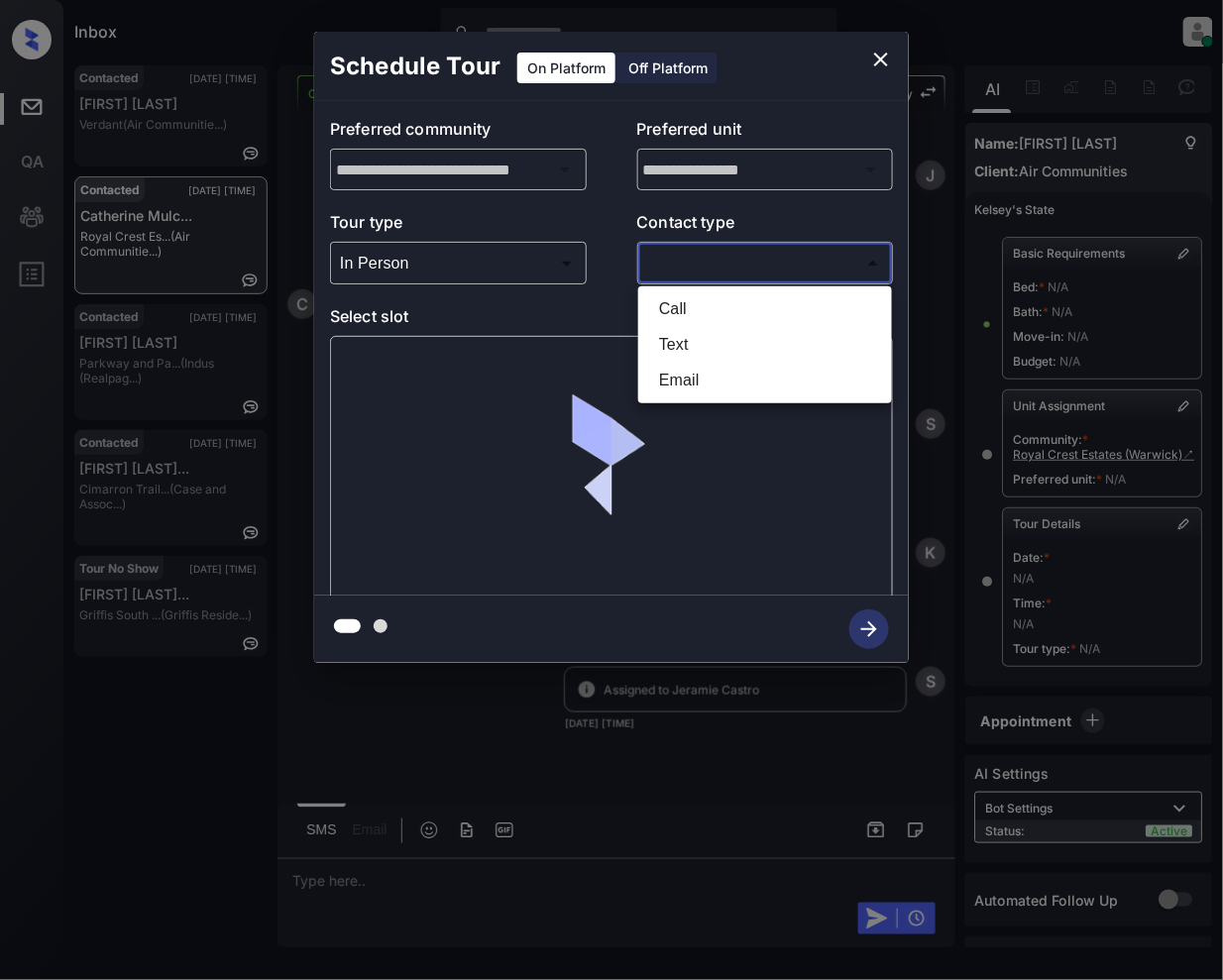 click on "Text" at bounding box center [765, 345] 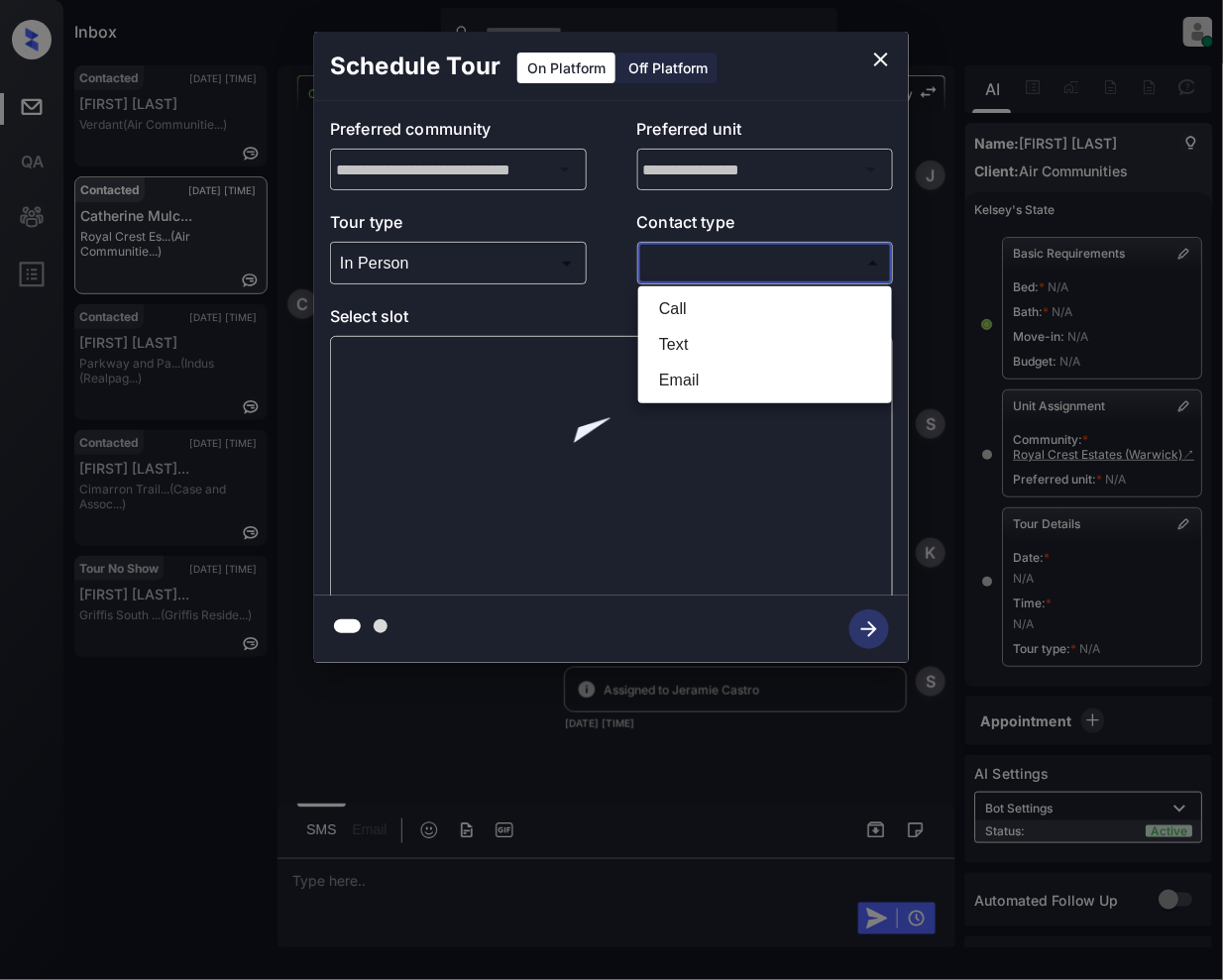type on "****" 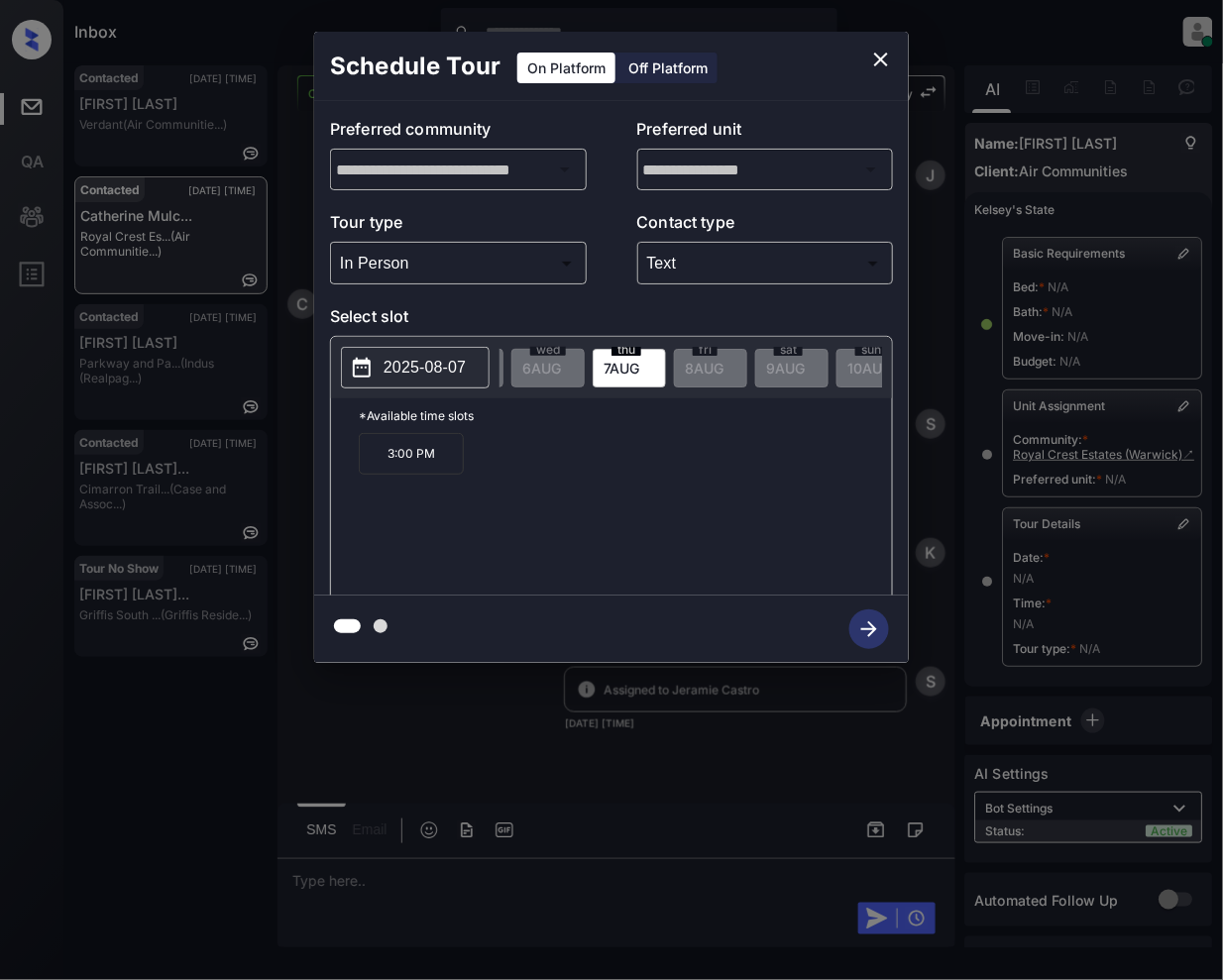 scroll, scrollTop: 0, scrollLeft: 493, axis: horizontal 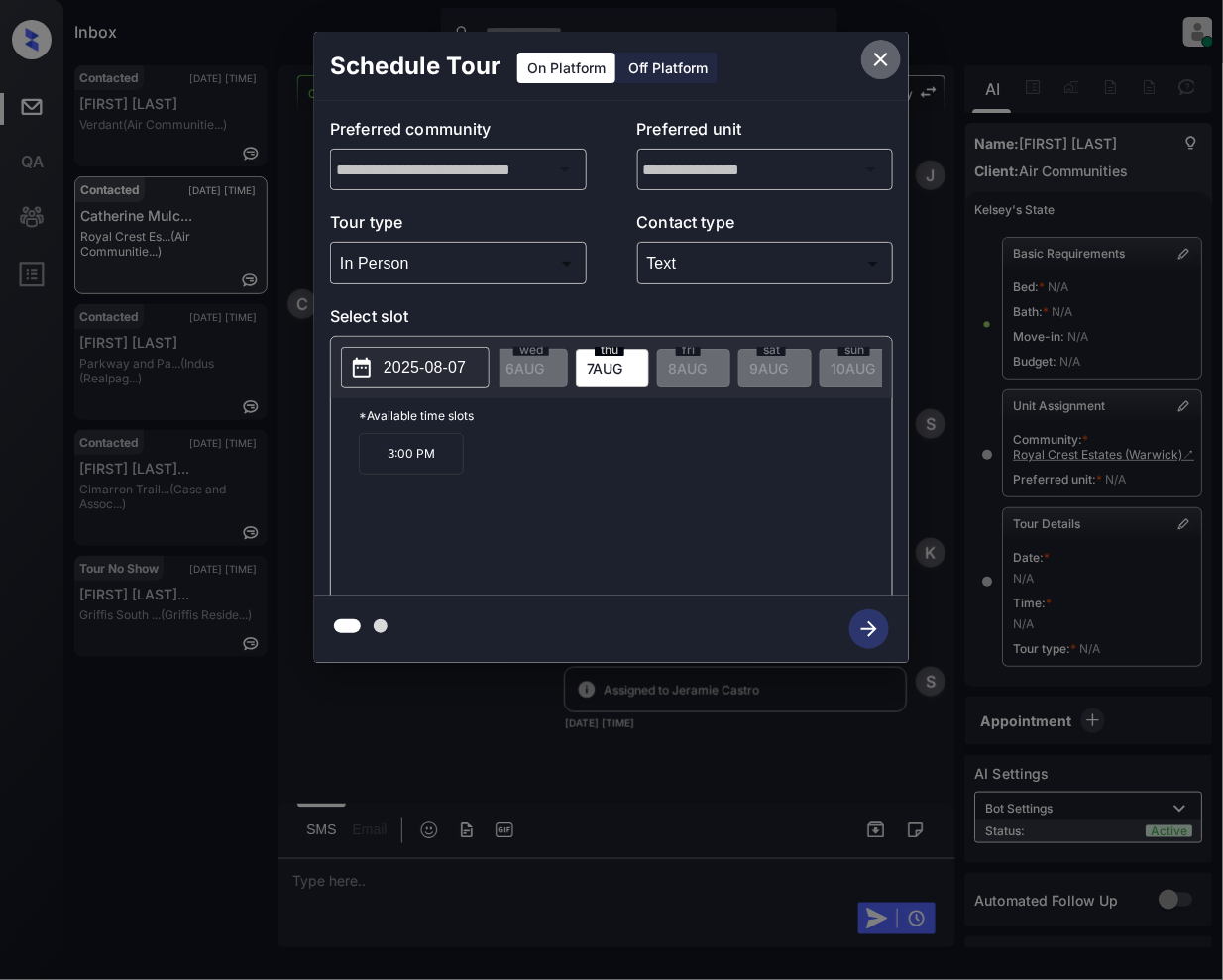 click at bounding box center [881, 59] 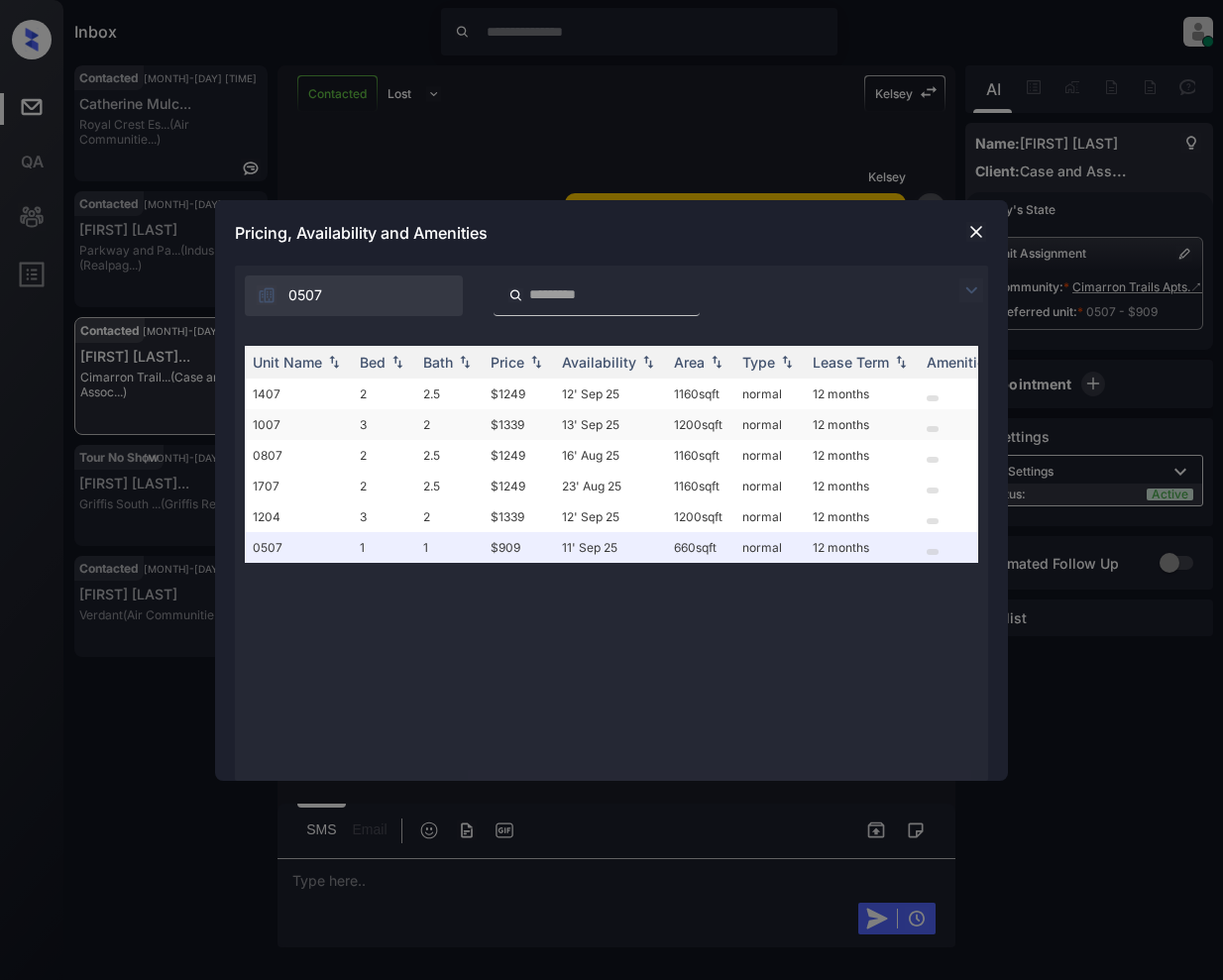 scroll, scrollTop: 0, scrollLeft: 0, axis: both 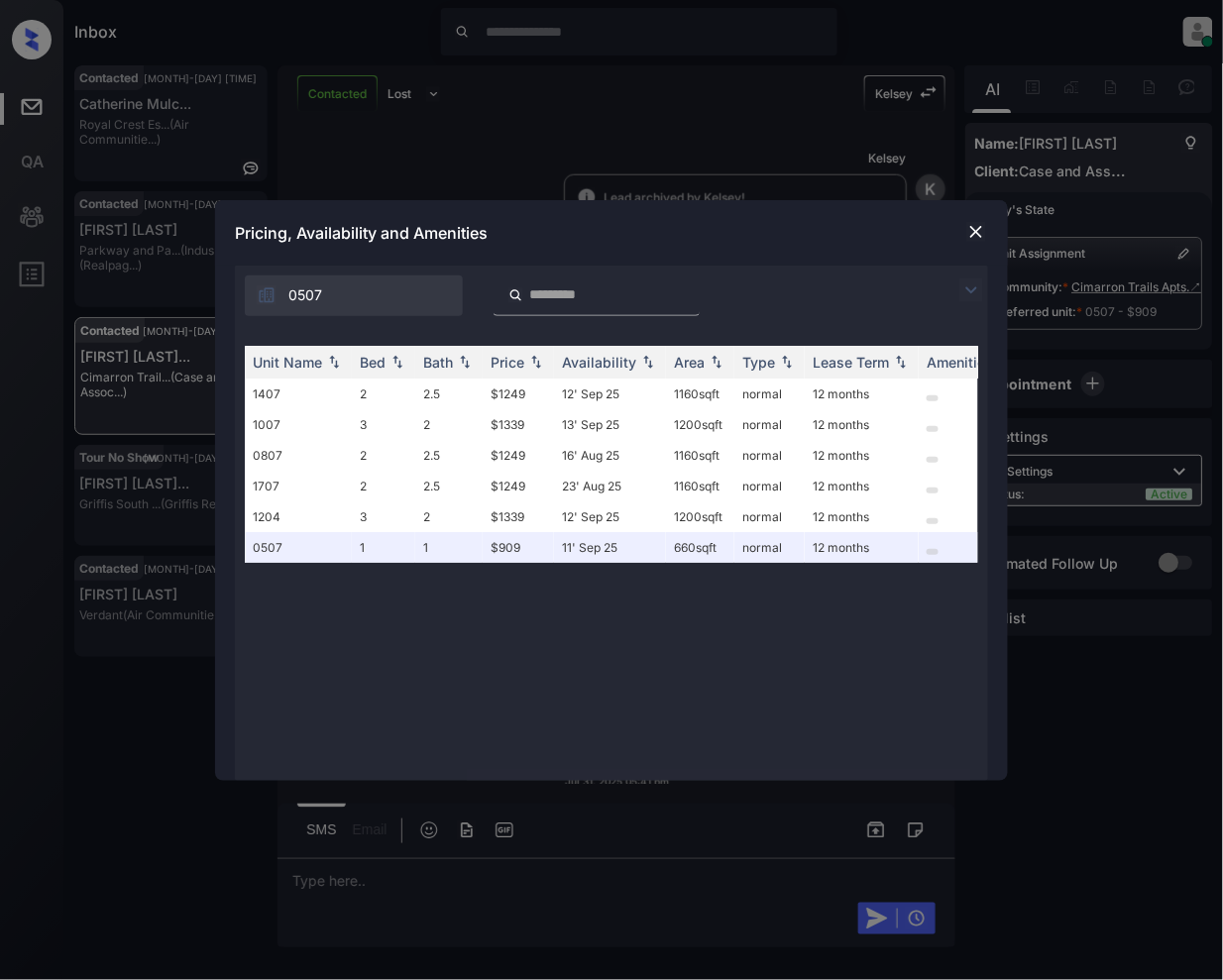 click at bounding box center [971, 290] 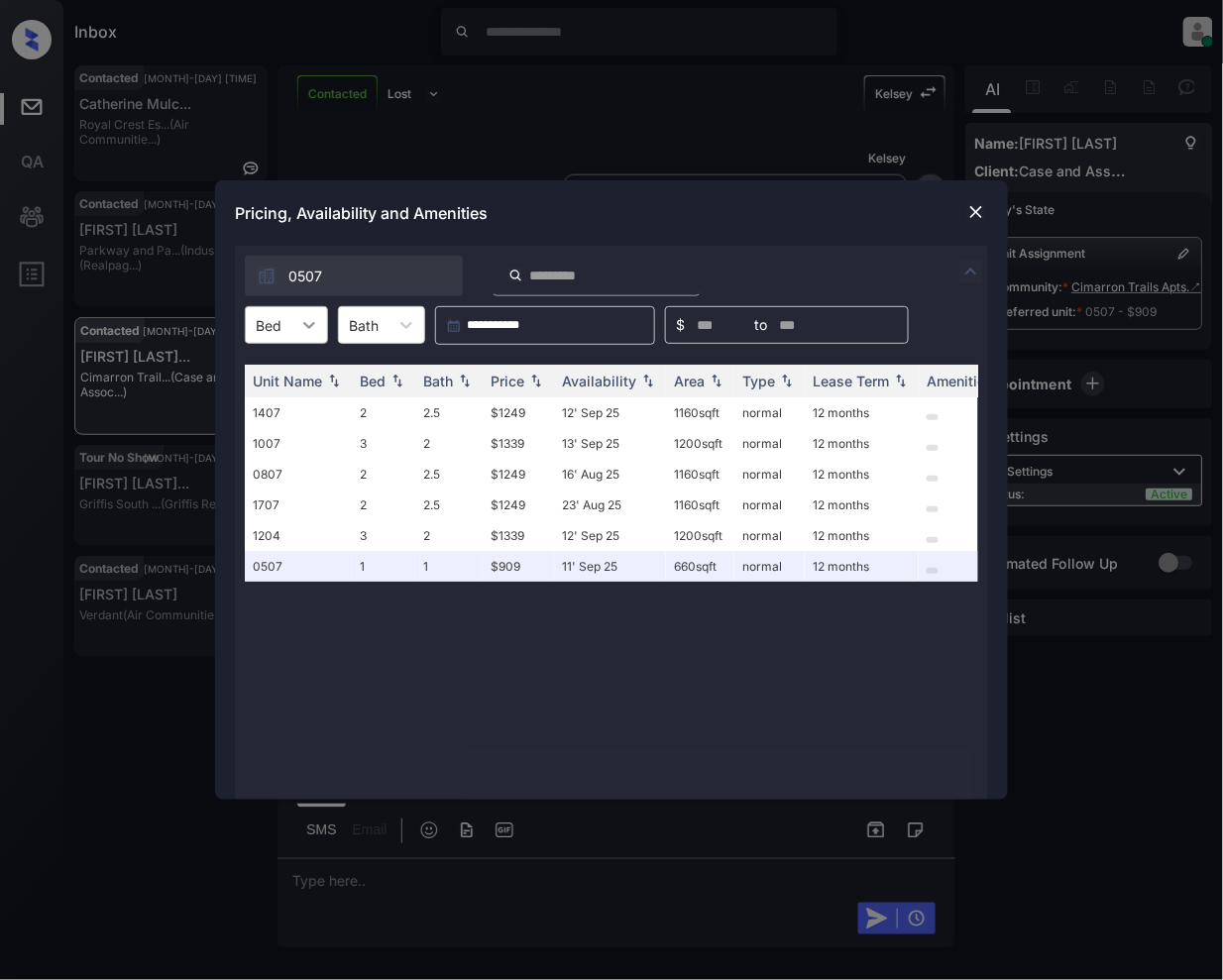 click 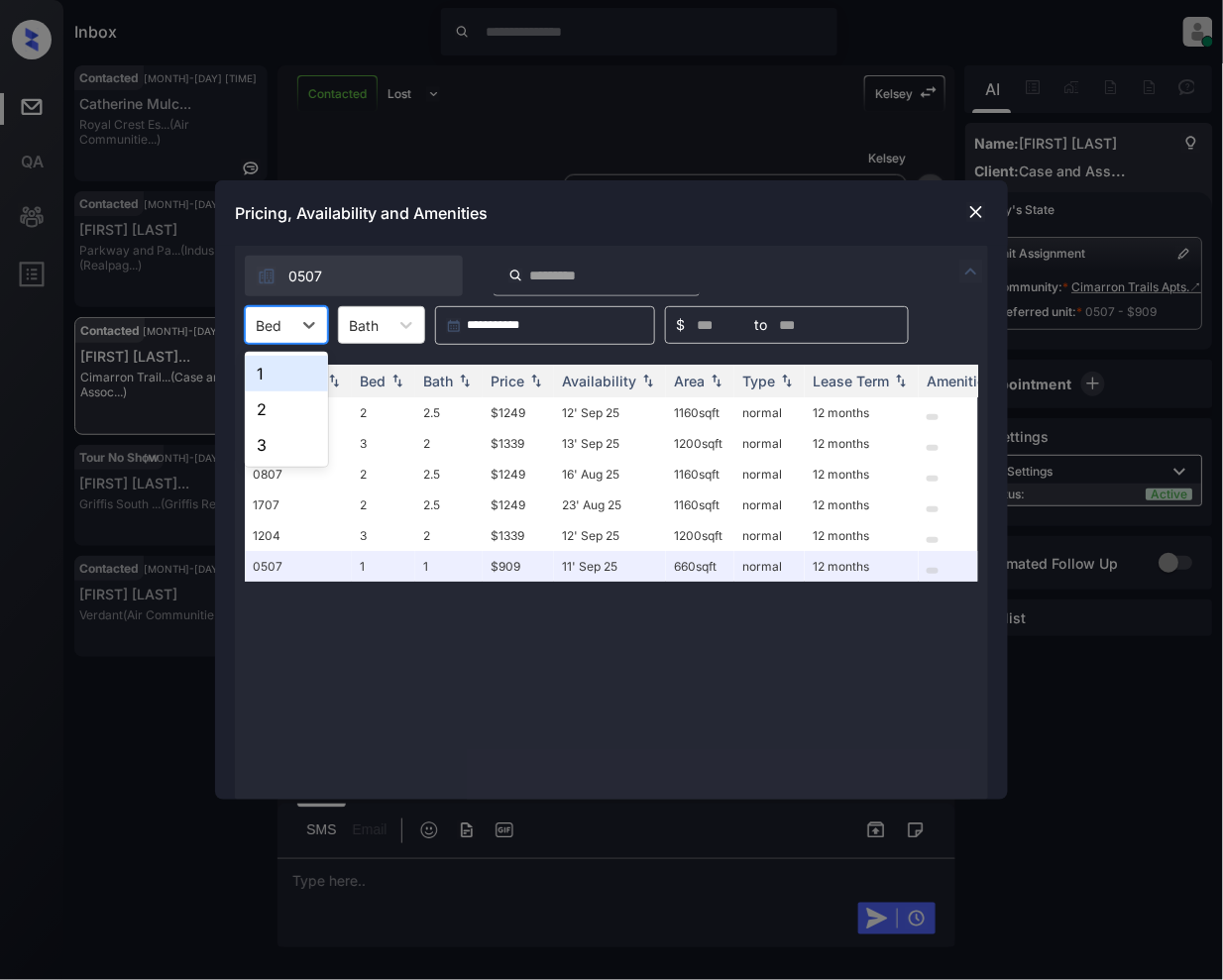 click on "1" at bounding box center (286, 374) 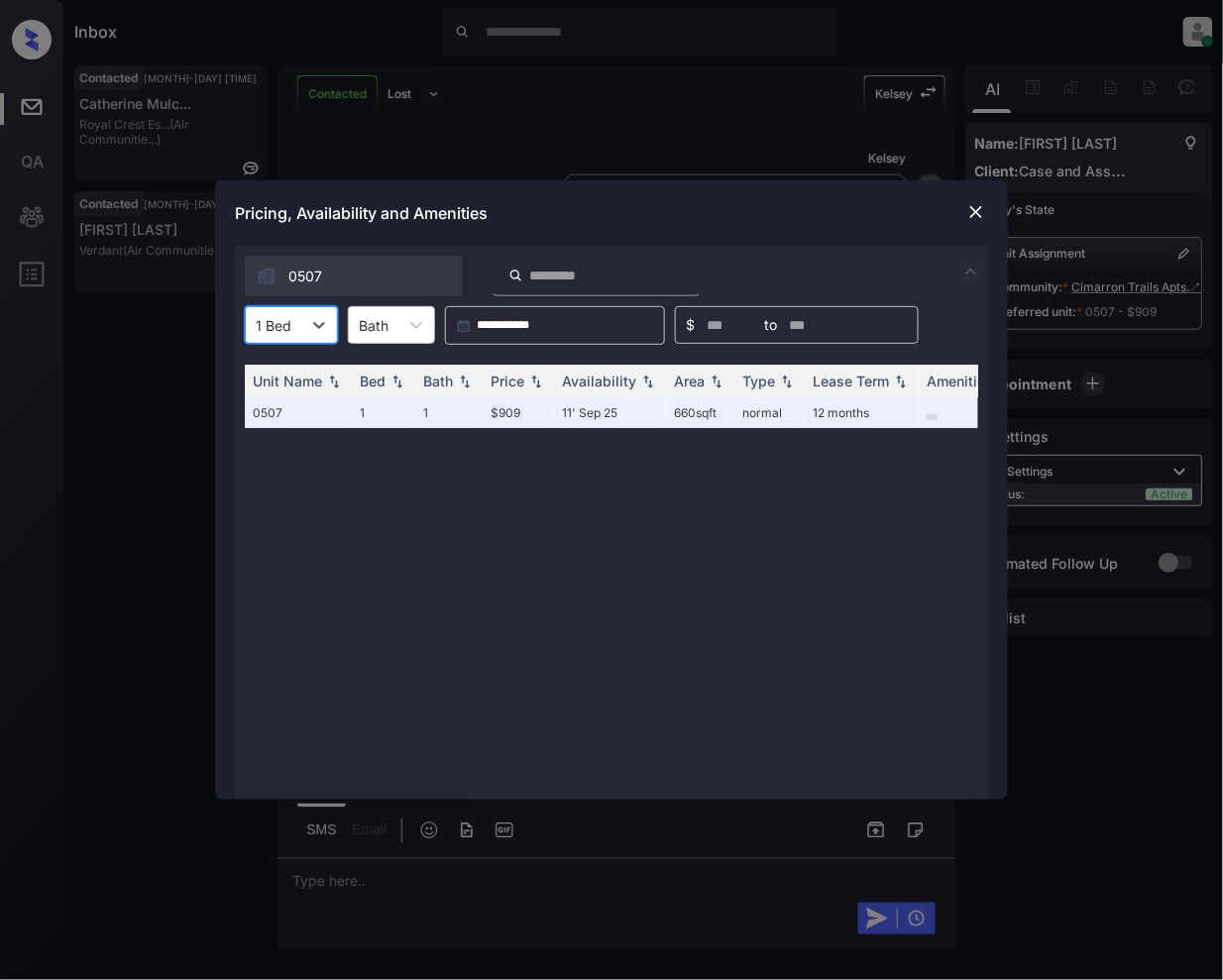 click at bounding box center (976, 212) 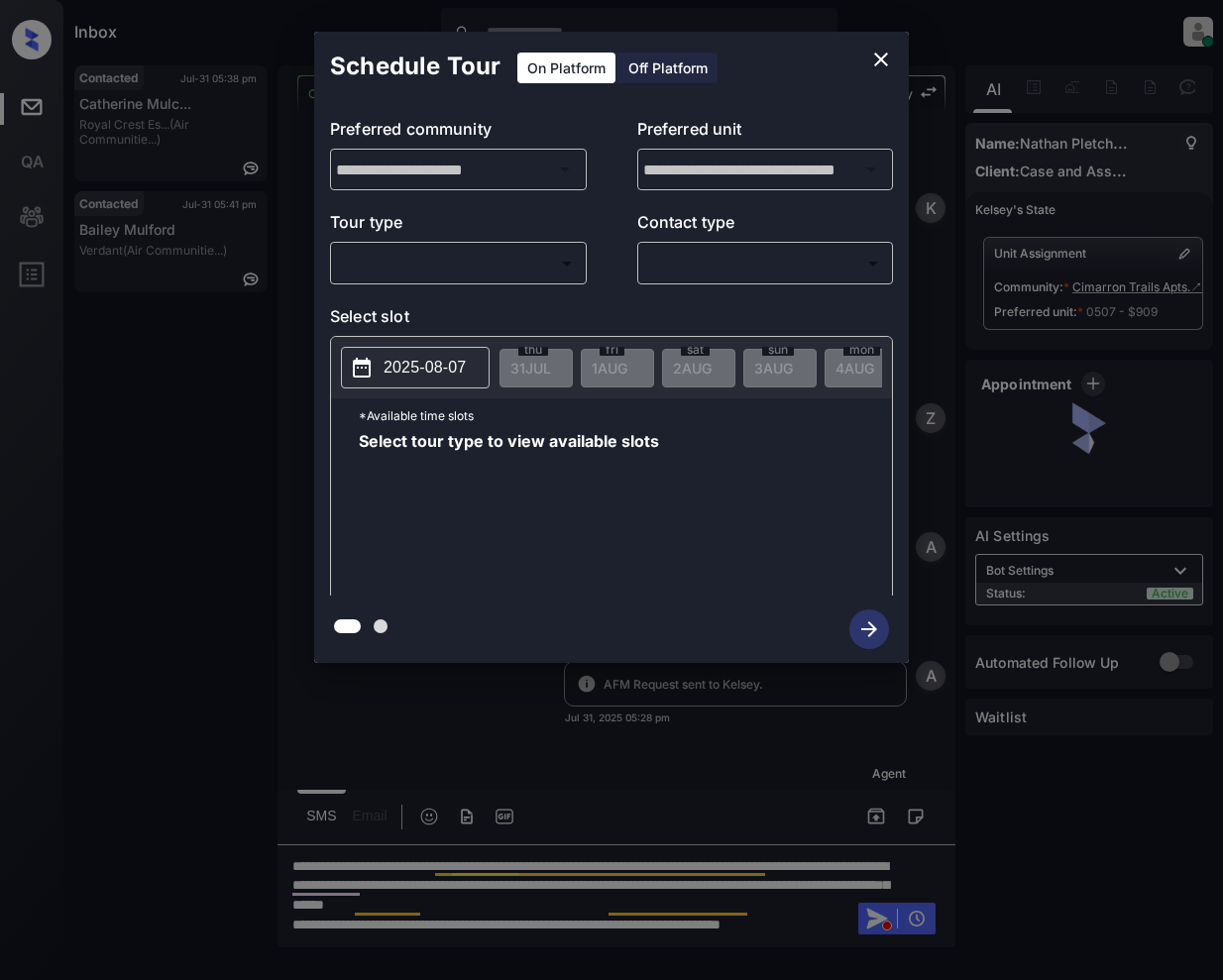 scroll, scrollTop: 0, scrollLeft: 0, axis: both 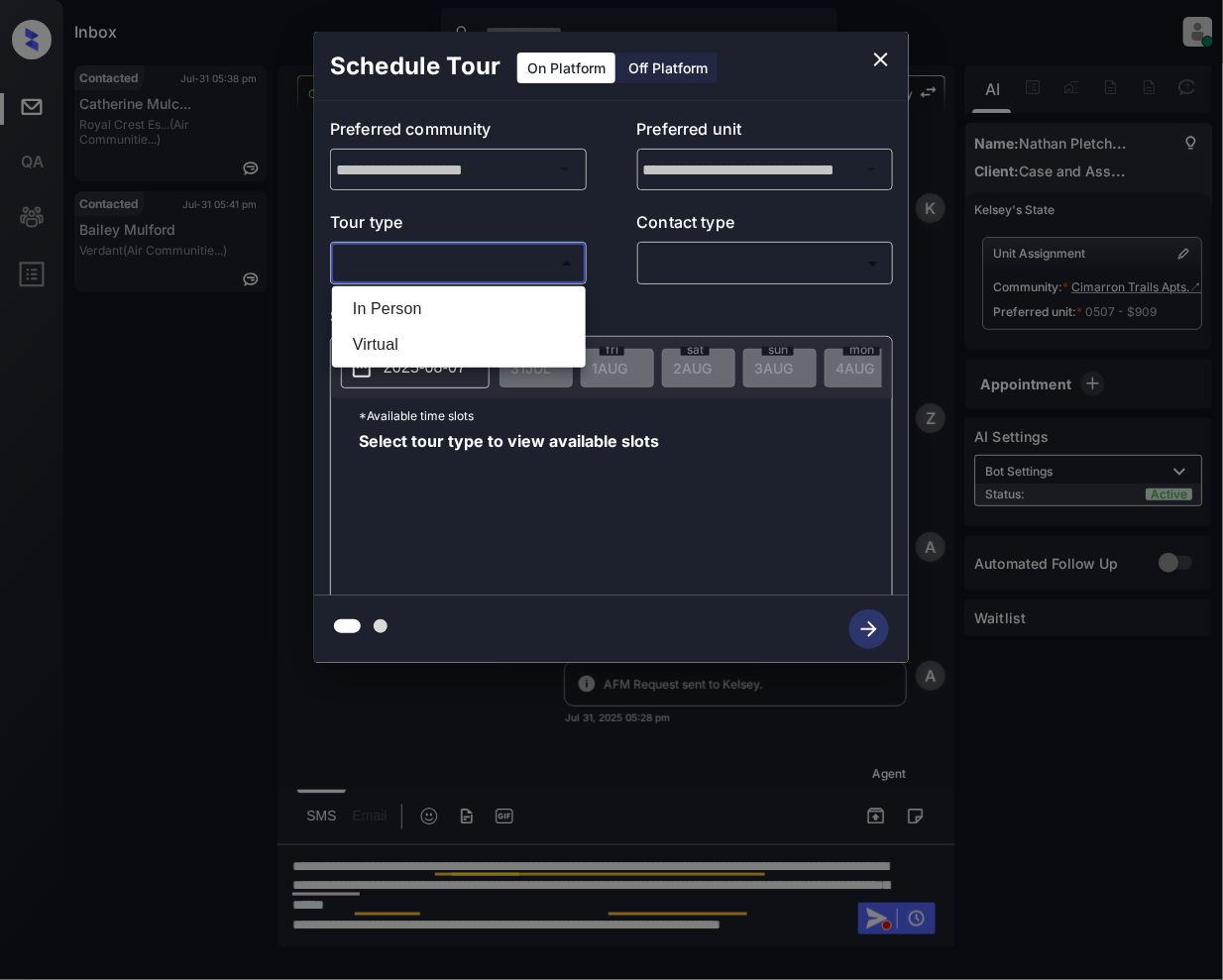 click on "Inbox Jeramie [LAST] Online Set yourself   offline Set yourself   on break Profile Switch to  light  mode Sign out Contacted Jul-31 05:38 pm   Catherine Mulc... Royal Crest Es...  (Air Communitie...) Contacted Jul-31 05:41 pm   Bailey Mulford Verdant  (Air Communitie...) Contacted Lost Lead Sentiment: Angry Upon sliding the acknowledgement:  Lead will move to lost stage. * ​ SMS and call option will be set to opt out. AFM will be turned off for the lead. Kelsey New Message Kelsey Notes Note: https://conversation.getzuma.com/688c0a140aba3ddfc7421fcd - Paste this link into your browser to view Kelsey’s conversation with the prospect Jul 31, 2025 05:28 pm  Sync'd w  yardi K New Message Zuma Lead transferred to leasing agent: kelsey Jul 31, 2025 05:28 pm  Sync'd w  yardi Z New Message Agent Lead created via leadPoller in Inbound stage. Jul 31, 2025 05:28 pm A New Message Agent AFM Request sent to Kelsey. Jul 31, 2025 05:28 pm A New Message Agent Notes Note: Structured Note:
Move In Date: 2025-10-01
A K   K" at bounding box center (612, 490) 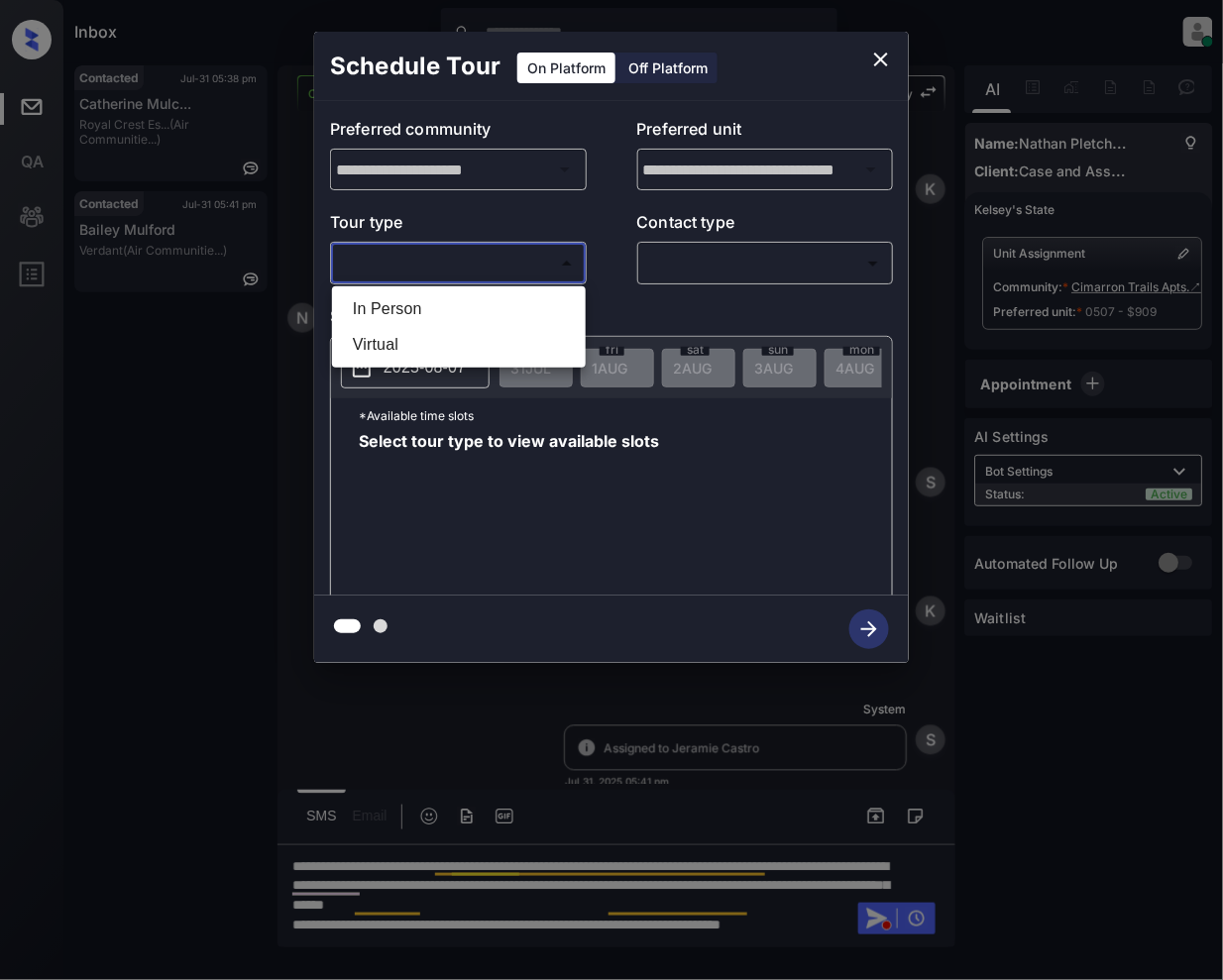 click on "In Person" at bounding box center (459, 309) 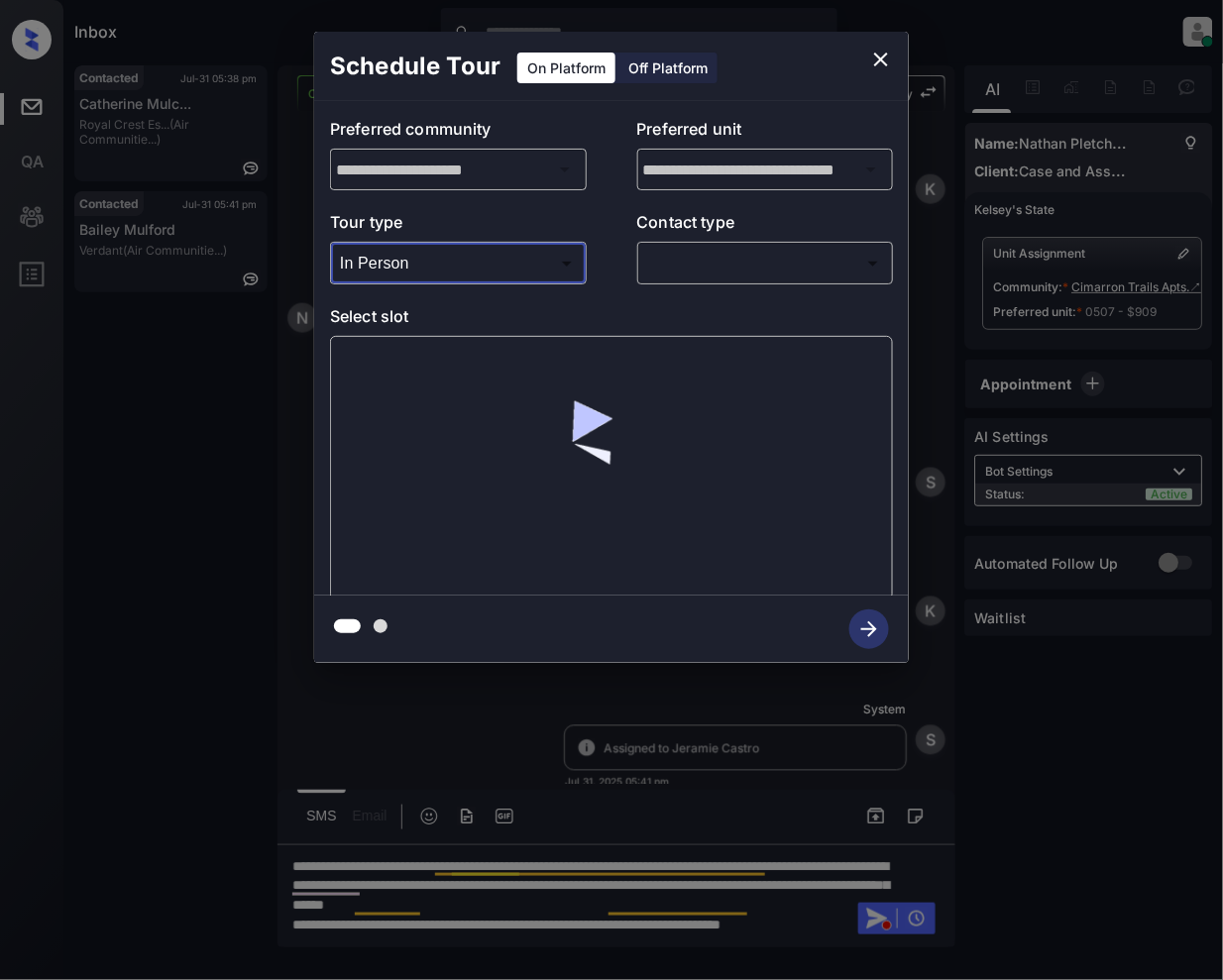 click on "Inbox Jeramie [LAST] Online Set yourself   offline Set yourself   on break Profile Switch to  light  mode Sign out Contacted Jul-31 05:38 pm   Catherine Mulc... Royal Crest Es...  (Air Communitie...) Contacted Jul-31 05:41 pm   Bailey Mulford Verdant  (Air Communitie...) Contacted Lost Lead Sentiment: Angry Upon sliding the acknowledgement:  Lead will move to lost stage. * ​ SMS and call option will be set to opt out. AFM will be turned off for the lead. Kelsey New Message Kelsey Notes Note: https://conversation.getzuma.com/688c0a140aba3ddfc7421fcd - Paste this link into your browser to view Kelsey’s conversation with the prospect Jul 31, 2025 05:28 pm  Sync'd w  yardi K New Message Zuma Lead transferred to leasing agent: kelsey Jul 31, 2025 05:28 pm  Sync'd w  yardi Z New Message Agent Lead created via leadPoller in Inbound stage. Jul 31, 2025 05:28 pm A New Message Agent AFM Request sent to Kelsey. Jul 31, 2025 05:28 pm A New Message Agent Notes Note: Structured Note:
Move In Date: 2025-10-01
A K   K" at bounding box center (612, 490) 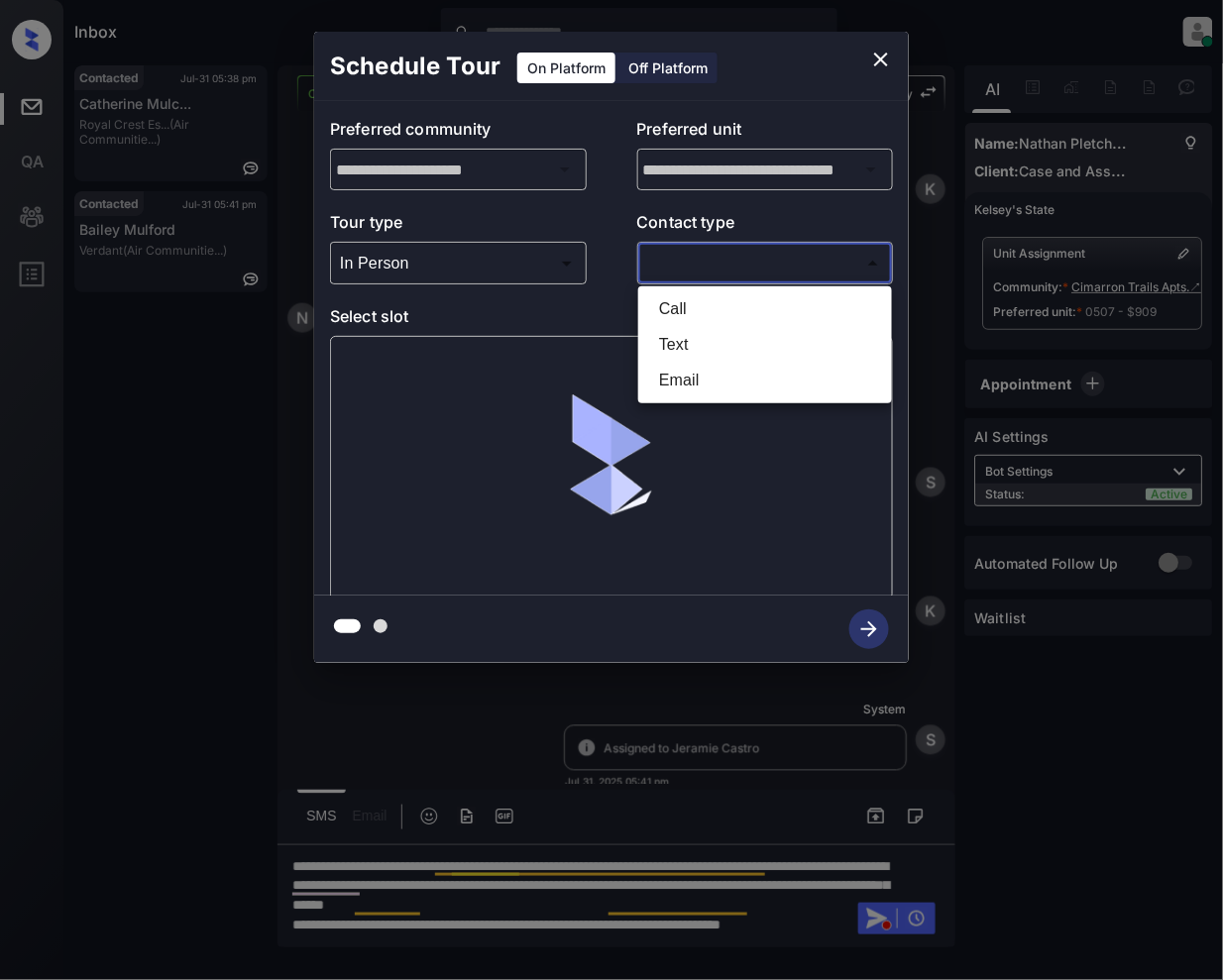 click on "Text" at bounding box center (765, 345) 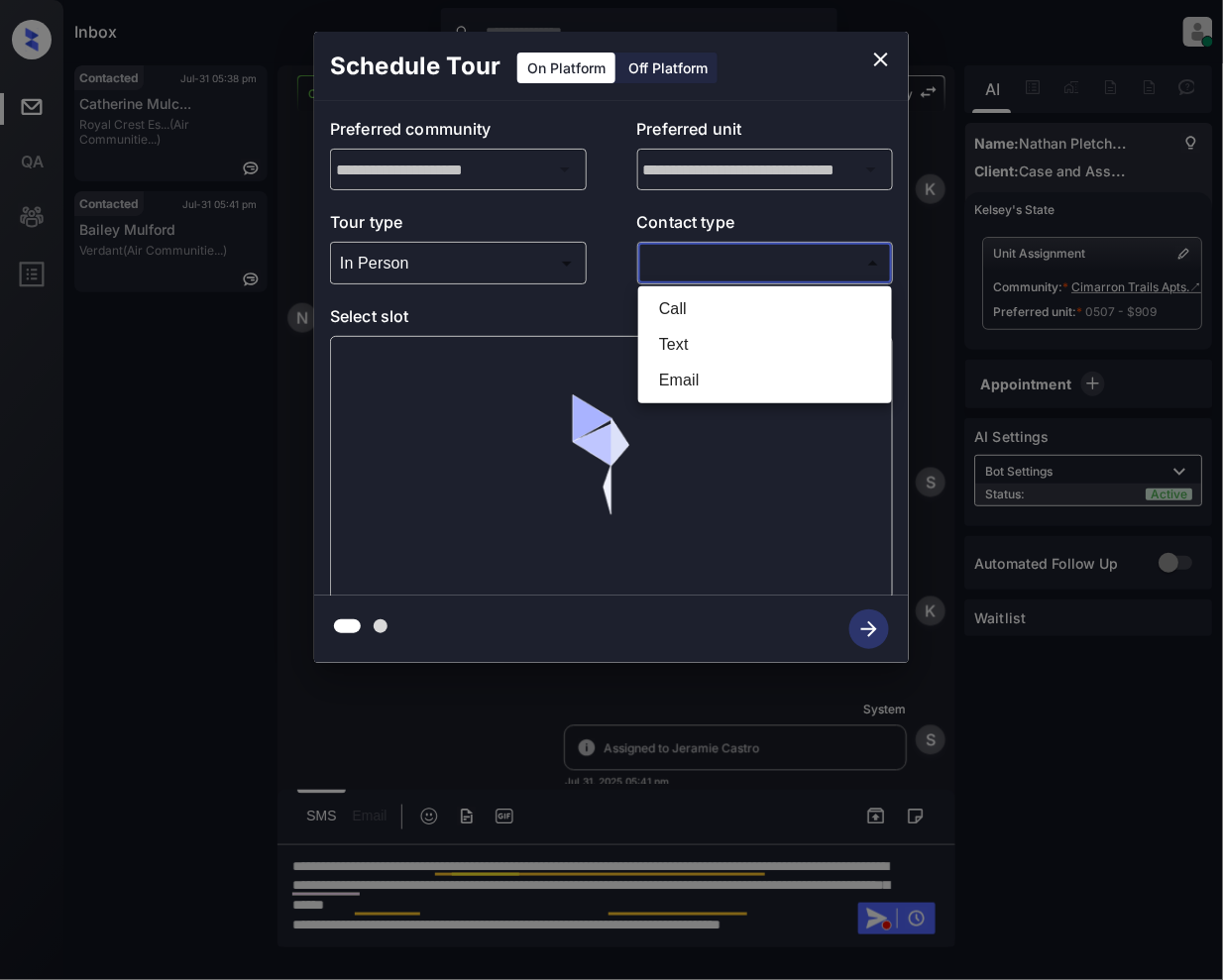 type on "****" 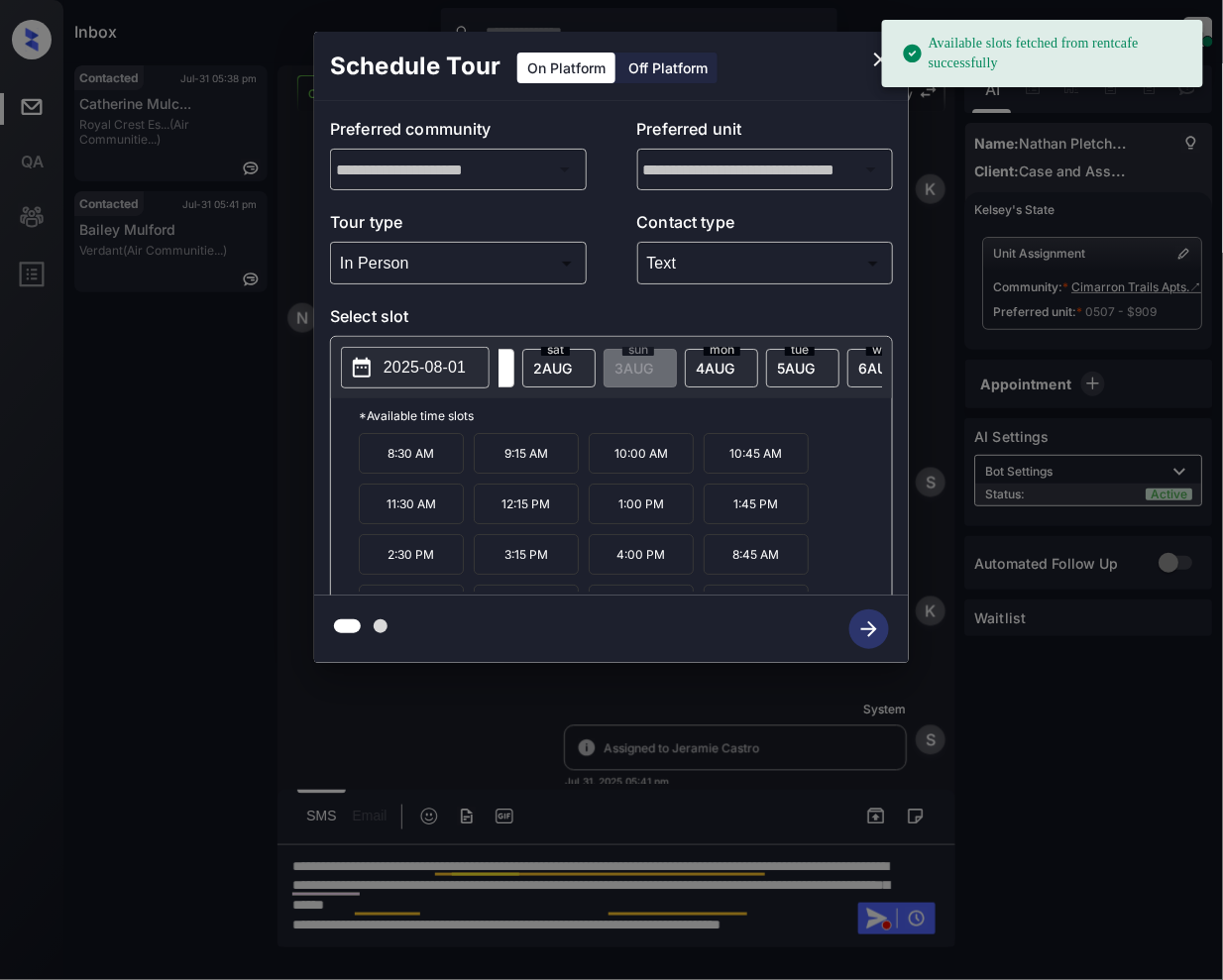 scroll, scrollTop: 0, scrollLeft: 159, axis: horizontal 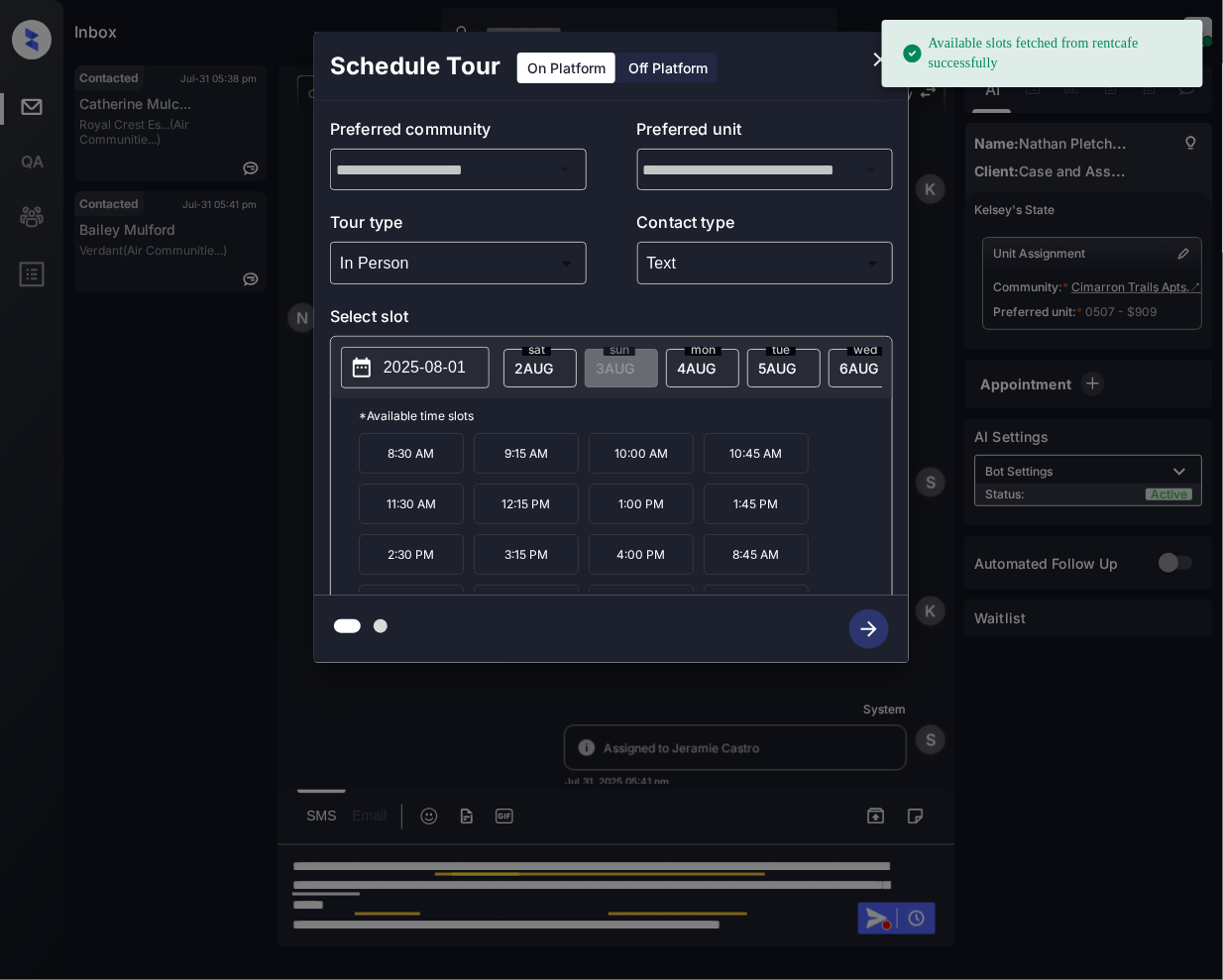 click on "5 AUG" at bounding box center (372, 368) 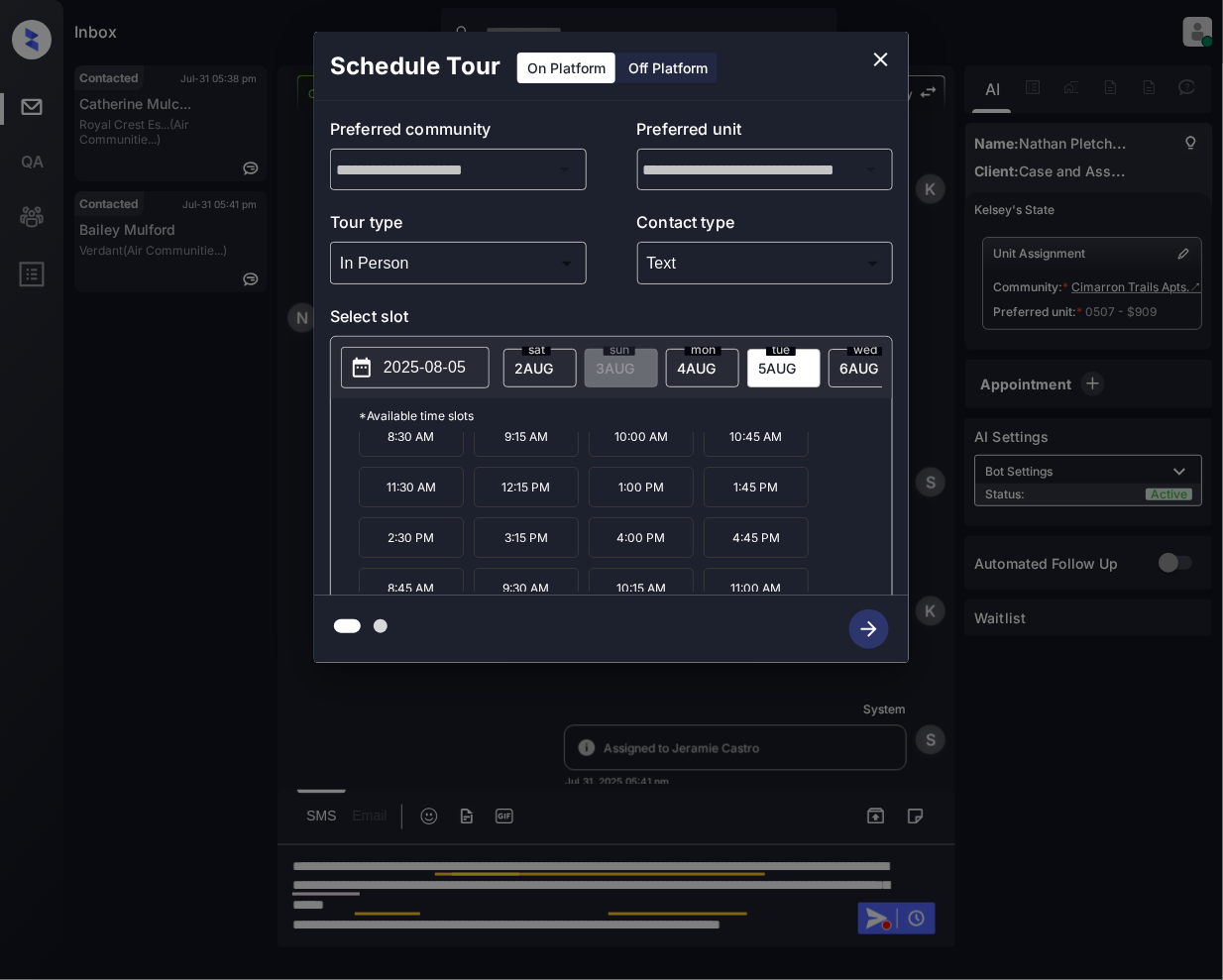 scroll, scrollTop: 0, scrollLeft: 0, axis: both 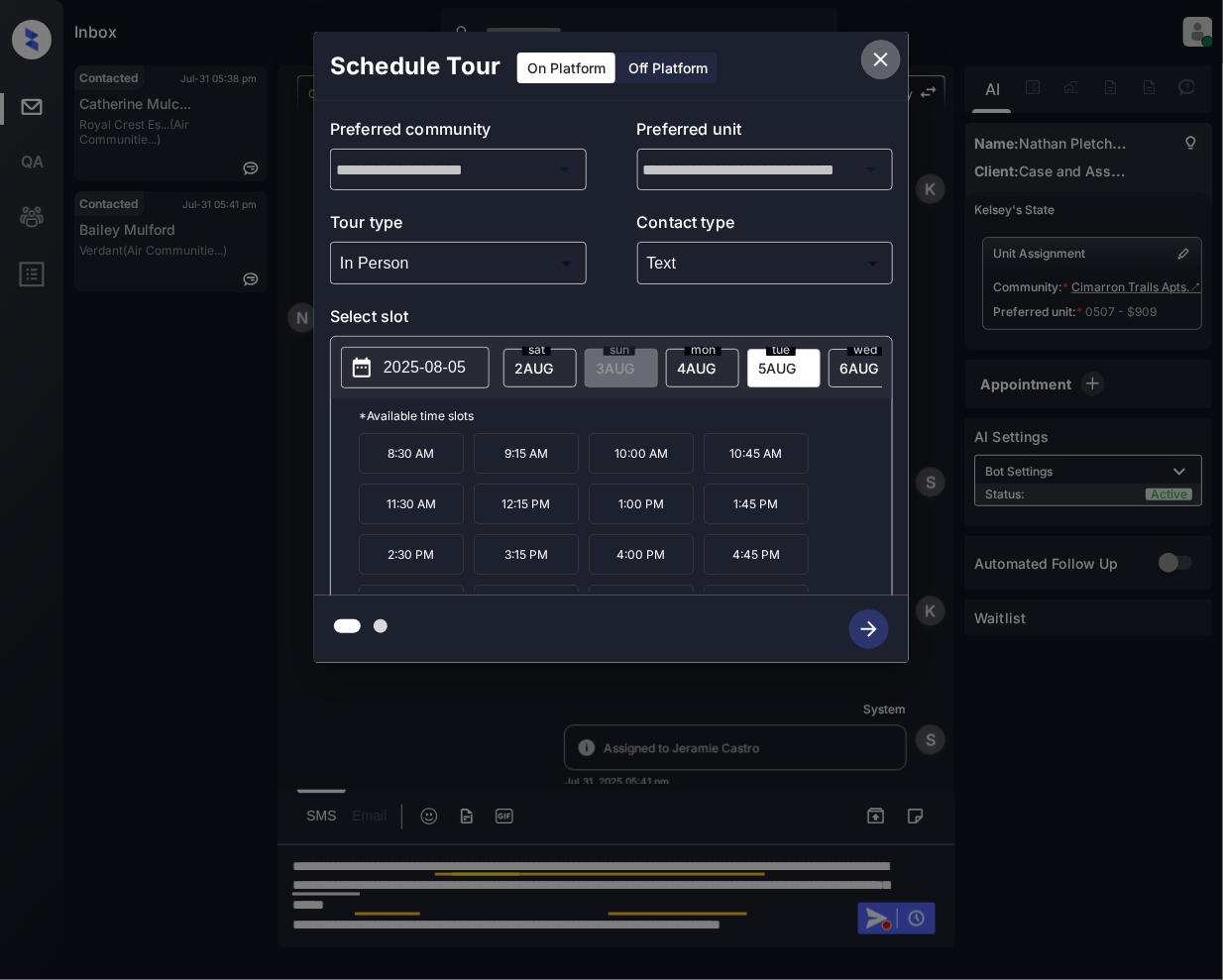 click 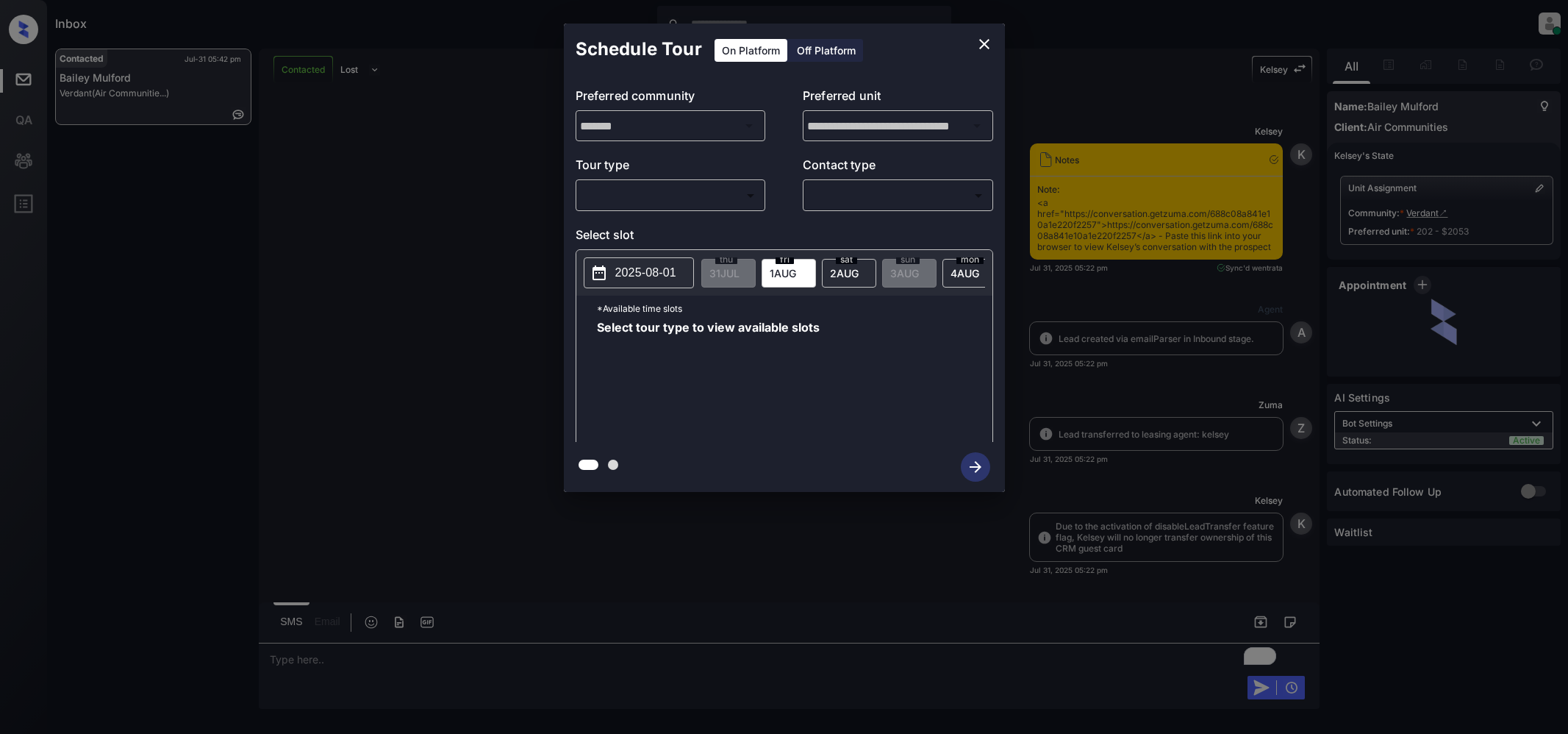 scroll, scrollTop: 0, scrollLeft: 0, axis: both 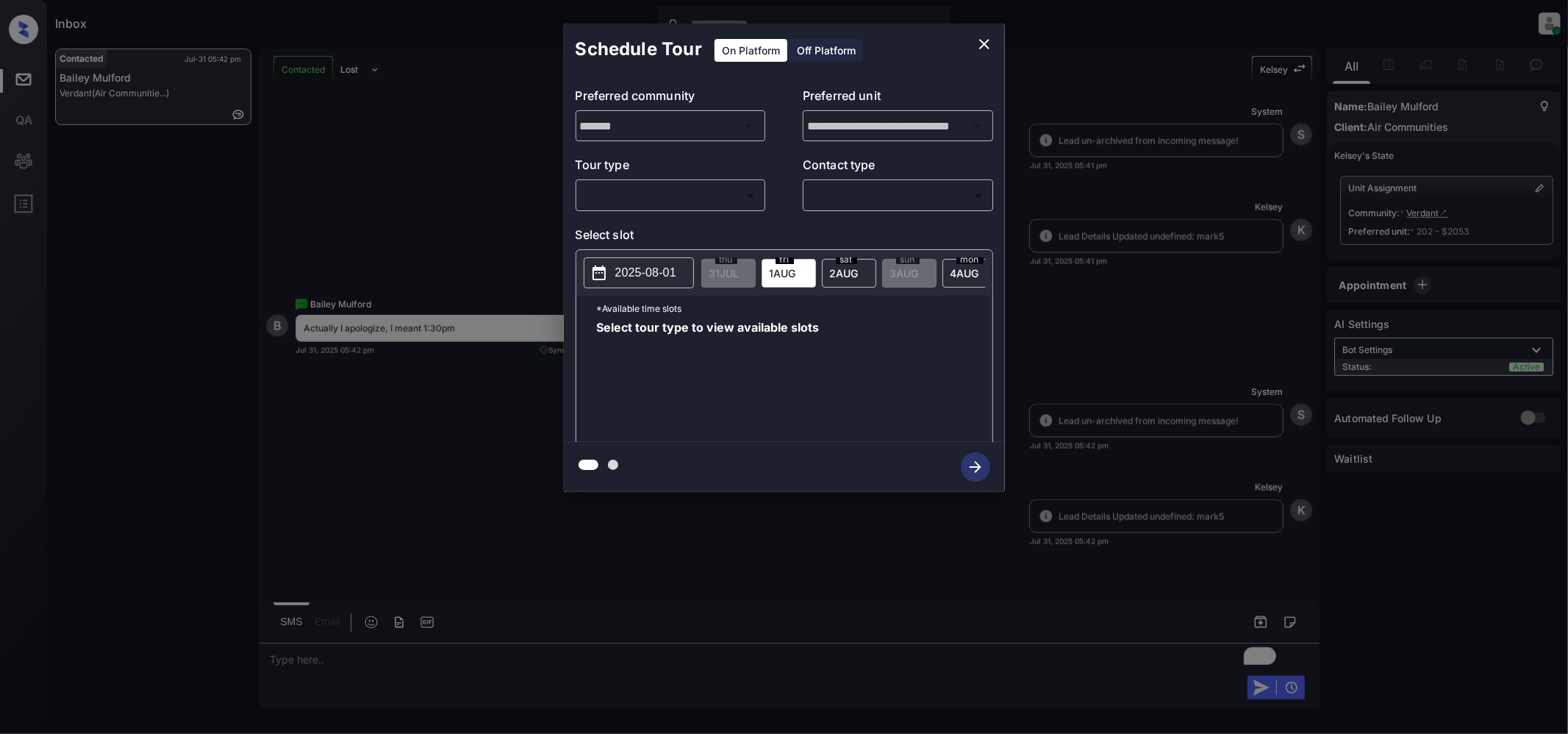 click on "Inbox Jeramie Castro Online Set yourself   offline Set yourself   on break Profile Switch to  light  mode Sign out Contacted Jul-31 05:42 pm   Bailey Mulford Verdant  (Air Communitie...) Contacted Lost Lead Sentiment: Angry Upon sliding the acknowledgement:  Lead will move to lost stage. * ​ SMS and call option will be set to opt out. AFM will be turned off for the lead. Kelsey New Message Kelsey Notes Note: <a href="https://conversation.getzuma.com/688c08a841e10a1e220f2257">https://conversation.getzuma.com/688c08a841e10a1e220f2257</a> - Paste this link into your browser to view Kelsey’s conversation with the prospect Jul 31, 2025 05:22 pm  Sync'd w  entrata K New Message Agent Lead created via emailParser in Inbound stage. Jul 31, 2025 05:22 pm A New Message Zuma Lead transferred to leasing agent: kelsey Jul 31, 2025 05:22 pm Z New Message Kelsey Due to the activation of disableLeadTransfer feature flag, Kelsey will no longer transfer ownership of this CRM guest card Jul 31, 2025 05:22 pm K New Message A" at bounding box center (784, 367) 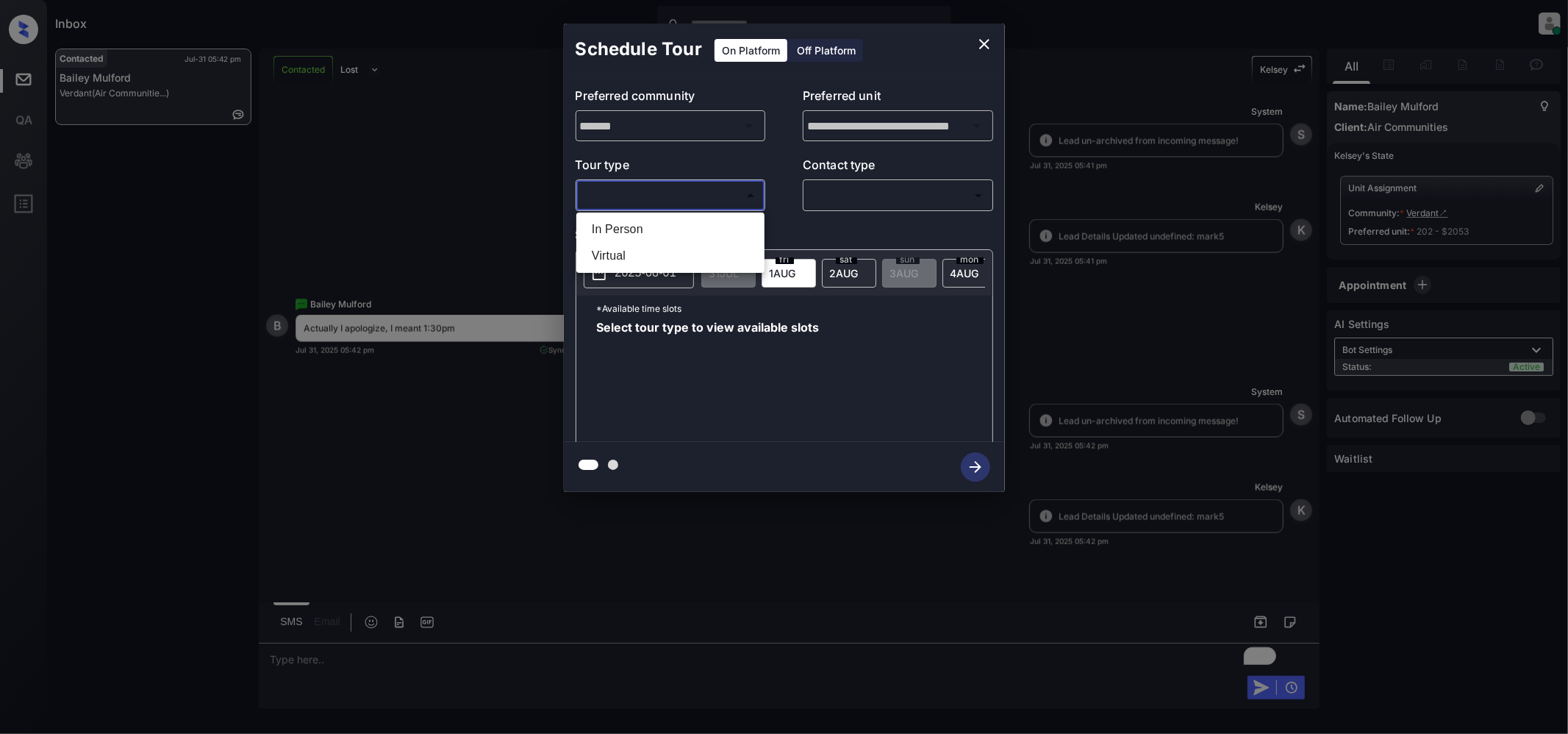 click on "In Person" at bounding box center (670, 229) 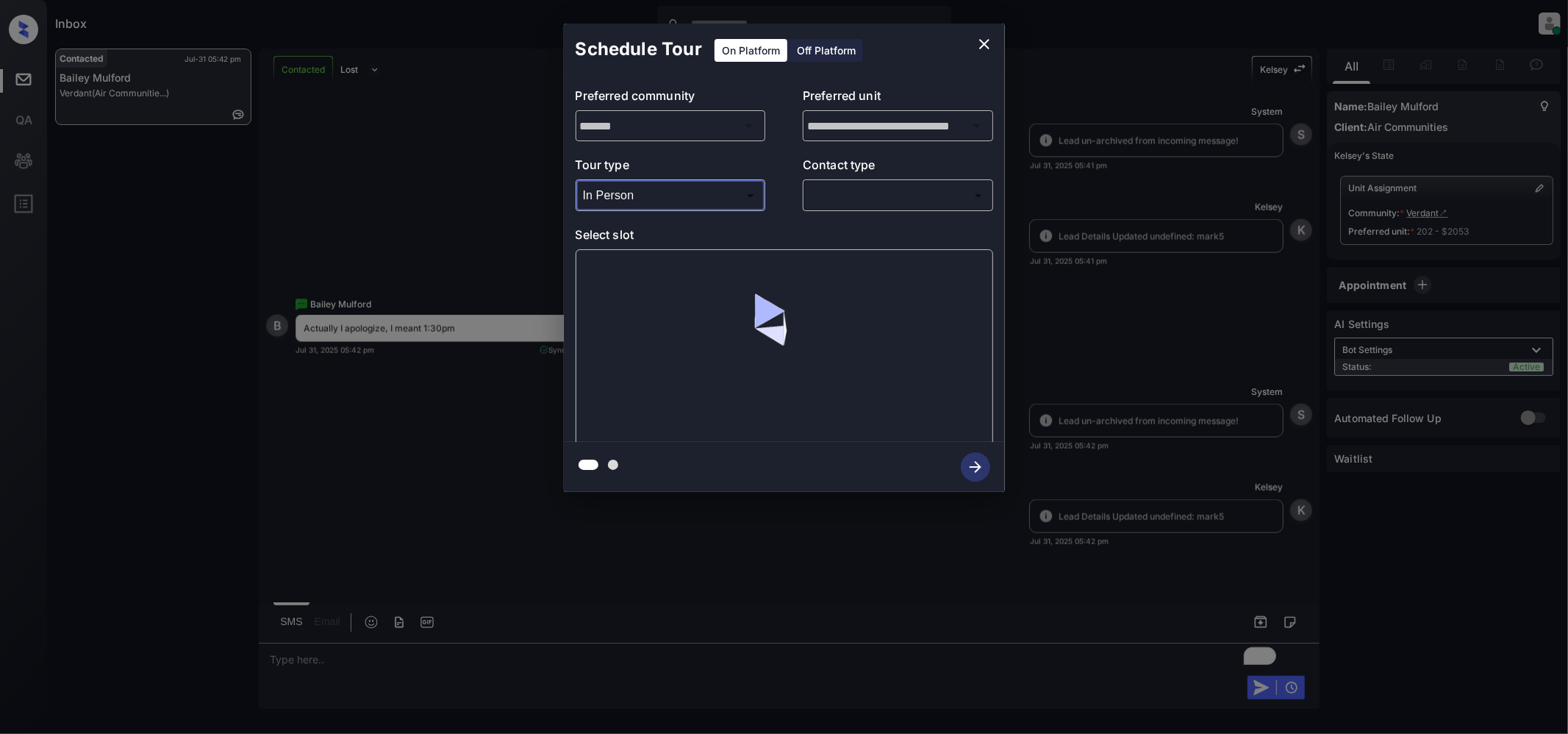 click on "Inbox Jeramie Castro Online Set yourself   offline Set yourself   on break Profile Switch to  light  mode Sign out Contacted Jul-31 05:42 pm   Bailey Mulford Verdant  (Air Communitie...) Contacted Lost Lead Sentiment: Angry Upon sliding the acknowledgement:  Lead will move to lost stage. * ​ SMS and call option will be set to opt out. AFM will be turned off for the lead. Kelsey New Message Kelsey Notes Note: <a href="https://conversation.getzuma.com/688c08a841e10a1e220f2257">https://conversation.getzuma.com/688c08a841e10a1e220f2257</a> - Paste this link into your browser to view Kelsey’s conversation with the prospect Jul 31, 2025 05:22 pm  Sync'd w  entrata K New Message Agent Lead created via emailParser in Inbound stage. Jul 31, 2025 05:22 pm A New Message Zuma Lead transferred to leasing agent: kelsey Jul 31, 2025 05:22 pm Z New Message Kelsey Due to the activation of disableLeadTransfer feature flag, Kelsey will no longer transfer ownership of this CRM guest card Jul 31, 2025 05:22 pm K New Message A" at bounding box center [784, 367] 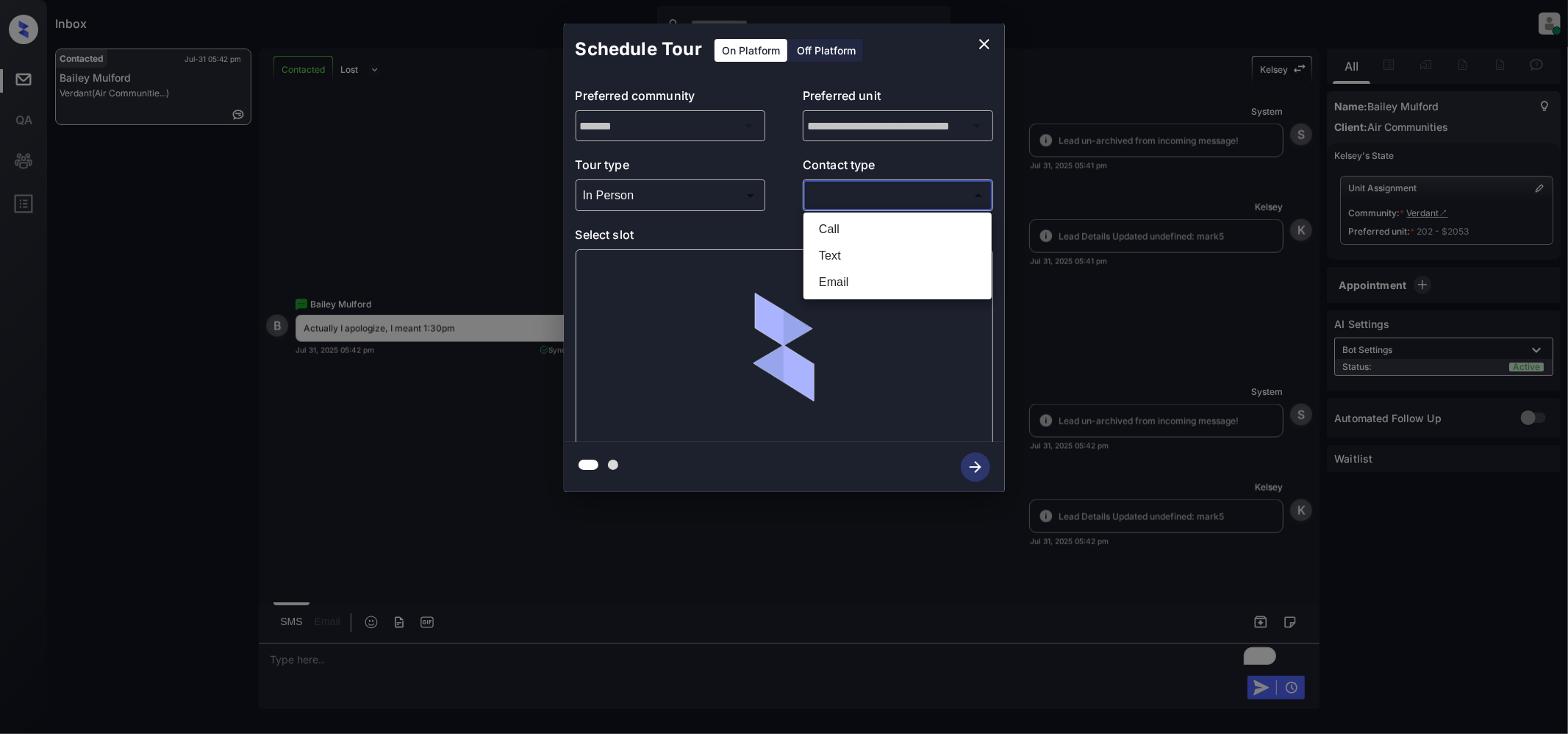 click on "Text" at bounding box center [898, 256] 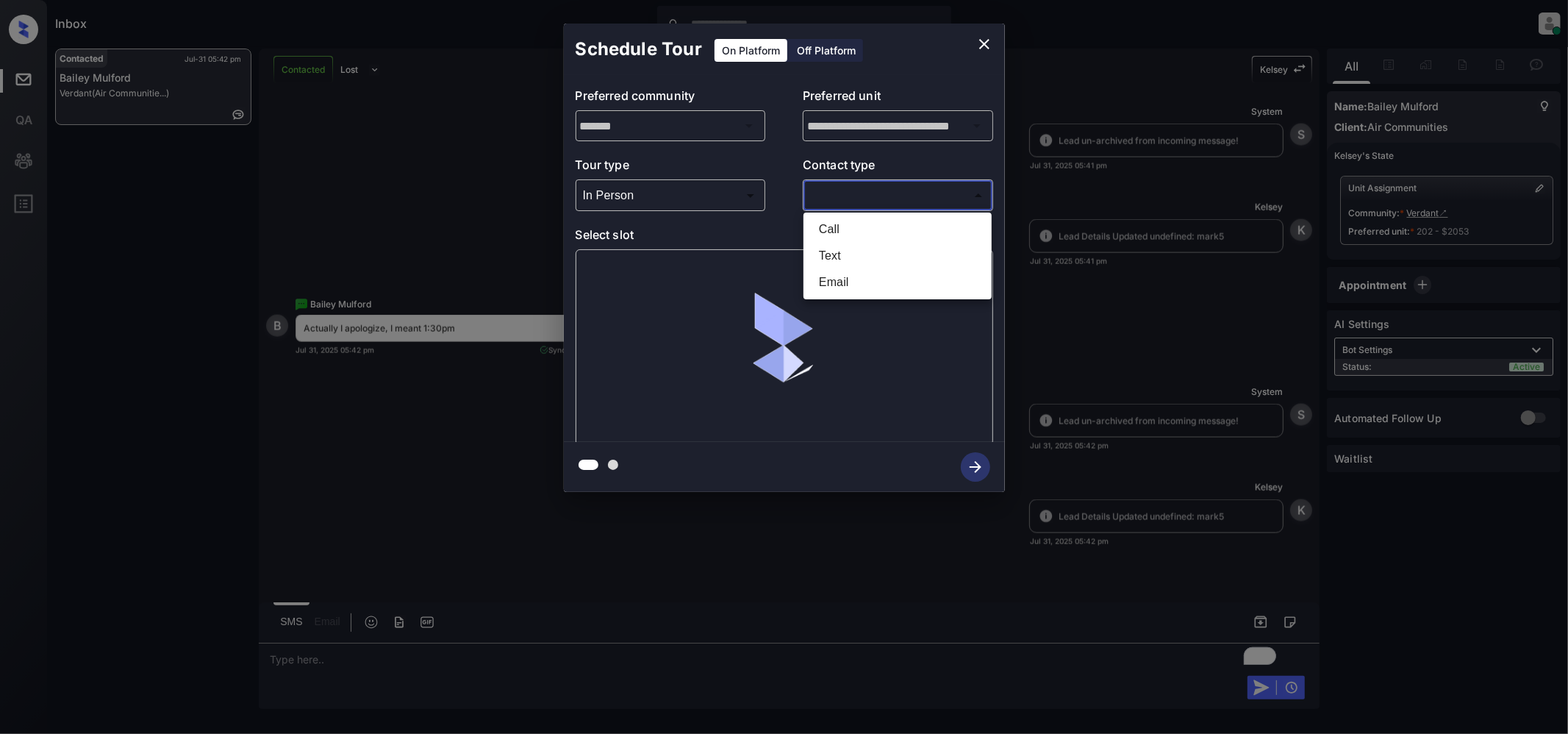type on "****" 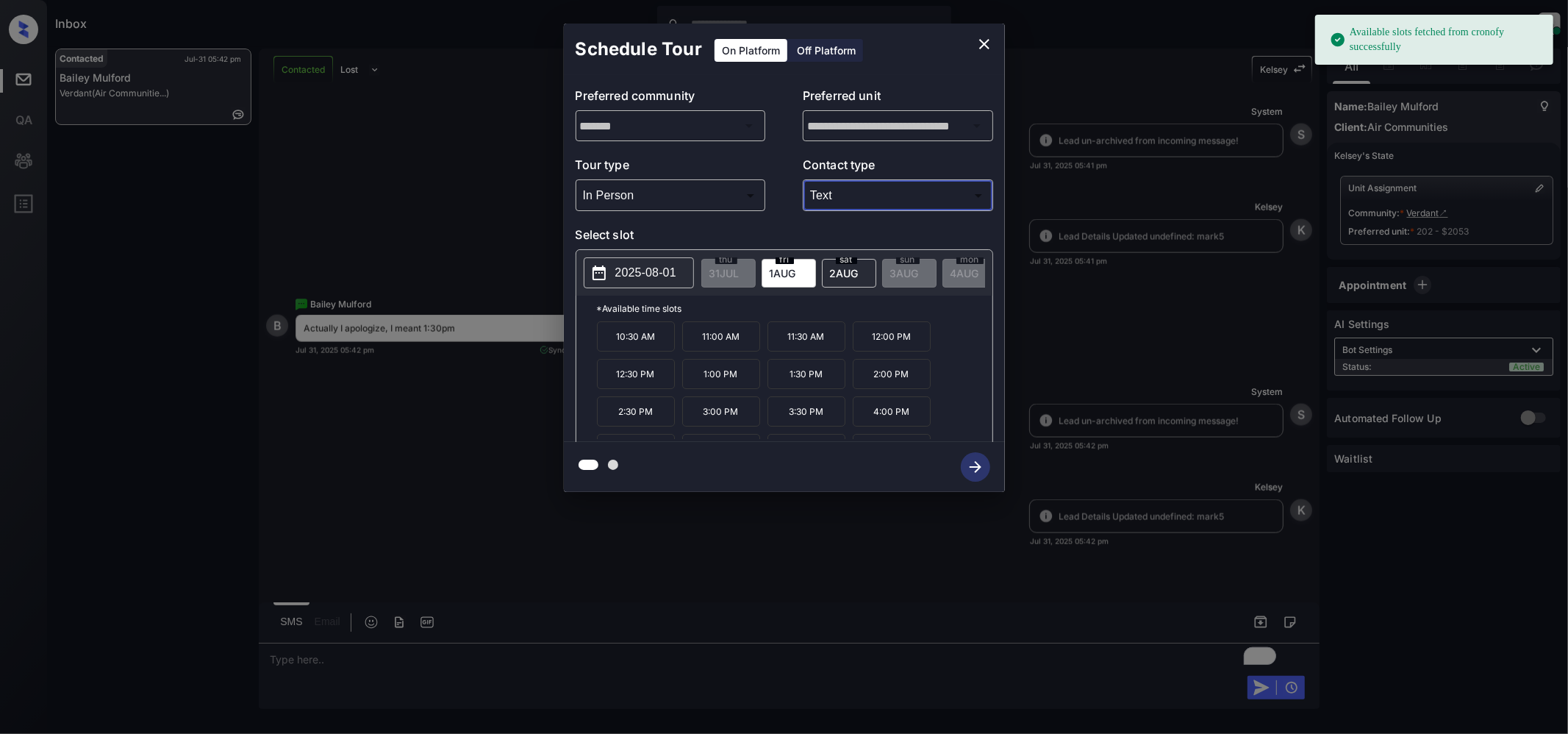 click on "2 AUG" at bounding box center [724, 273] 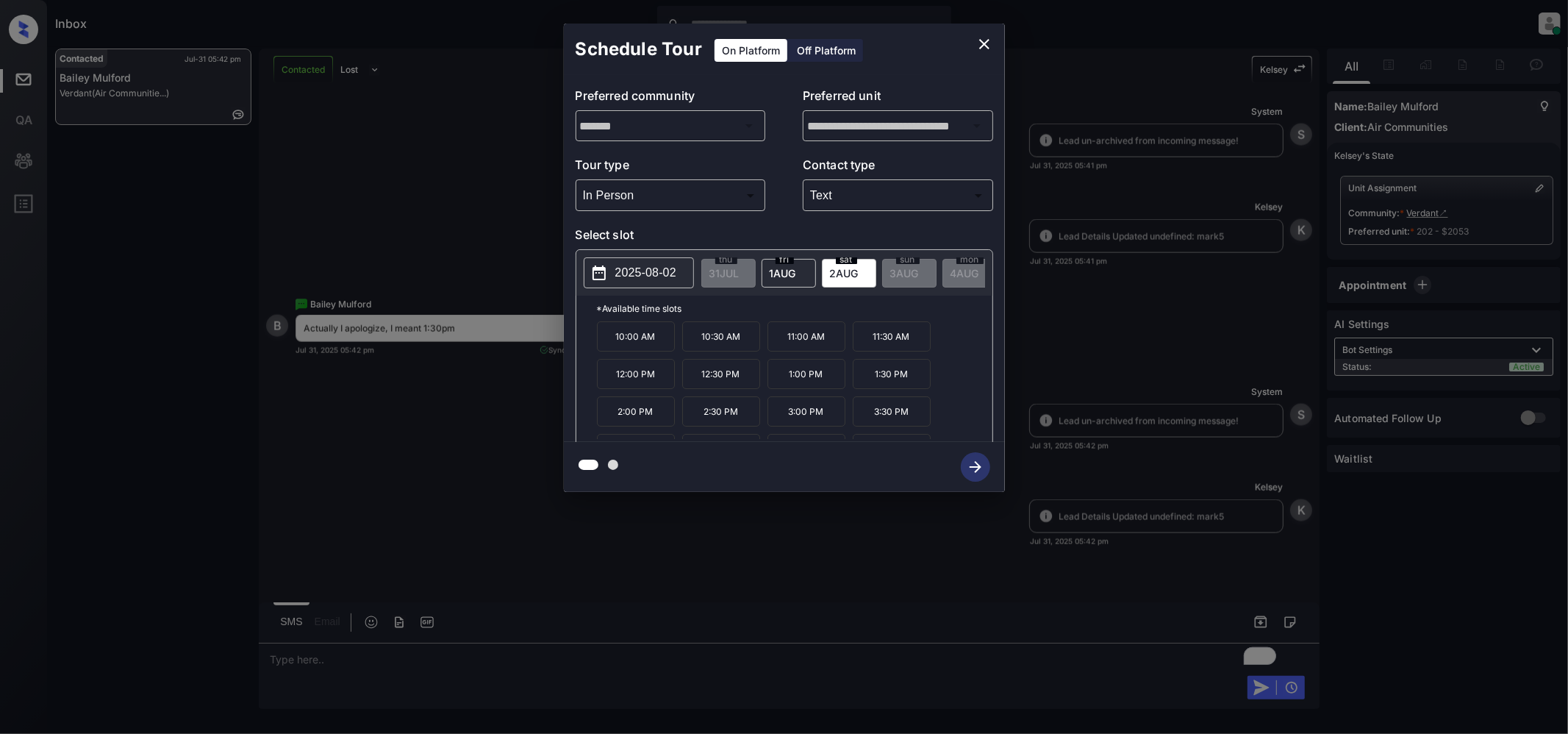 click 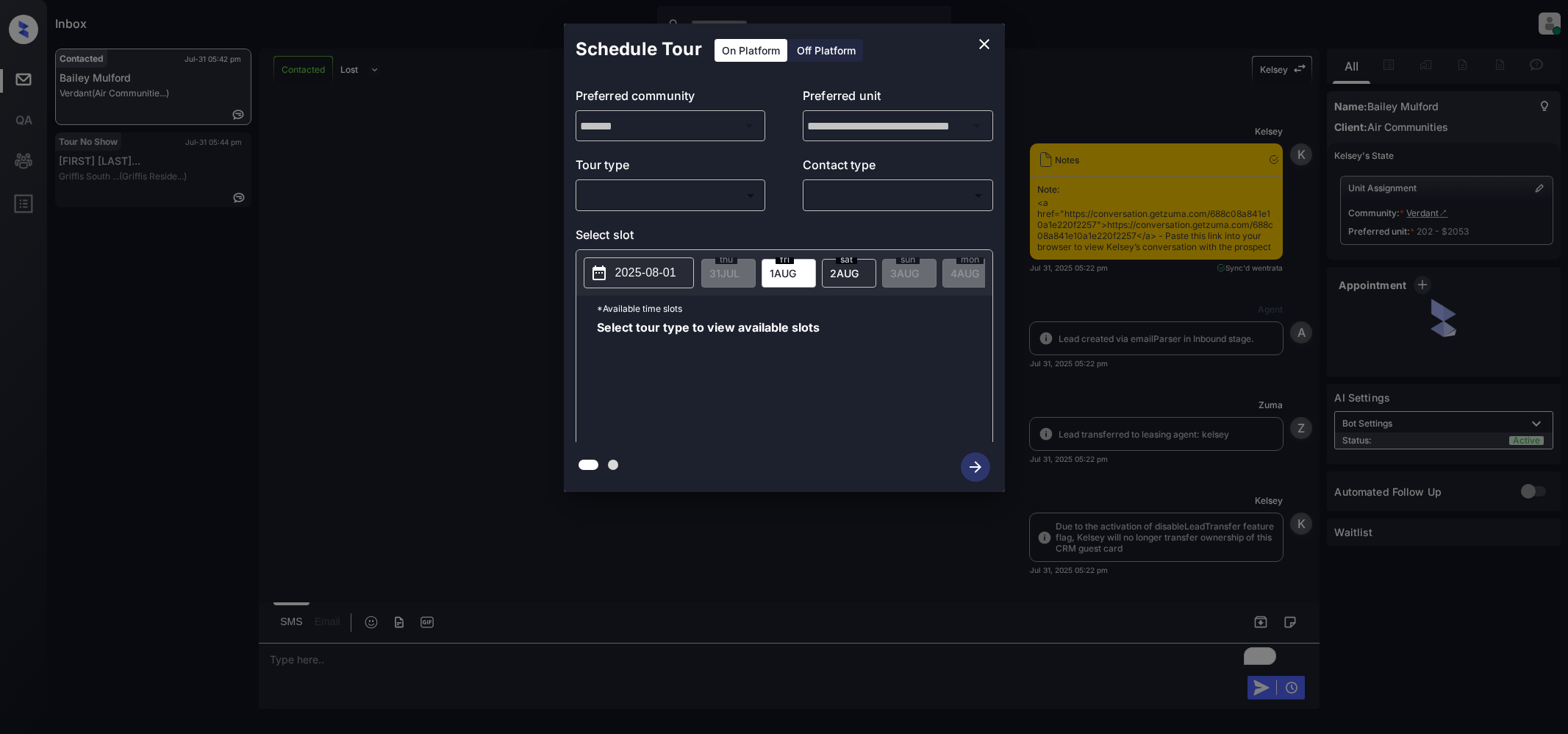 scroll, scrollTop: 0, scrollLeft: 0, axis: both 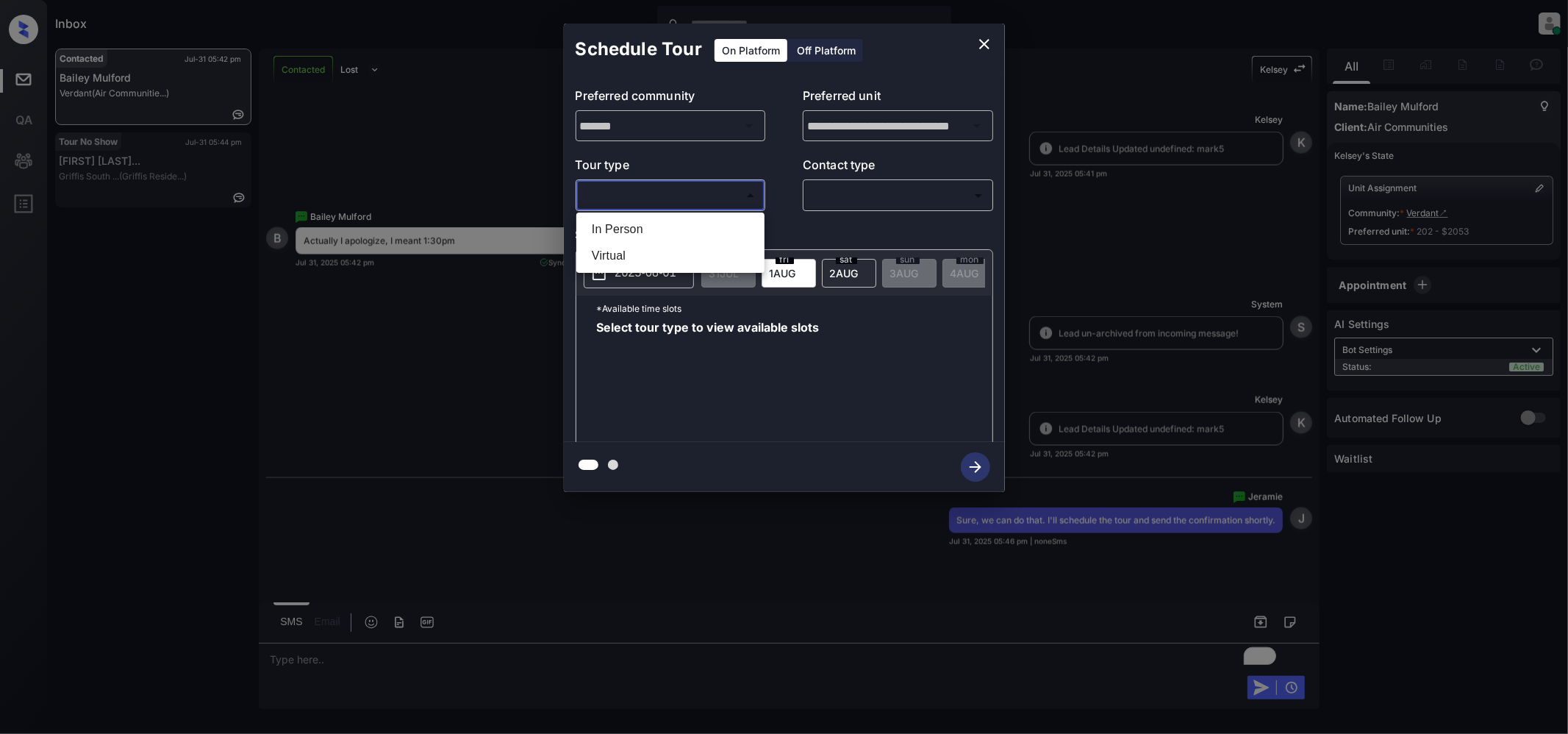 click on "Inbox [FIRST] [LAST] Online Set yourself   offline Set yourself   on break Profile Switch to  light  mode Sign out Contacted [DATE] [TIME]   [FIRST] [LAST] Verdant  (Air Communitie...) Tour No Show [DATE] [TIME]   [FIRST] [LAST] Griffis South ...  (Griffis Reside...) Contacted Lost Lead Sentiment: Angry Upon sliding the acknowledgement:  Lead will move to lost stage. * ​ SMS and call option will be set to opt out. AFM will be turned off for the lead. [FIRST] New Message [FIRST] Notes Note:  - Paste this link into your browser to view [FIRST]'s conversation with the prospect [DATE] [TIME]  Sync'd w  entrata [FIRST] New Message Agent Lead created via emailParser in Inbound stage. [DATE] [TIME]  [FIRST] New Message [FIRST] [DATE] [TIME]  [FIRST] New Message [FIRST] [DATE] [TIME]  [FIRST] New Message Agent AFM Request sent to [FIRST]. [FIRST]" at bounding box center (784, 367) 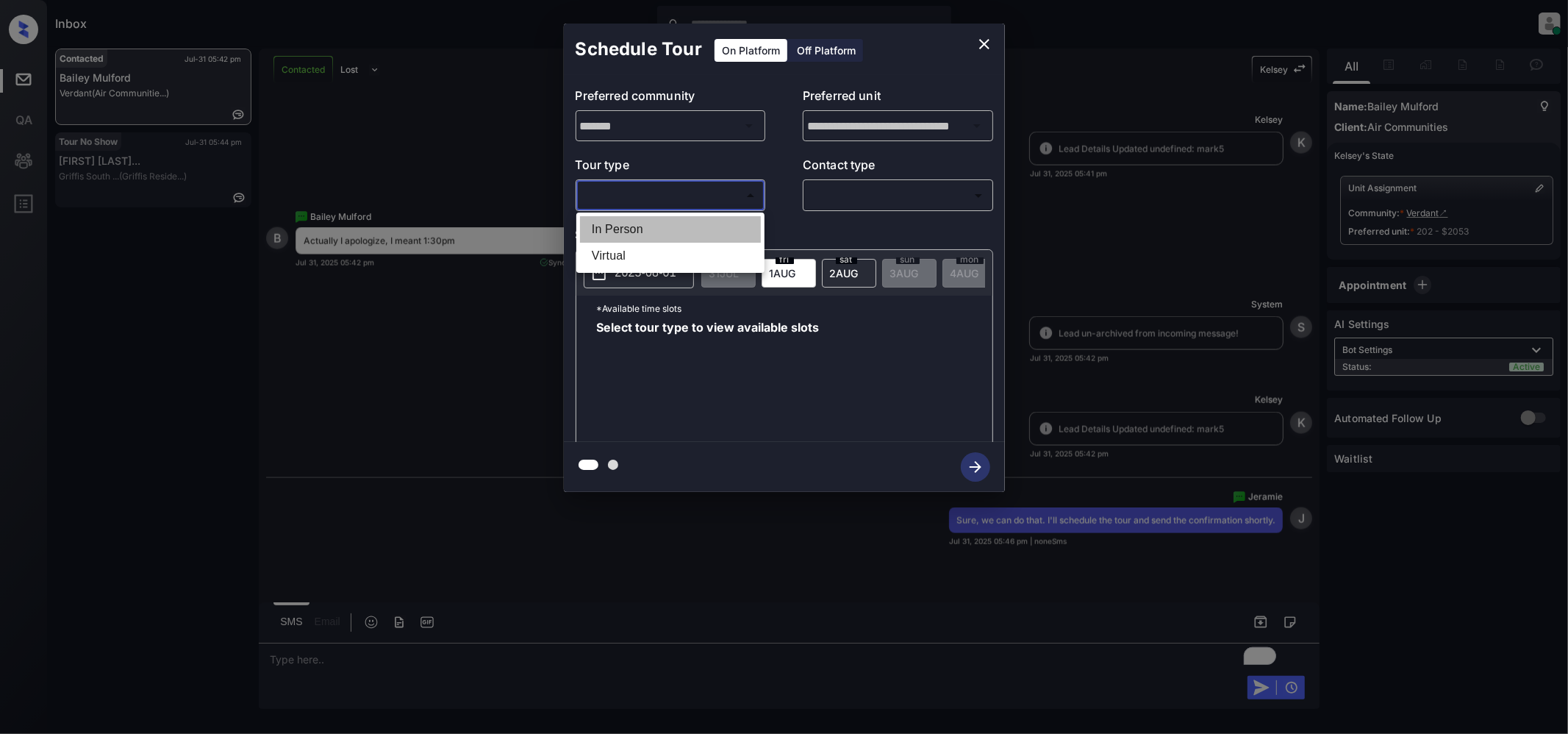 click on "In Person" at bounding box center [670, 229] 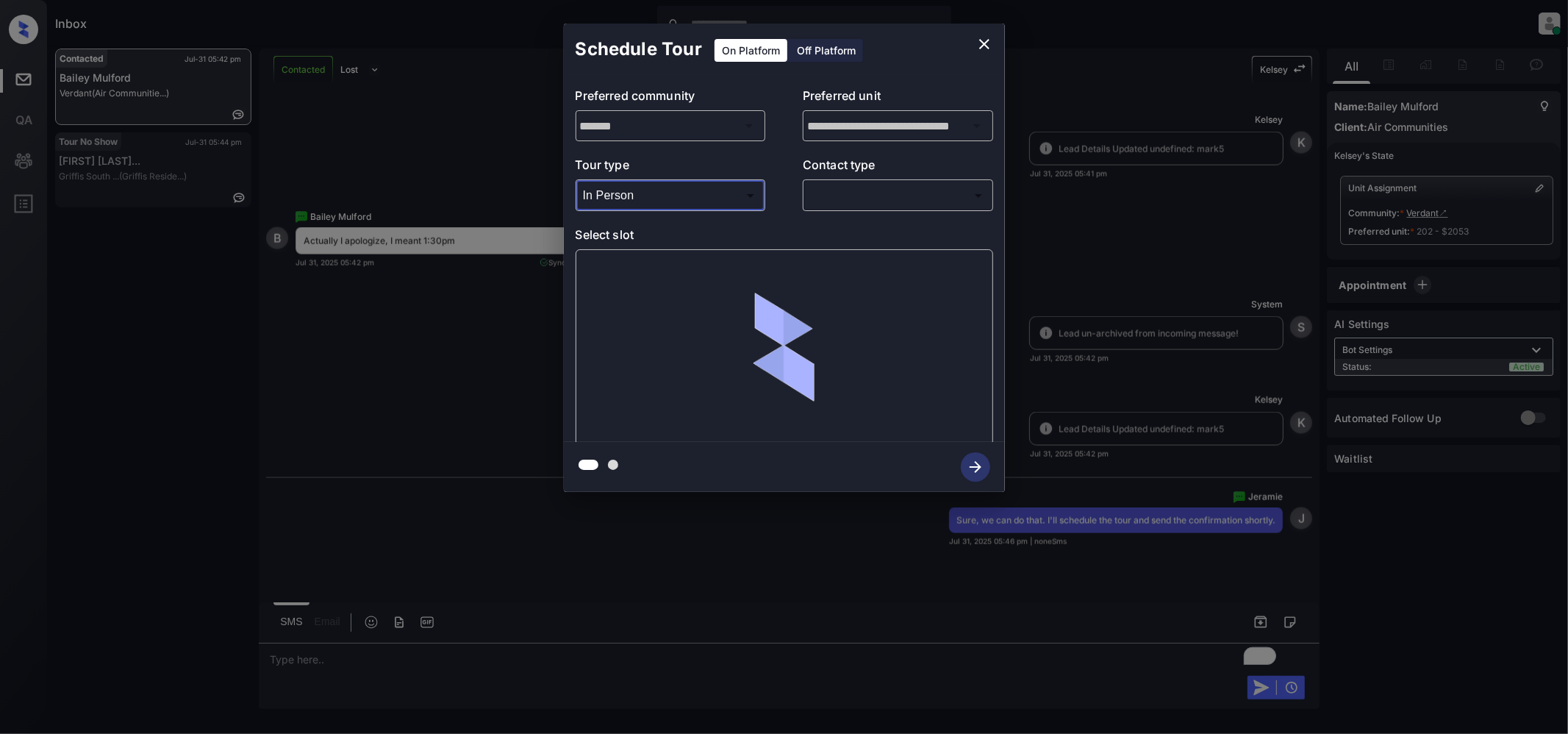 click on "Inbox Jeramie Castro Online Set yourself   offline Set yourself   on break Profile Switch to  light  mode Sign out Contacted Jul-31 05:42 pm   Bailey Mulford Verdant  (Air Communitie...) Tour No Show Jul-31 05:44 pm   Shawnese Laffo... Griffis South ...  (Griffis Reside...) Contacted Lost Lead Sentiment: Angry Upon sliding the acknowledgement:  Lead will move to lost stage. * ​ SMS and call option will be set to opt out. AFM will be turned off for the lead. Kelsey New Message Kelsey Notes Note: <a href="https://conversation.getzuma.com/688c08a841e10a1e220f2257">https://conversation.getzuma.com/688c08a841e10a1e220f2257</a> - Paste this link into your browser to view Kelsey’s conversation with the prospect Jul 31, 2025 05:22 pm  Sync'd w  entrata K New Message Agent Lead created via emailParser in Inbound stage. Jul 31, 2025 05:22 pm A New Message Zuma Lead transferred to leasing agent: kelsey Jul 31, 2025 05:22 pm Z New Message Kelsey Jul 31, 2025 05:22 pm K New Message Agent AFM Request sent to Kelsey. A" at bounding box center (784, 367) 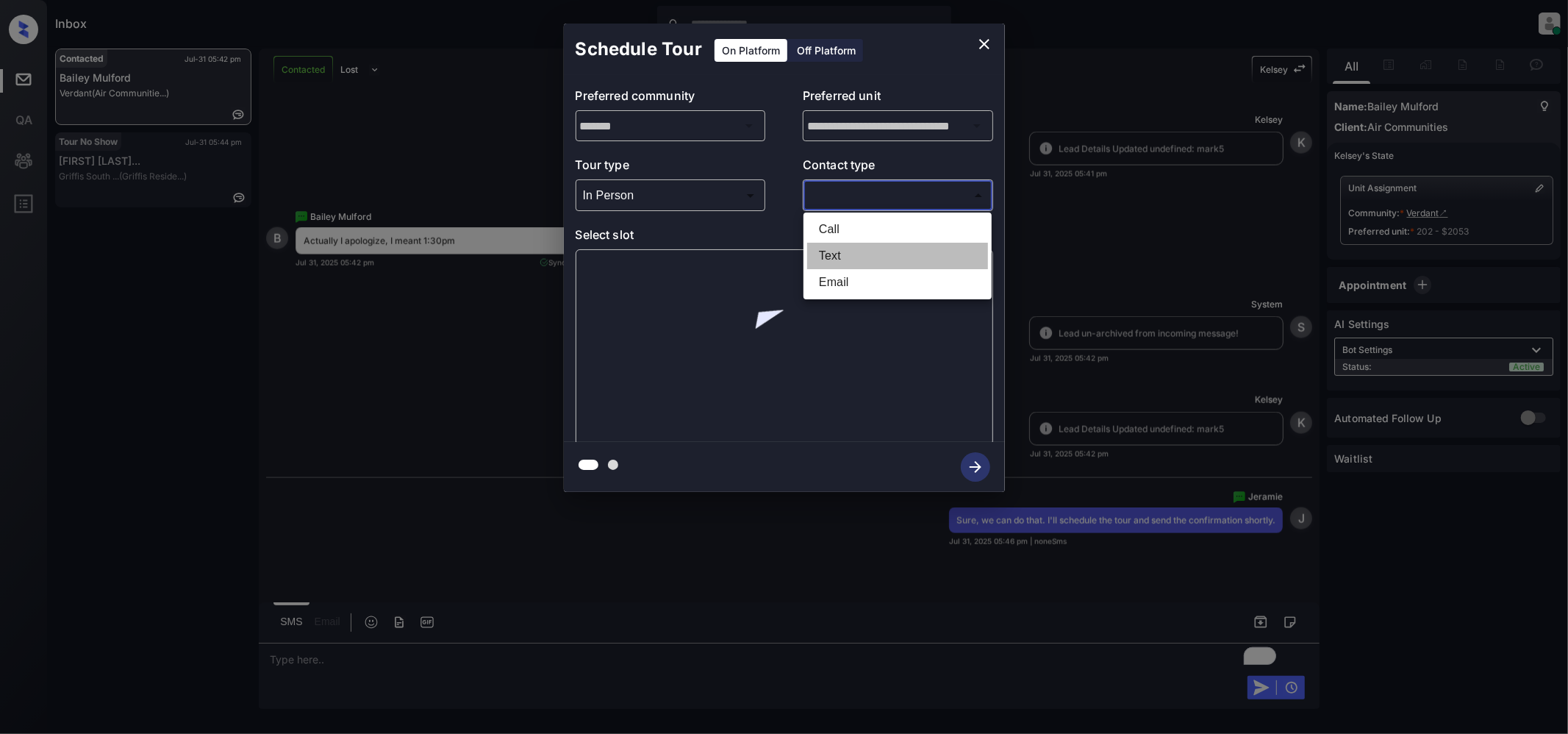 click on "Text" at bounding box center [898, 256] 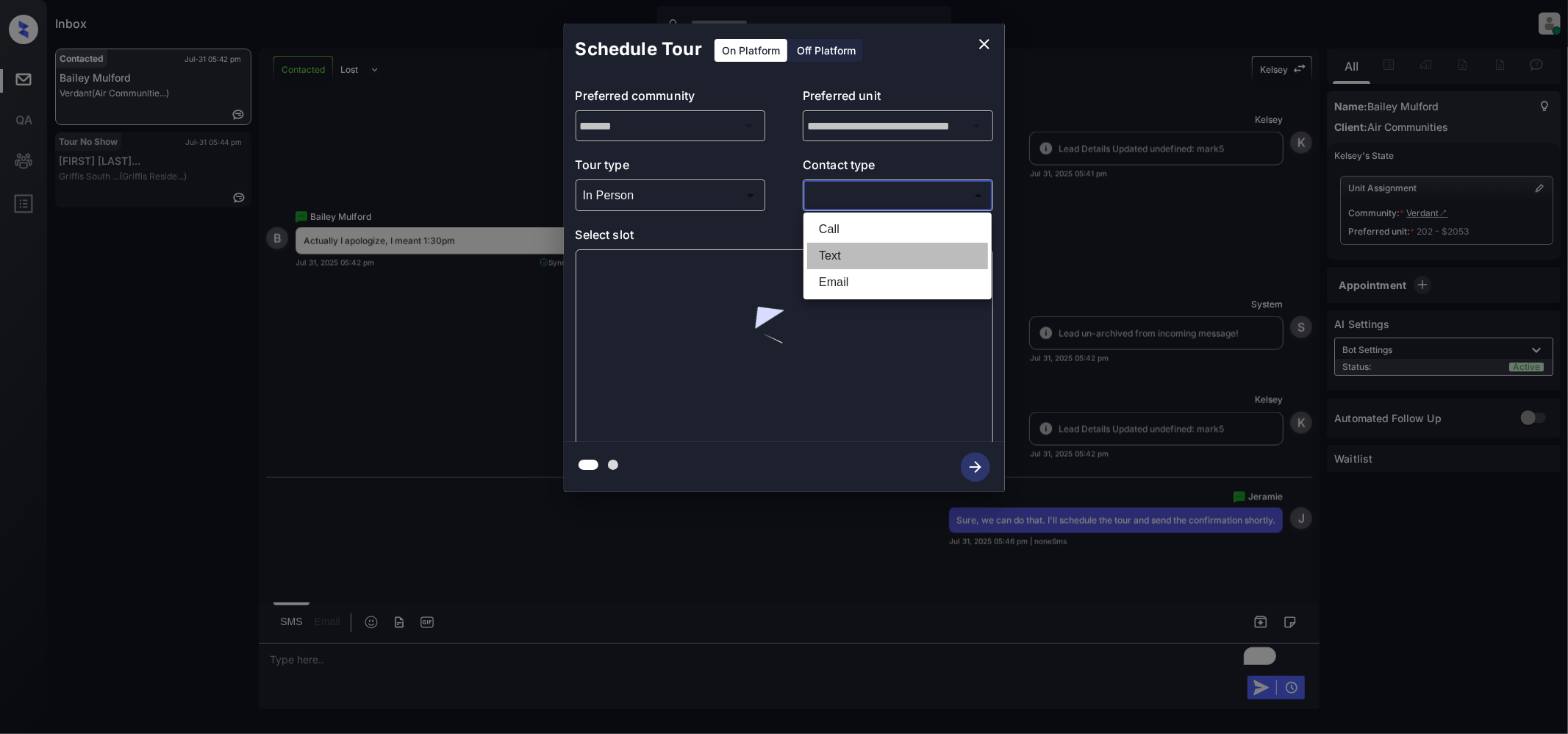 type on "****" 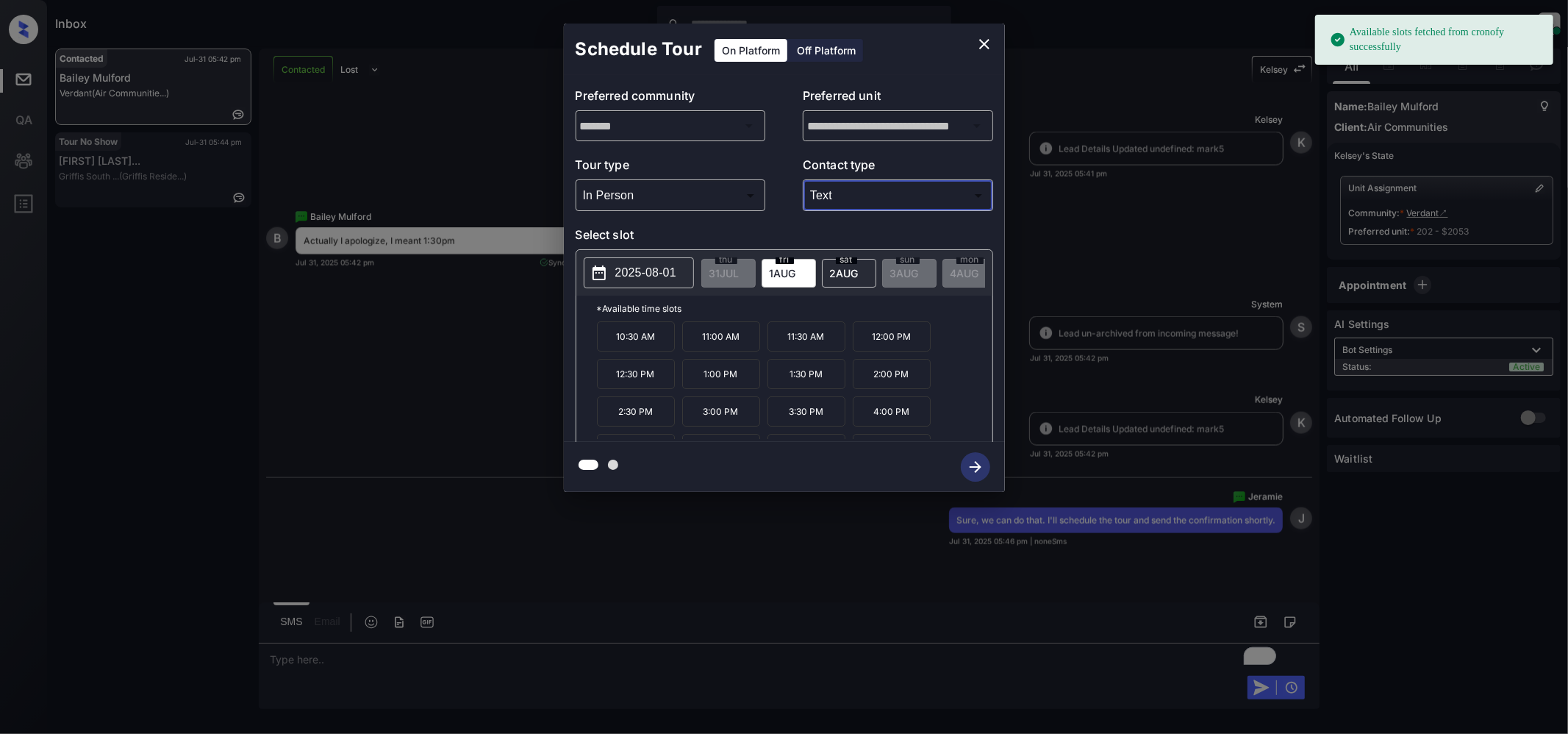 click on "2 AUG" at bounding box center (724, 273) 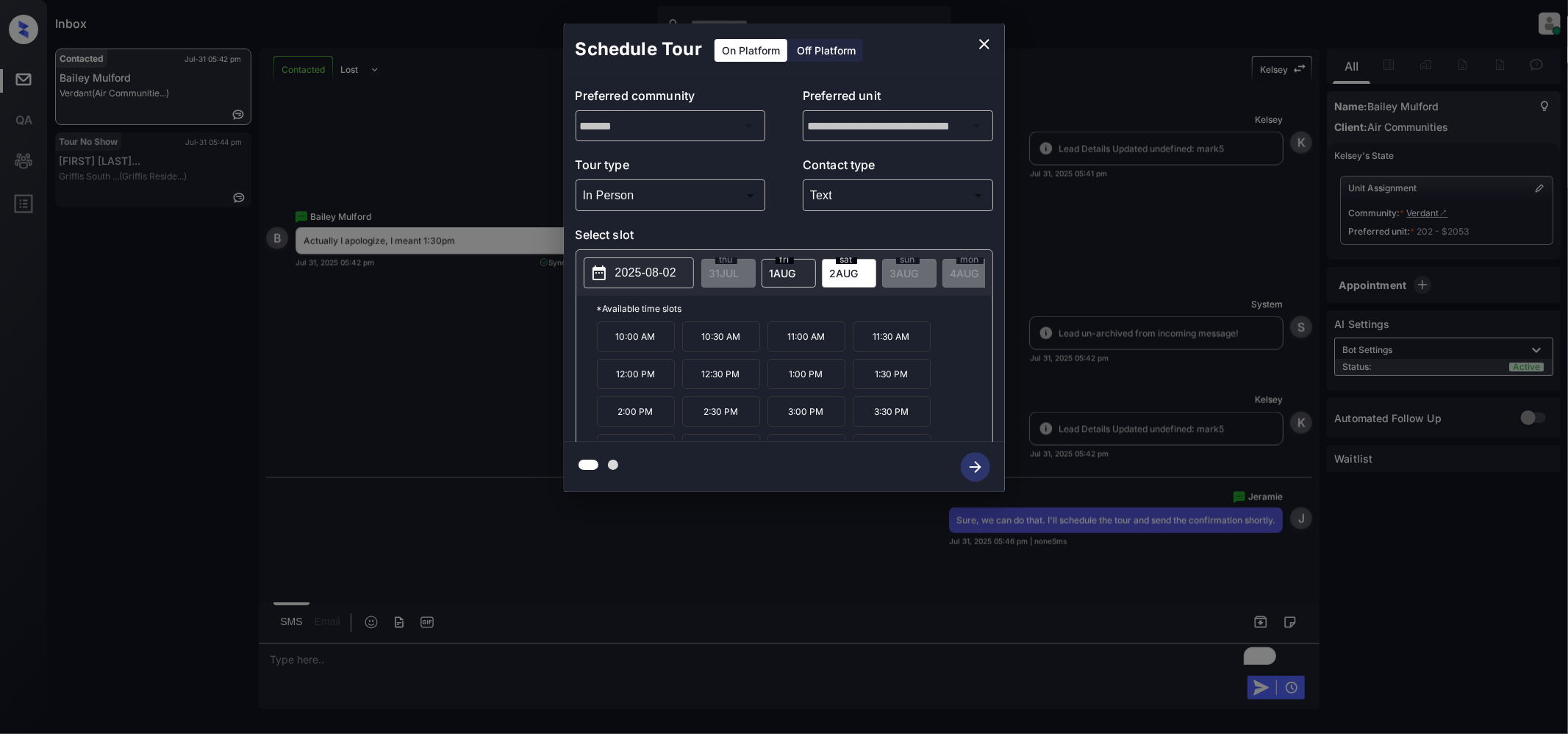 click on "1:30 PM" at bounding box center [892, 374] 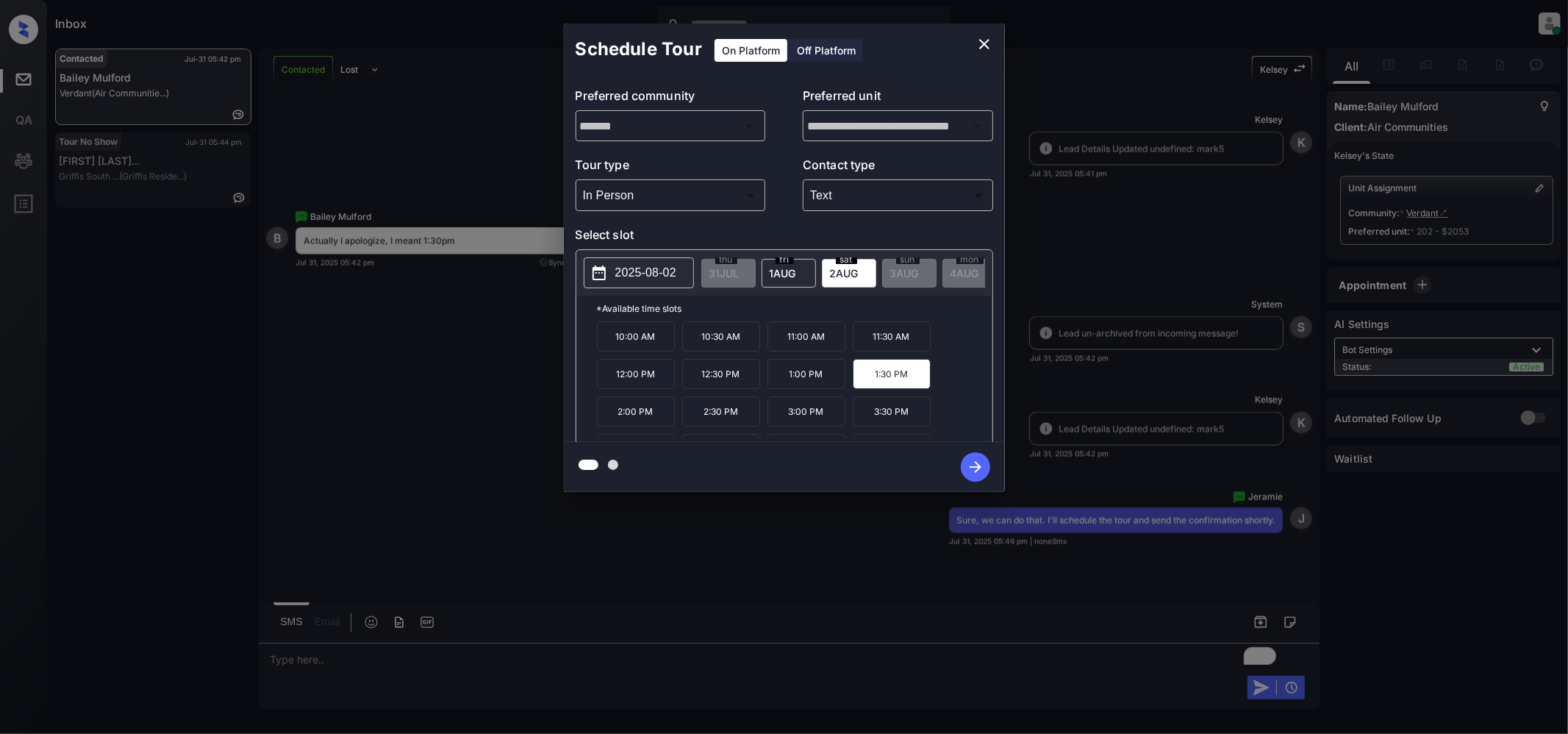 click 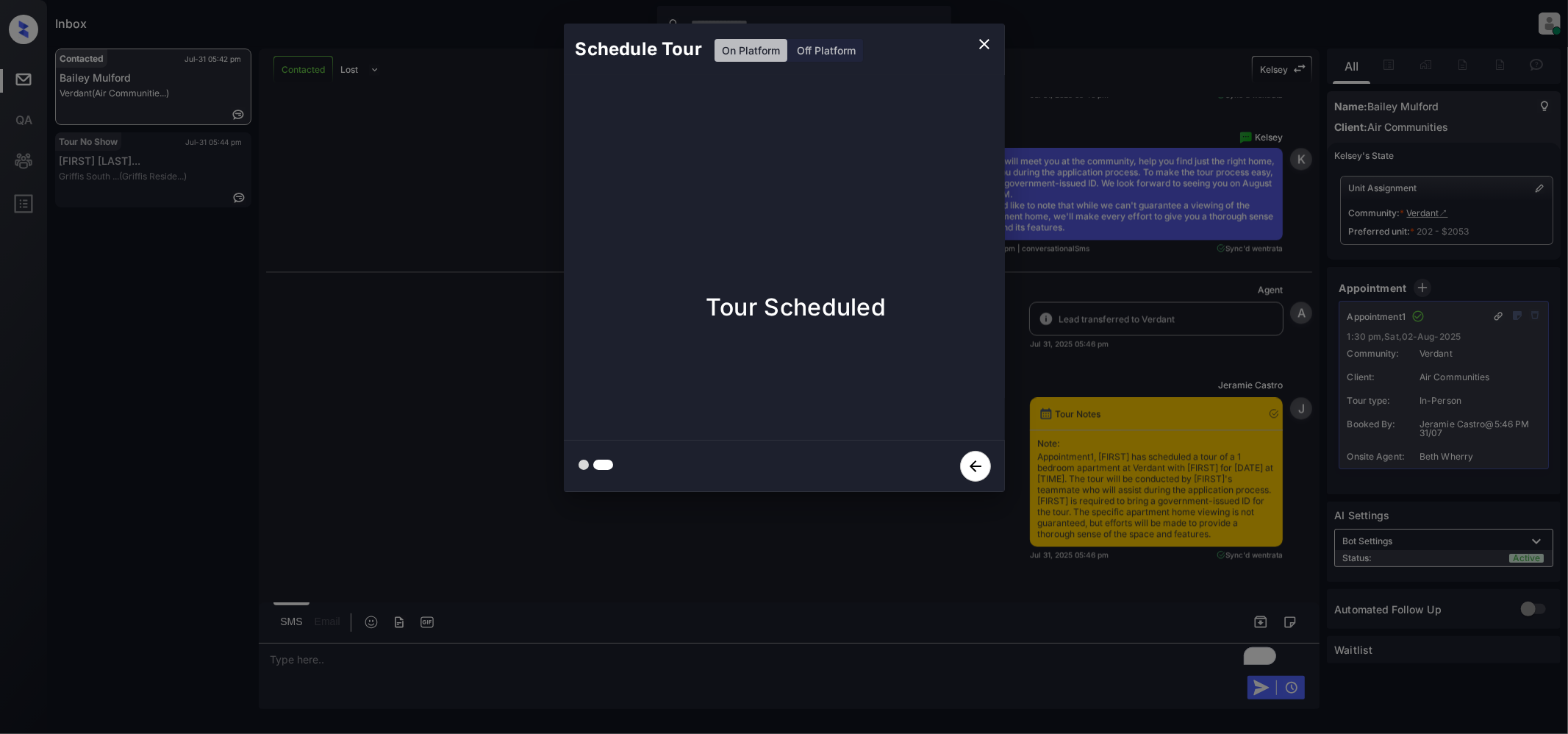scroll, scrollTop: 2751, scrollLeft: 0, axis: vertical 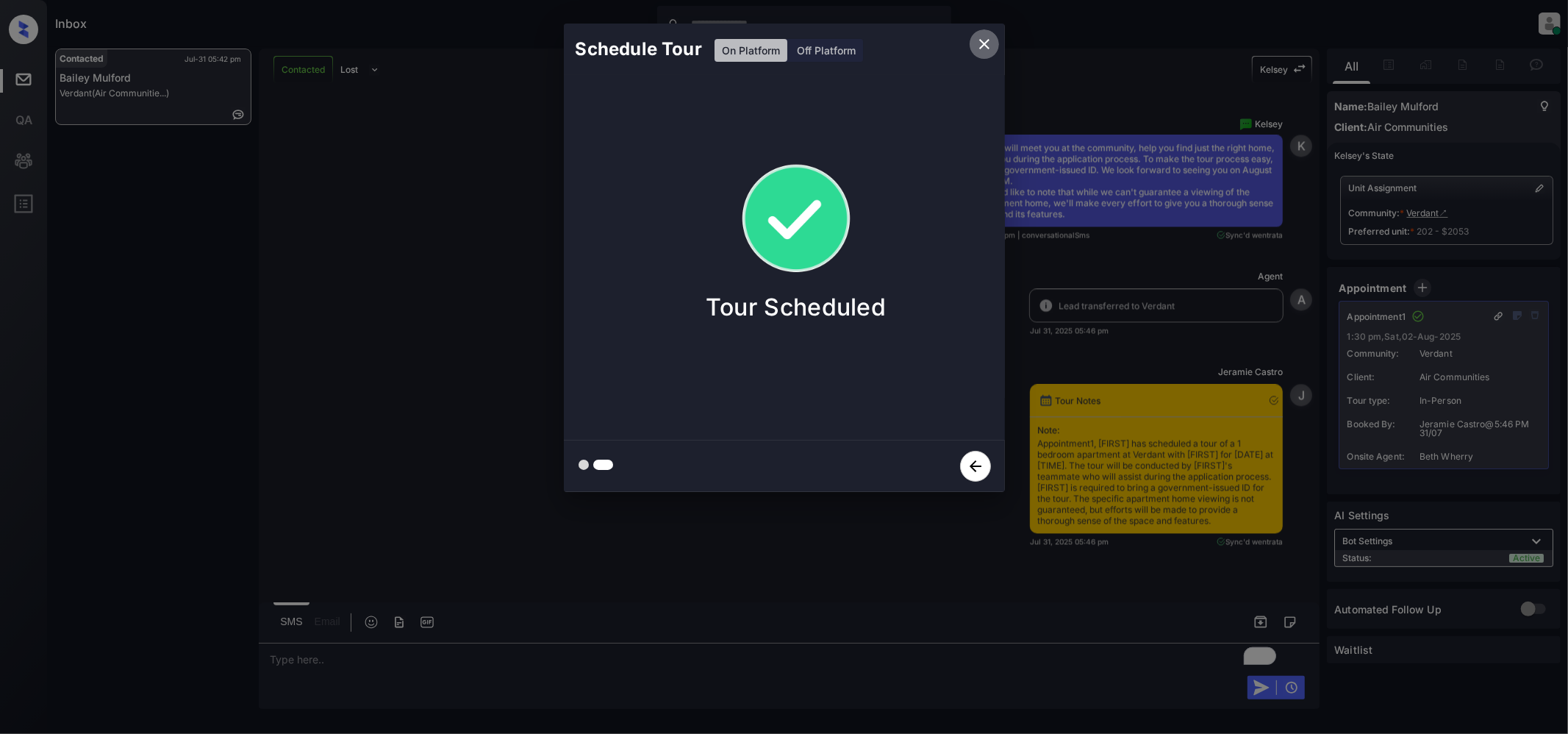 click 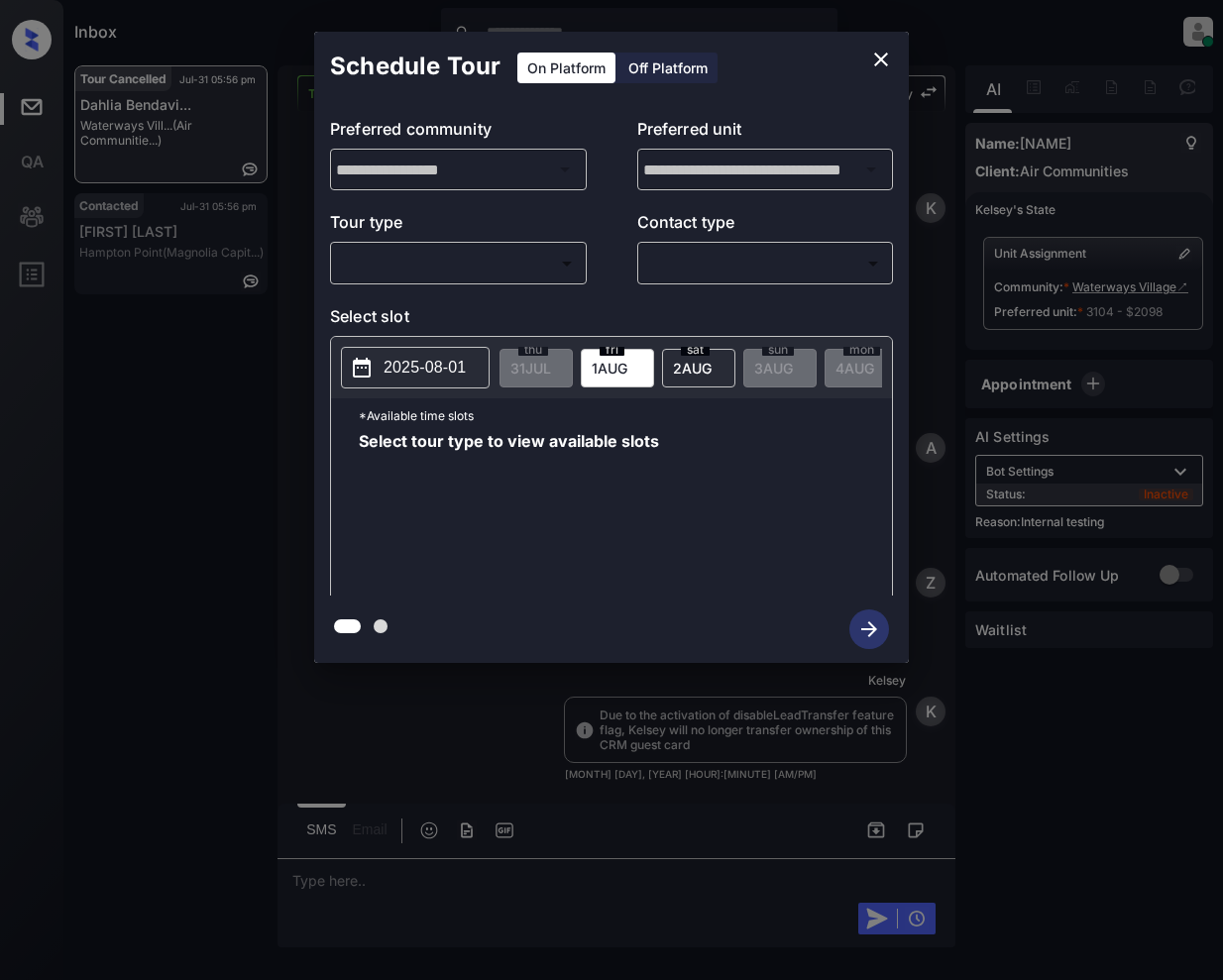 scroll, scrollTop: 0, scrollLeft: 0, axis: both 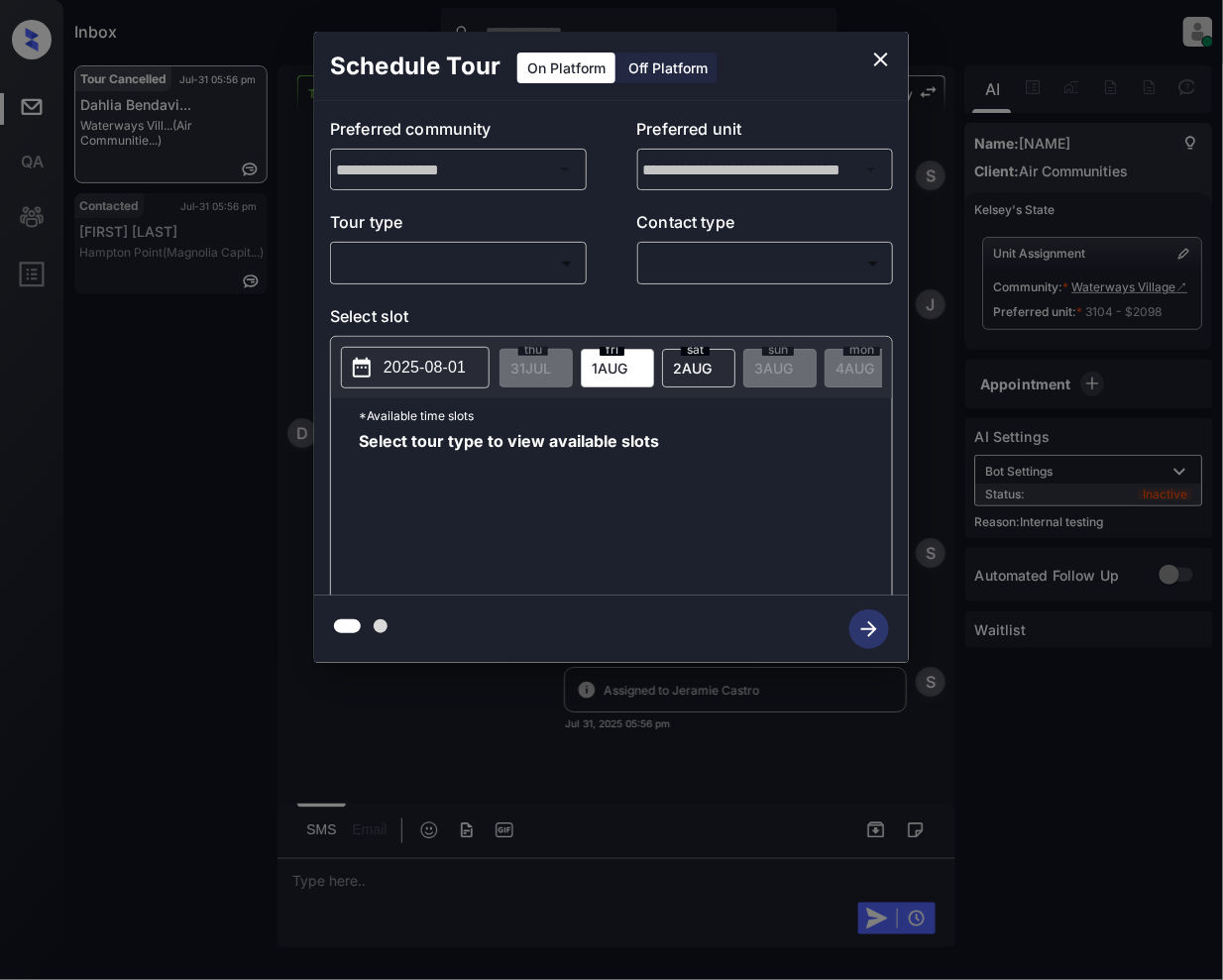 click on "Inbox [NAME] Online Set yourself   offline Set yourself   on break Profile Switch to  light  mode Sign out Tour Cancelled [MONTH]-[DAY] [HOUR]:[MINUTE] [AM/PM]   [NAME]... Waterways Vill...  (Air Communitie...) Contacted [MONTH]-[DAY] [HOUR]:[MINUTE] [AM/PM]   [NAME] [NAME]  (Magnolia Capit...) Tour Cancelled Lost Lead Sentiment: Angry Upon sliding the acknowledgement:  Lead will move to lost stage. * ​ SMS and call option will be set to opt out. AFM will be turned off for the lead. [NAME] New Message [NAME] Notes Note:  - Paste this link into your browser to view [NAME]’s conversation with the prospect [MONTH] [DAY], [YEAR] [HOUR]:[MINUTE] [AM/PM]  Sync'd w  entrata [NAME] New Message Agent Lead created because they indicated they are interested in leasing via Zuma IVR. [MONTH] [DAY], [YEAR] [HOUR]:[MINUTE] [AM/PM] [NAME] New Message Zuma Lead transferred to leasing agent: [NAME] [MONTH] [DAY], [YEAR] [HOUR]:[MINUTE] [AM/PM] [NAME] New Message [NAME] [MONTH] [DAY], [YEAR] [HOUR]:[MINUTE] [AM/PM] [NAME] A A" at bounding box center (612, 490) 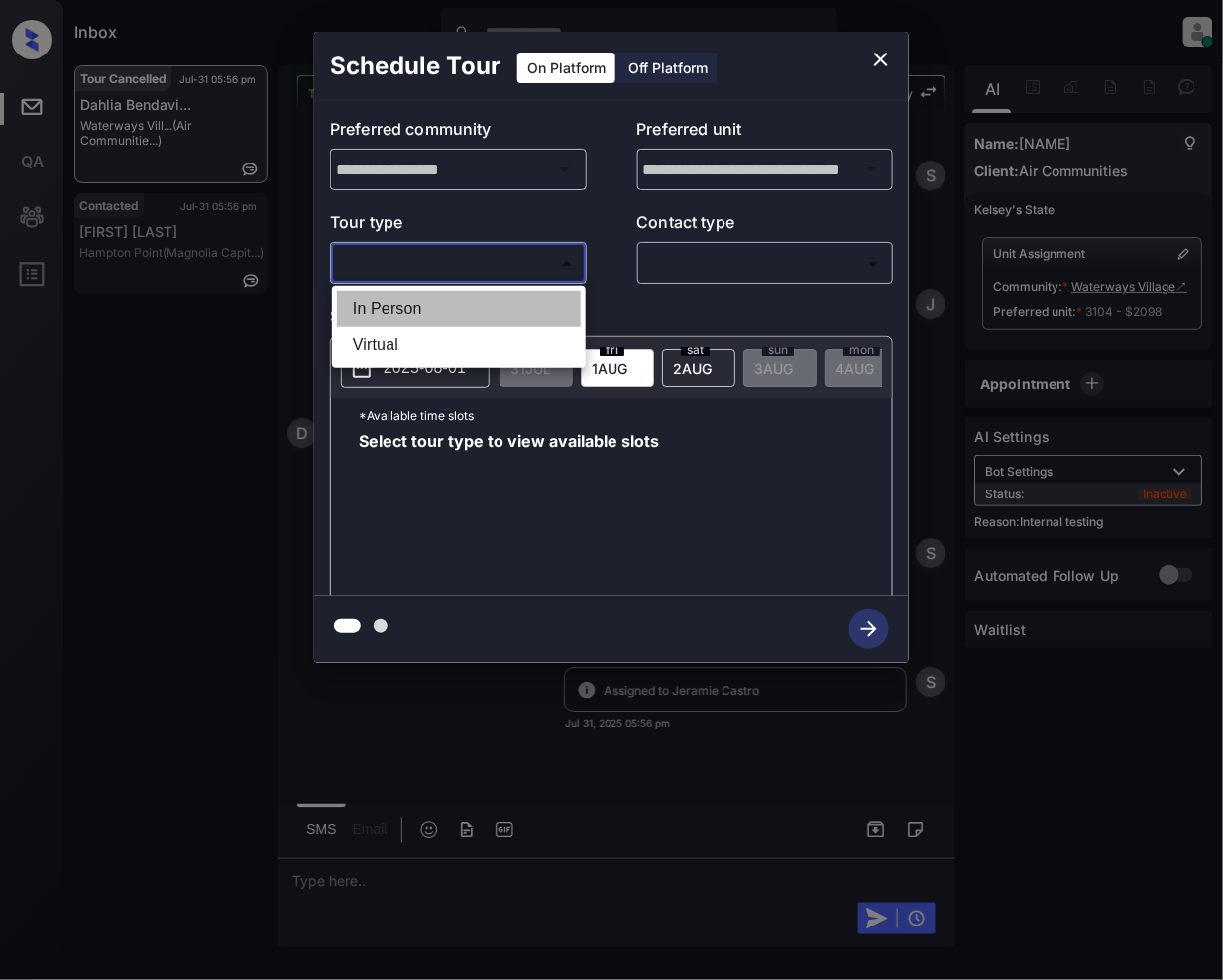 click on "In Person" at bounding box center [459, 309] 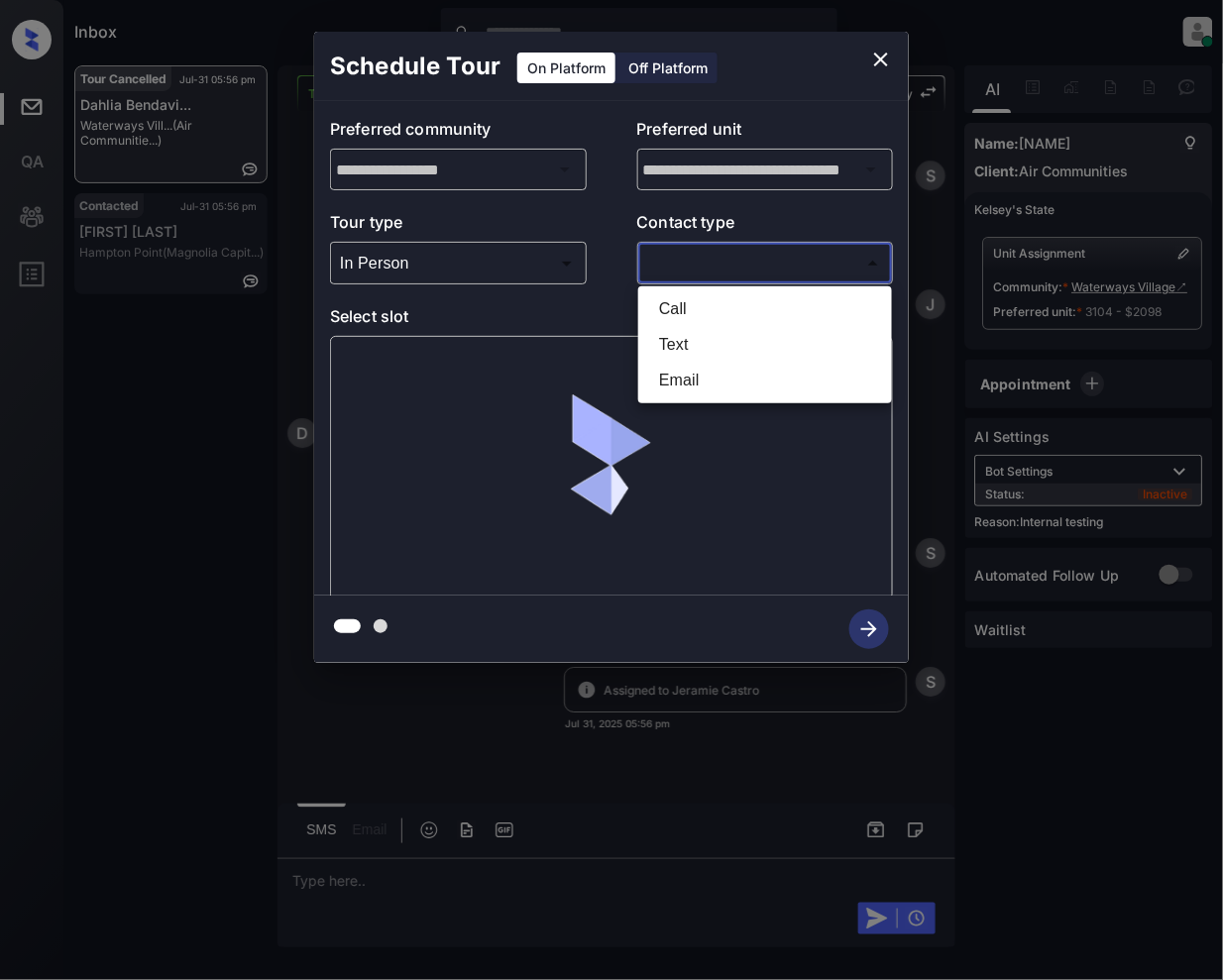 drag, startPoint x: 731, startPoint y: 260, endPoint x: 712, endPoint y: 421, distance: 162.11724 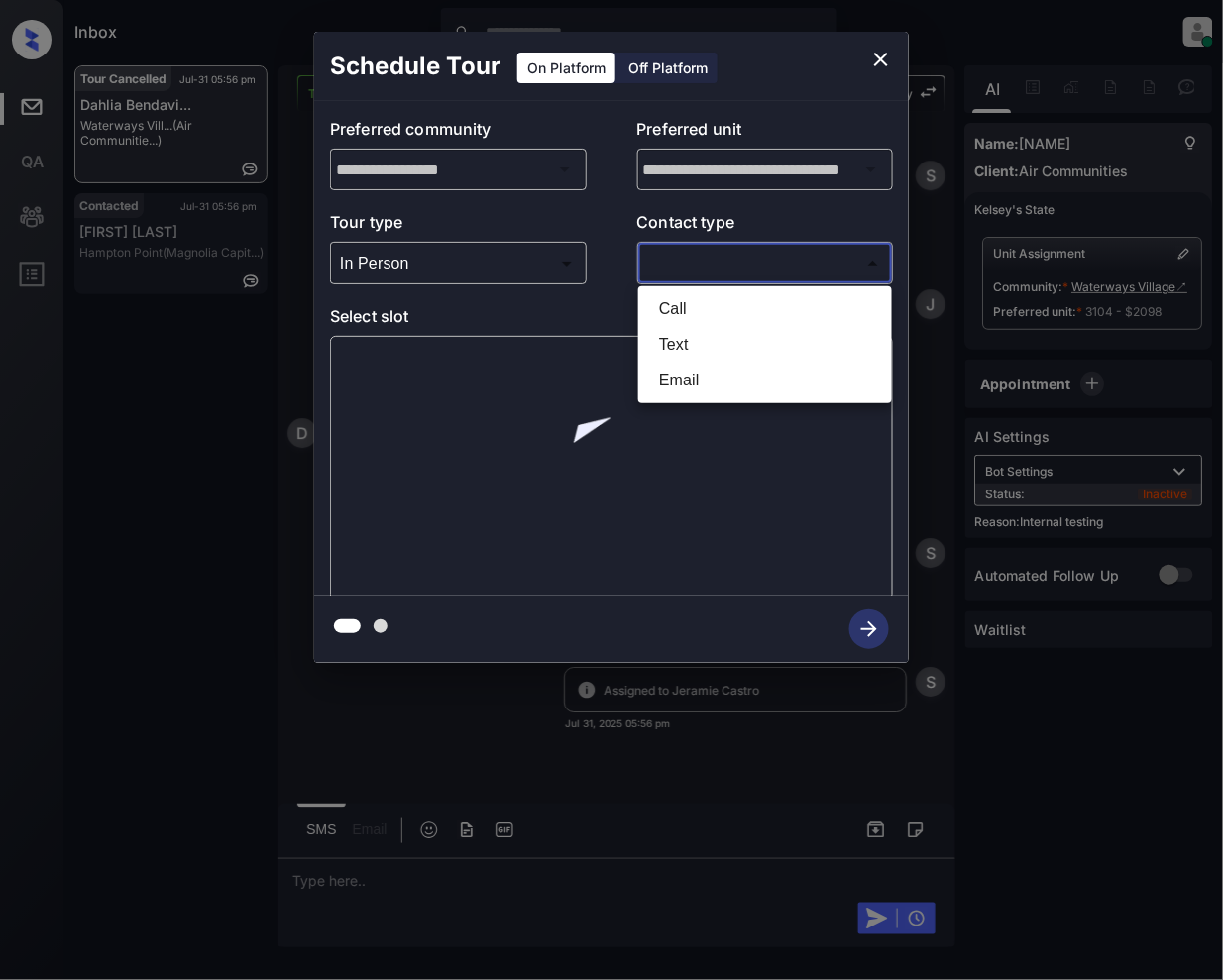 click on "Inbox [NAME] Online Set yourself   offline Set yourself   on break Profile Switch to  light  mode Sign out Tour Cancelled [MONTH]-[DAY] [HOUR]:[MINUTE] [AM/PM]   [NAME]... Waterways Vill...  (Air Communitie...) Contacted [MONTH]-[DAY] [HOUR]:[MINUTE] [AM/PM]   [NAME] [NAME]  (Magnolia Capit...) Tour Cancelled Lost Lead Sentiment: Angry Upon sliding the acknowledgement:  Lead will move to lost stage. * ​ SMS and call option will be set to opt out. AFM will be turned off for the lead. [NAME] New Message [NAME] Notes Note:  - Paste this link into your browser to view [NAME]’s conversation with the prospect [MONTH] [DAY], [YEAR] [HOUR]:[MINUTE] [AM/PM]  Sync'd w  entrata [NAME] New Message Agent Lead created because they indicated they are interested in leasing via Zuma IVR. [MONTH] [DAY], [YEAR] [HOUR]:[MINUTE] [AM/PM] [NAME] New Message Zuma Lead transferred to leasing agent: [NAME] [MONTH] [DAY], [YEAR] [HOUR]:[MINUTE] [AM/PM] [NAME] New Message [NAME] [MONTH] [DAY], [YEAR] [HOUR]:[MINUTE] [AM/PM] [NAME] A A" at bounding box center (612, 490) 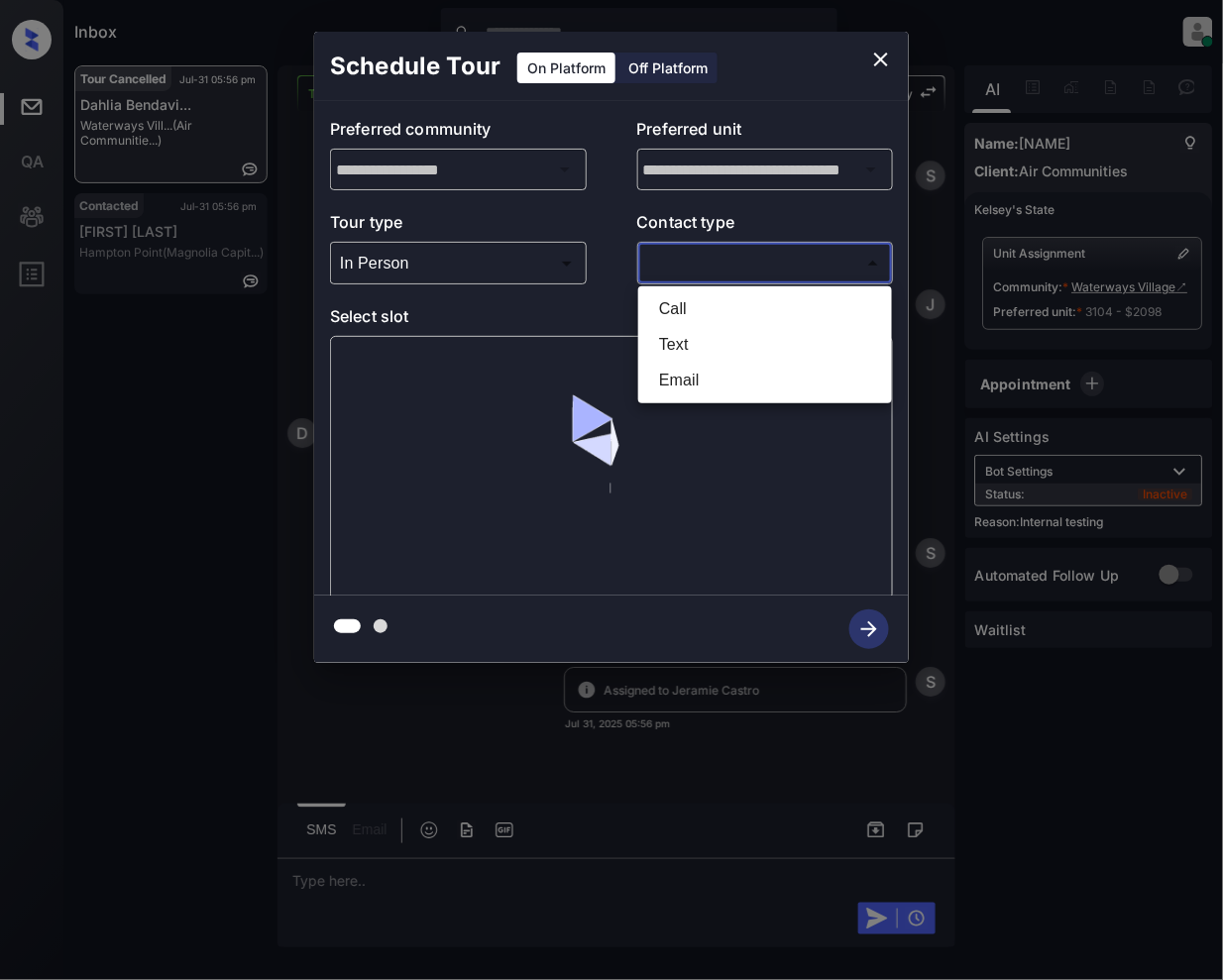 click on "Text" at bounding box center [765, 345] 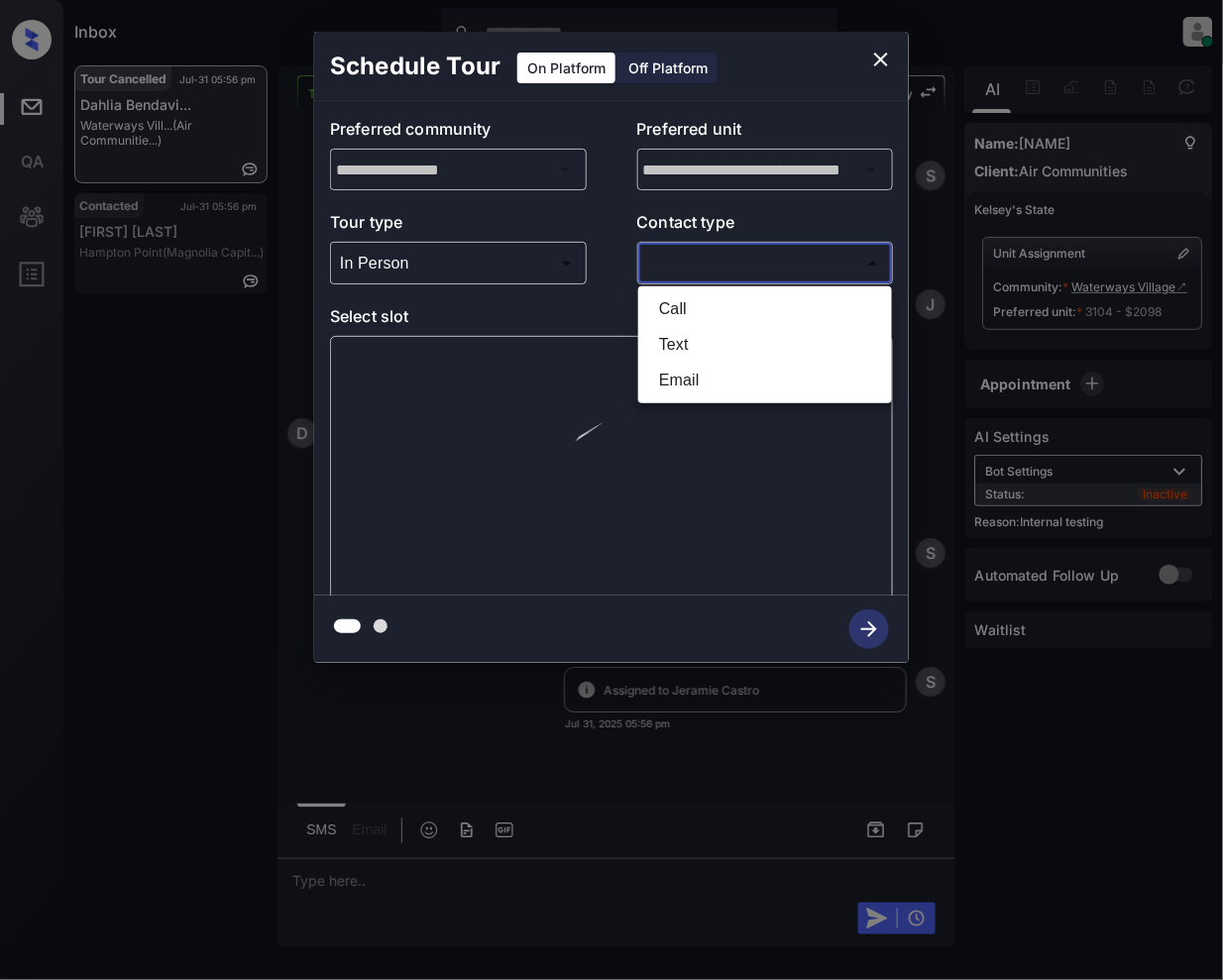 type on "****" 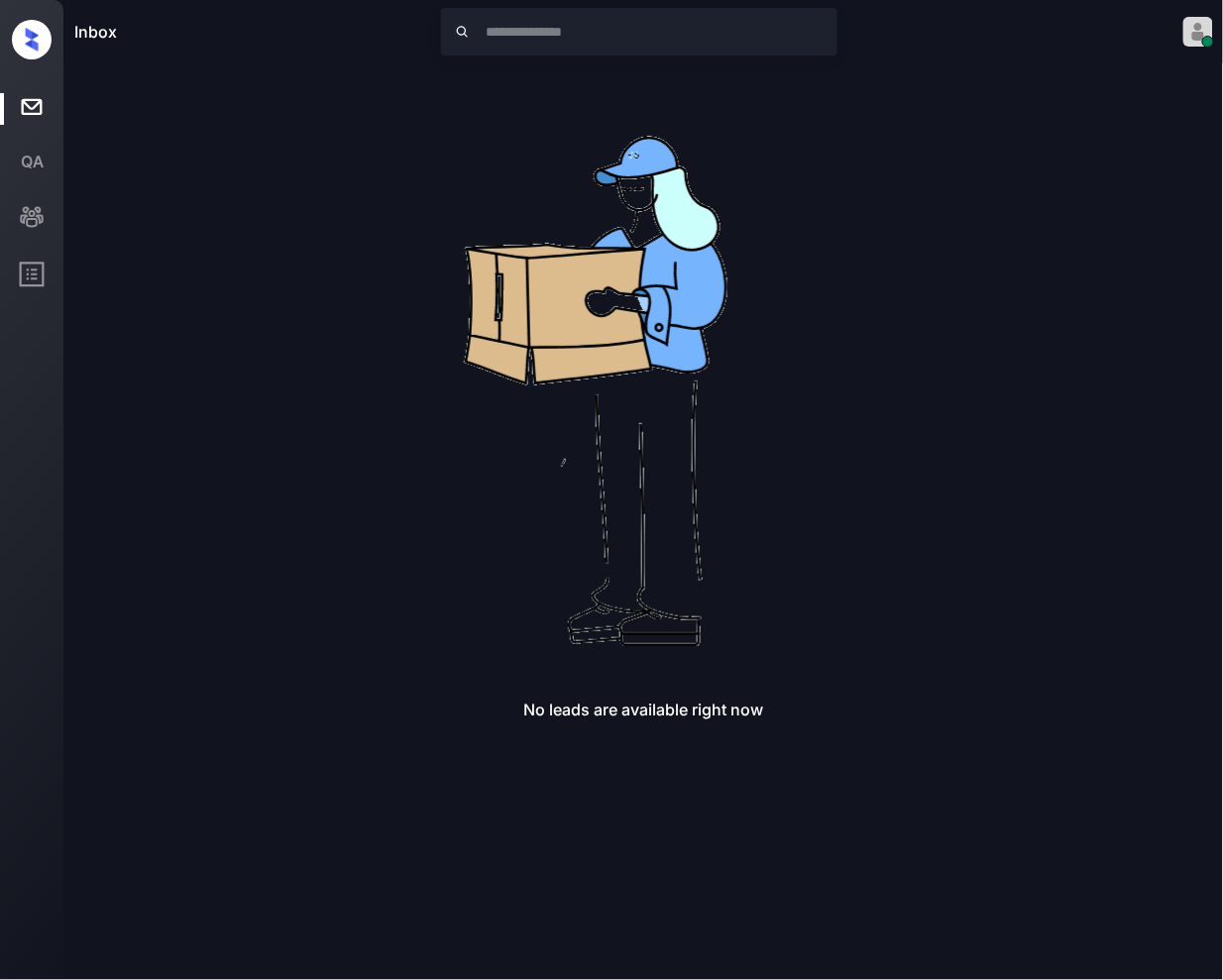 click at bounding box center (660, 32) 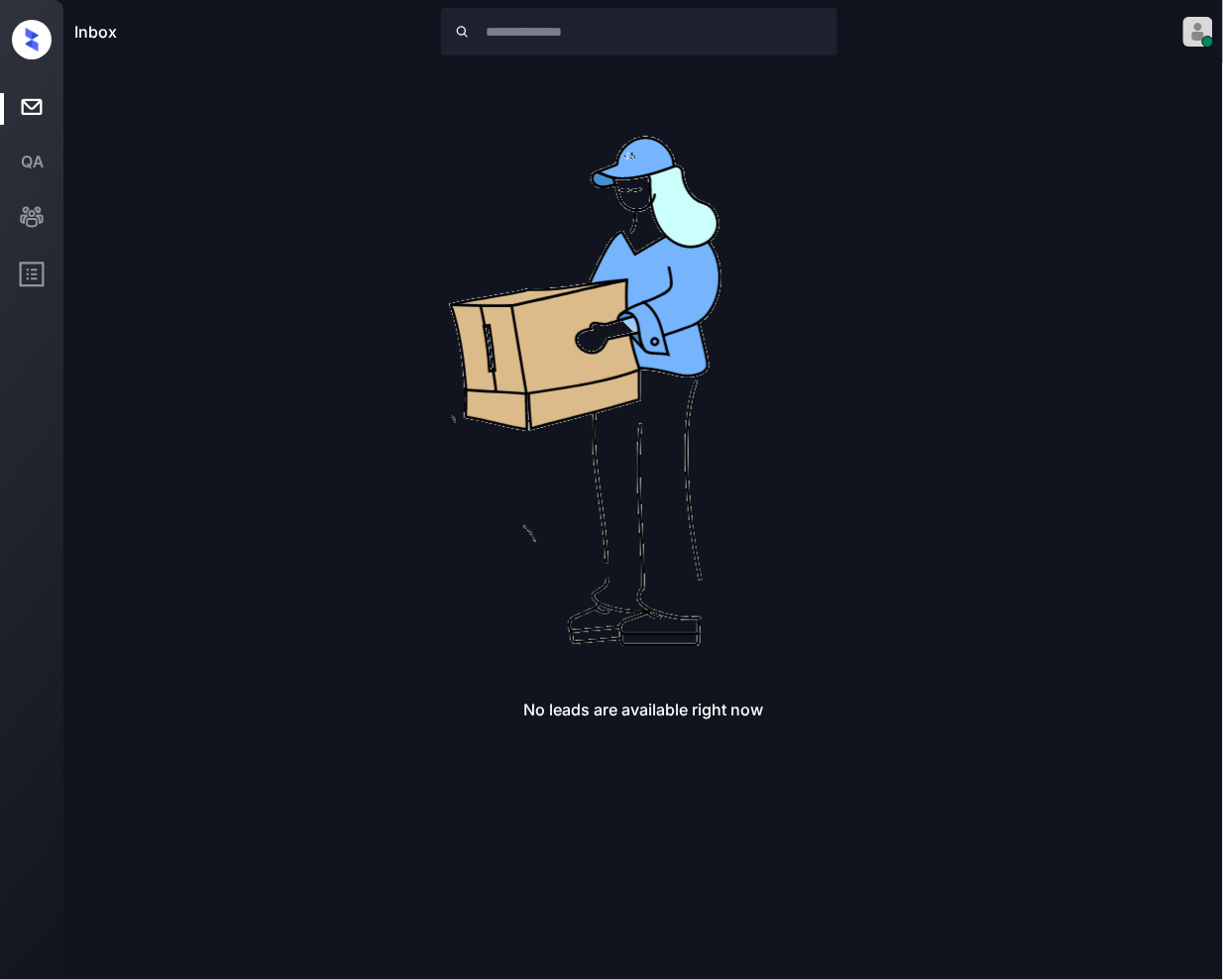 click on "No leads are available right now" at bounding box center (643, 392) 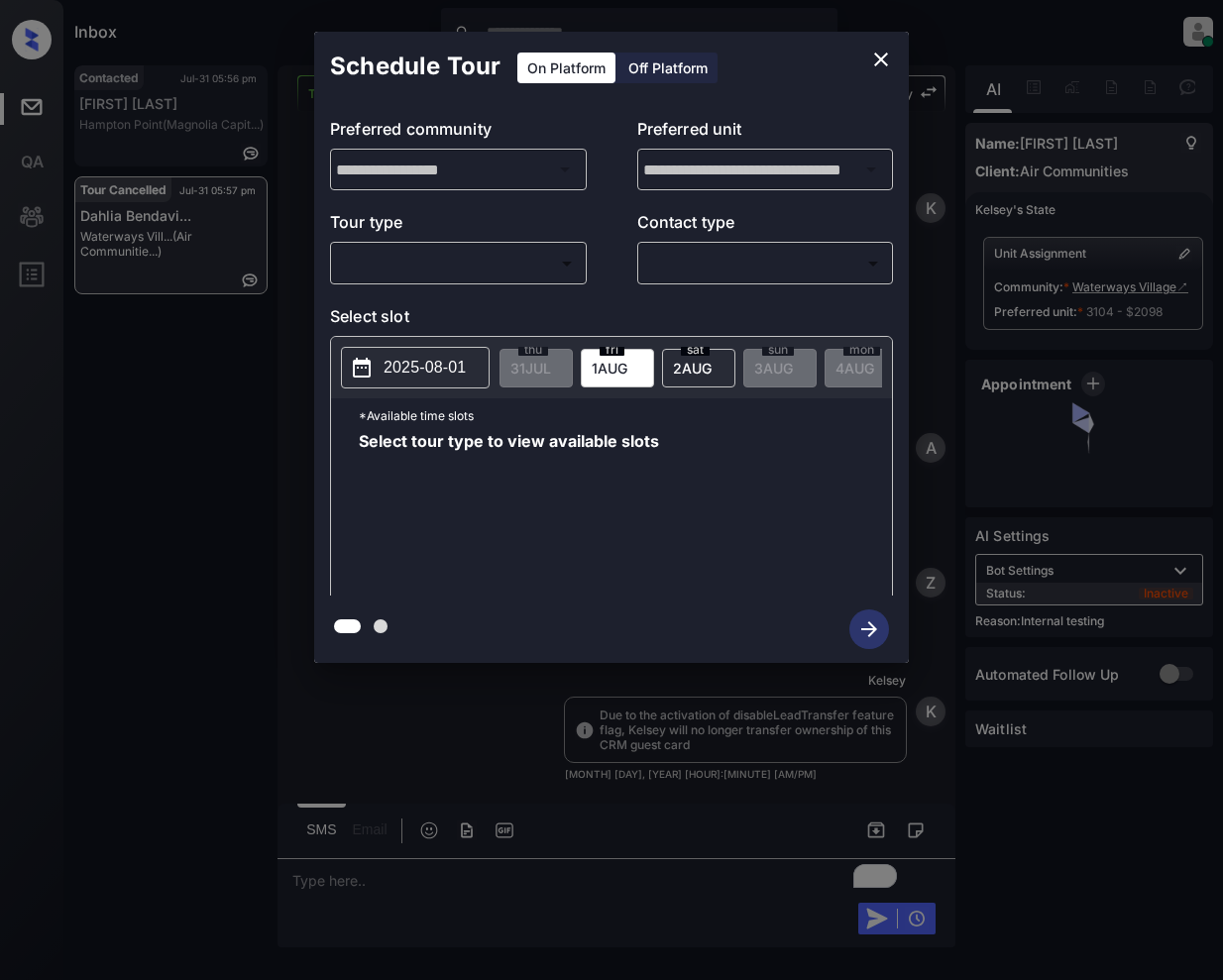 scroll, scrollTop: 0, scrollLeft: 0, axis: both 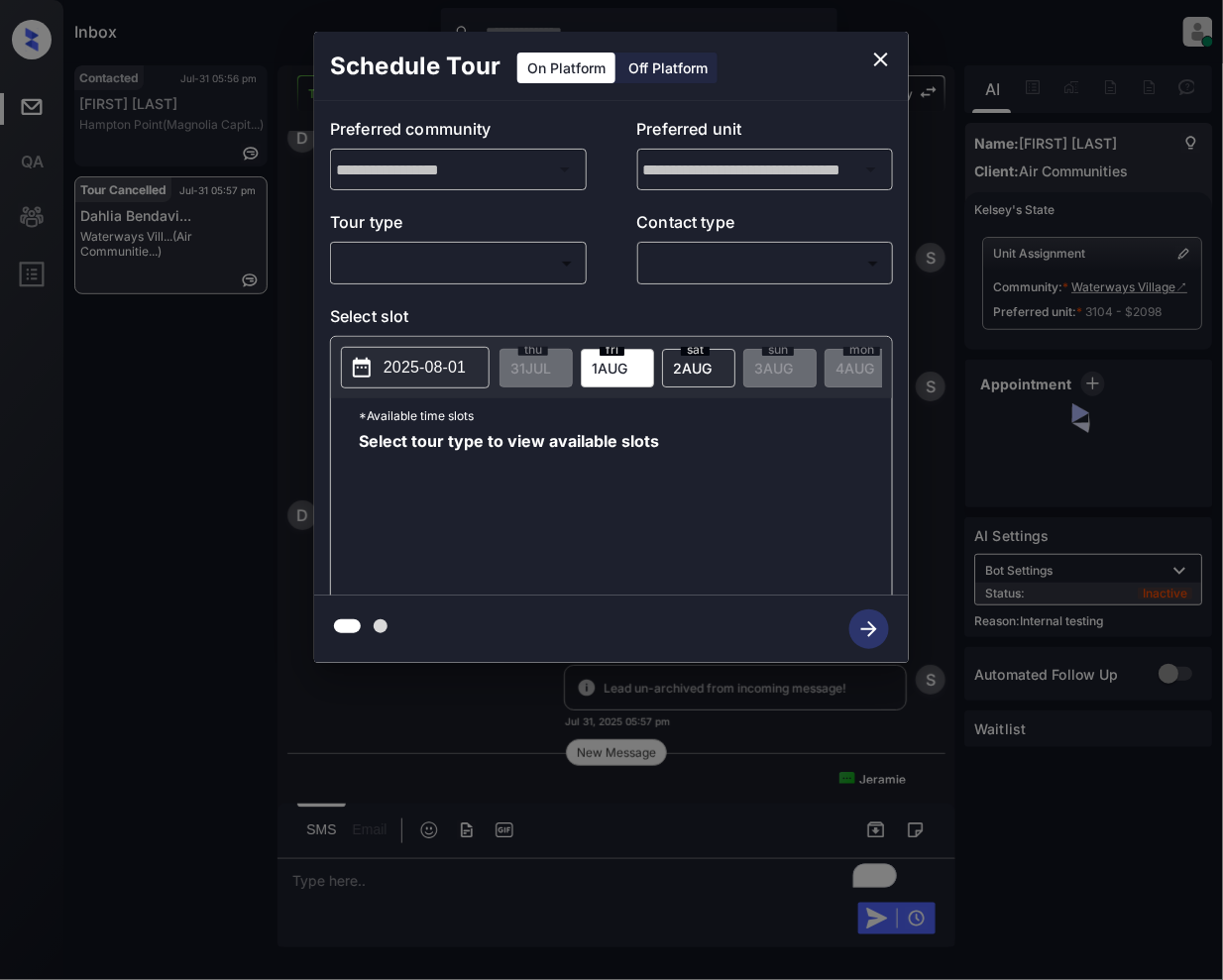 click on "Inbox Jeramie Castro Online Set yourself   offline Set yourself   on break Profile Switch to  light  mode Sign out Contacted Jul-31 05:56 pm   Ikeria Bibbs Hampton Point  (Magnolia Capit...) Tour Cancelled Jul-31 05:57 pm   Dahlia Bendavi... Waterways Vill...  (Air Communitie...) Tour Cancelled Lost Lead Sentiment: Angry Upon sliding the acknowledgement:  Lead will move to lost stage. * ​ SMS and call option will be set to opt out. AFM will be turned off for the lead. Kelsey New Message Kelsey Notes Note: <a href="https://conversation.getzuma.com/6862959c68f824e4d5e636e1">https://conversation.getzuma.com/6862959c68f824e4d5e636e1</a> - Paste this link into your browser to view Kelsey’s conversation with the prospect Jun 30, 2025 06:48 am  Sync'd w  entrata K New Message Agent Lead created because they indicated they are interested in leasing via Zuma IVR. Jun 30, 2025 06:48 am A New Message Zuma Lead transferred to leasing agent: kelsey Jun 30, 2025 06:48 am Z New Message Kelsey Jun 30, 2025 06:48 am K A A" at bounding box center [612, 490] 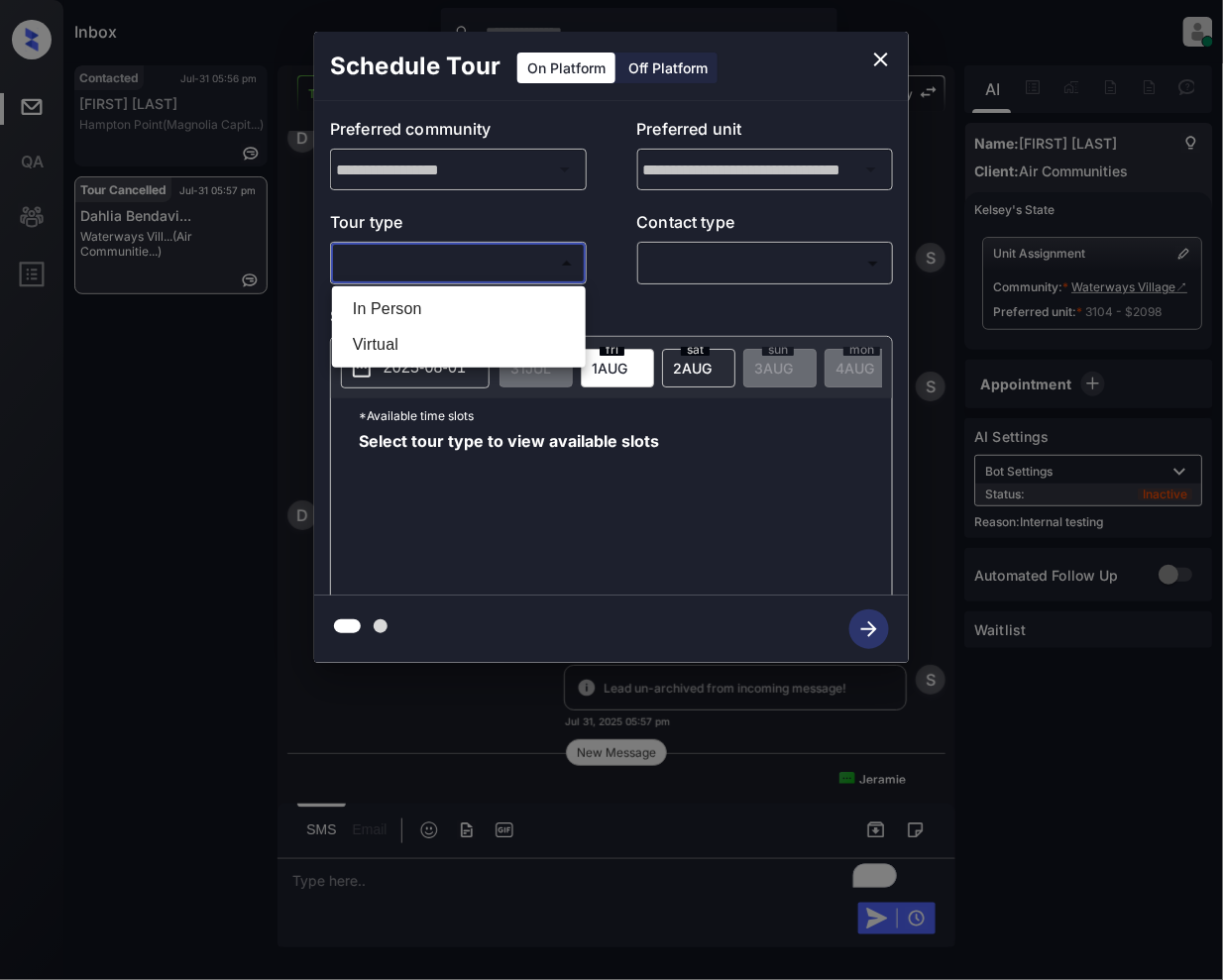 click on "In Person" at bounding box center (459, 309) 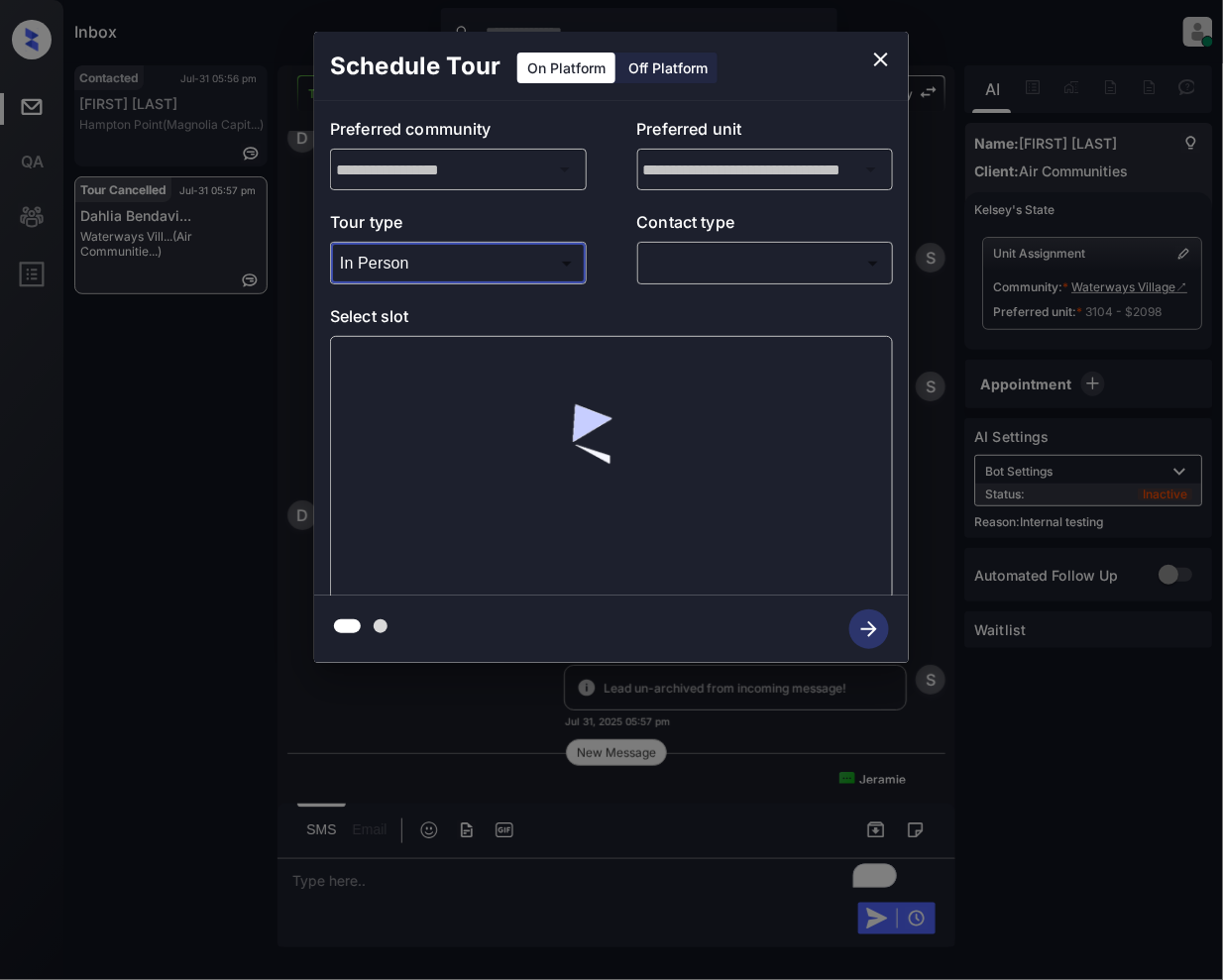 click on "Inbox Jeramie Castro Online Set yourself   offline Set yourself   on break Profile Switch to  light  mode Sign out Contacted Jul-31 05:56 pm   Ikeria Bibbs Hampton Point  (Magnolia Capit...) Tour Cancelled Jul-31 05:57 pm   Dahlia Bendavi... Waterways Vill...  (Air Communitie...) Tour Cancelled Lost Lead Sentiment: Angry Upon sliding the acknowledgement:  Lead will move to lost stage. * ​ SMS and call option will be set to opt out. AFM will be turned off for the lead. Kelsey New Message Kelsey Notes Note: <a href="https://conversation.getzuma.com/6862959c68f824e4d5e636e1">https://conversation.getzuma.com/6862959c68f824e4d5e636e1</a> - Paste this link into your browser to view Kelsey’s conversation with the prospect Jun 30, 2025 06:48 am  Sync'd w  entrata K New Message Agent Lead created because they indicated they are interested in leasing via Zuma IVR. Jun 30, 2025 06:48 am A New Message Zuma Lead transferred to leasing agent: kelsey Jun 30, 2025 06:48 am Z New Message Kelsey Jun 30, 2025 06:48 am K A A" at bounding box center [612, 490] 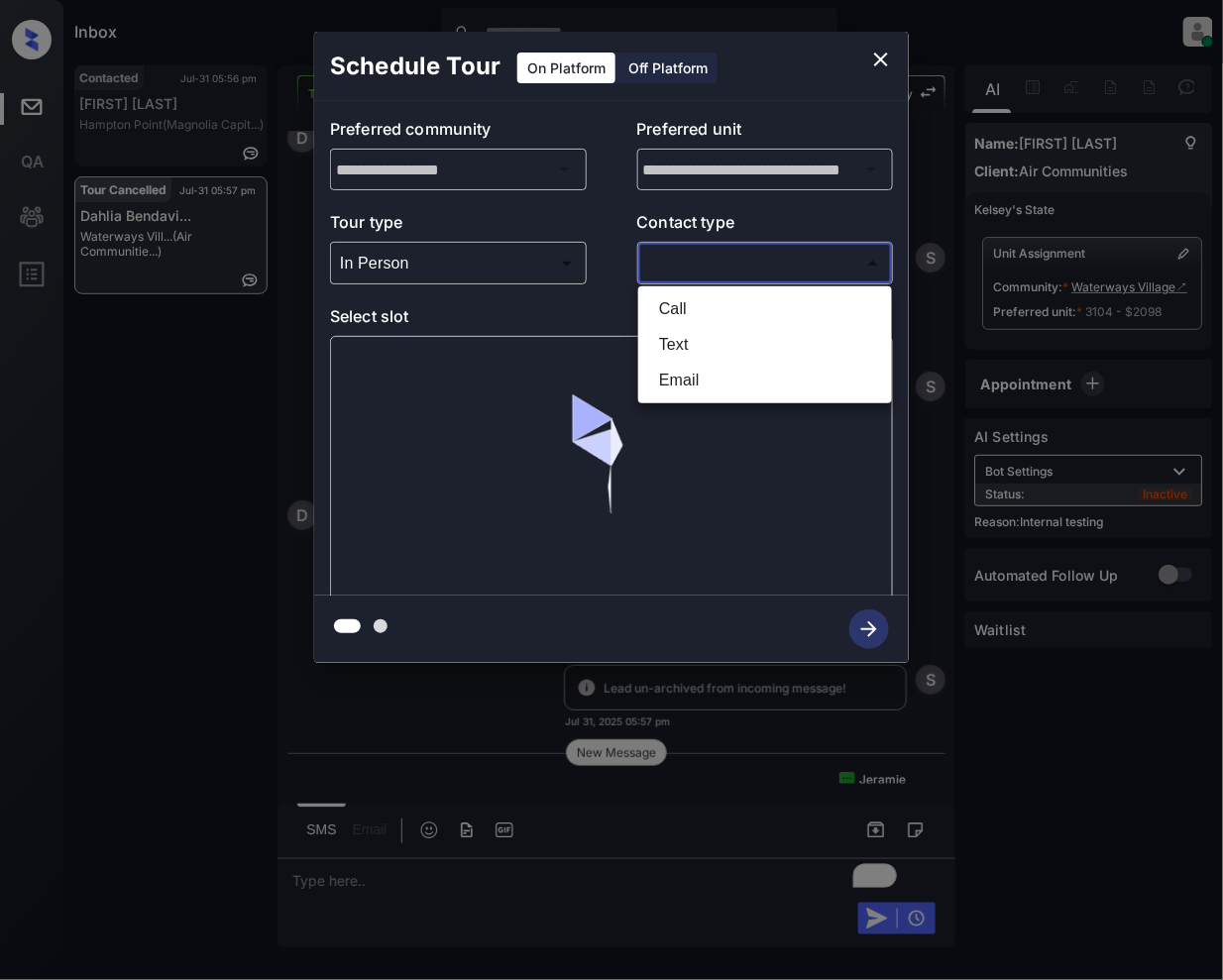 click on "Text" at bounding box center [765, 345] 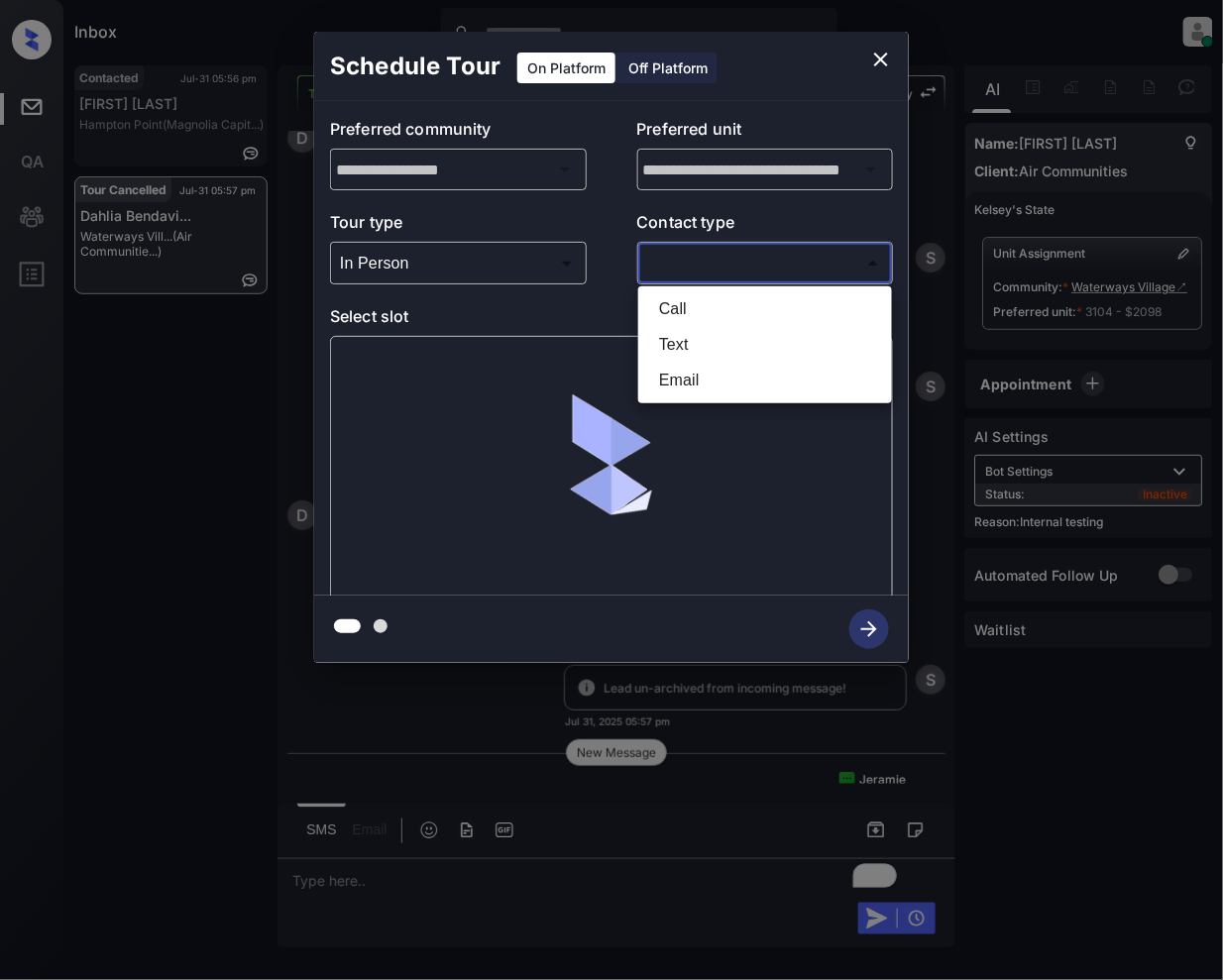 type on "****" 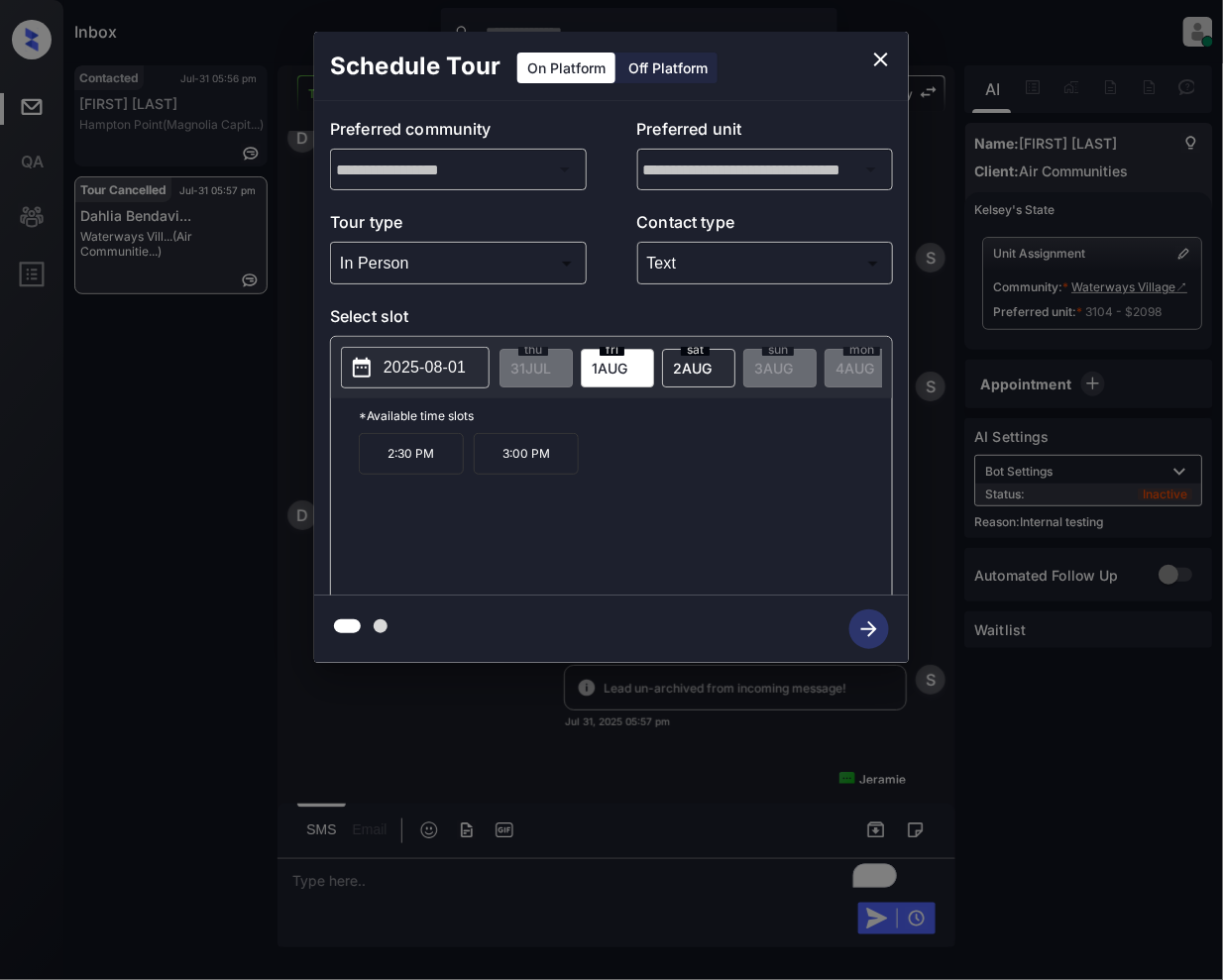 click on "1 AUG" at bounding box center [530, 368] 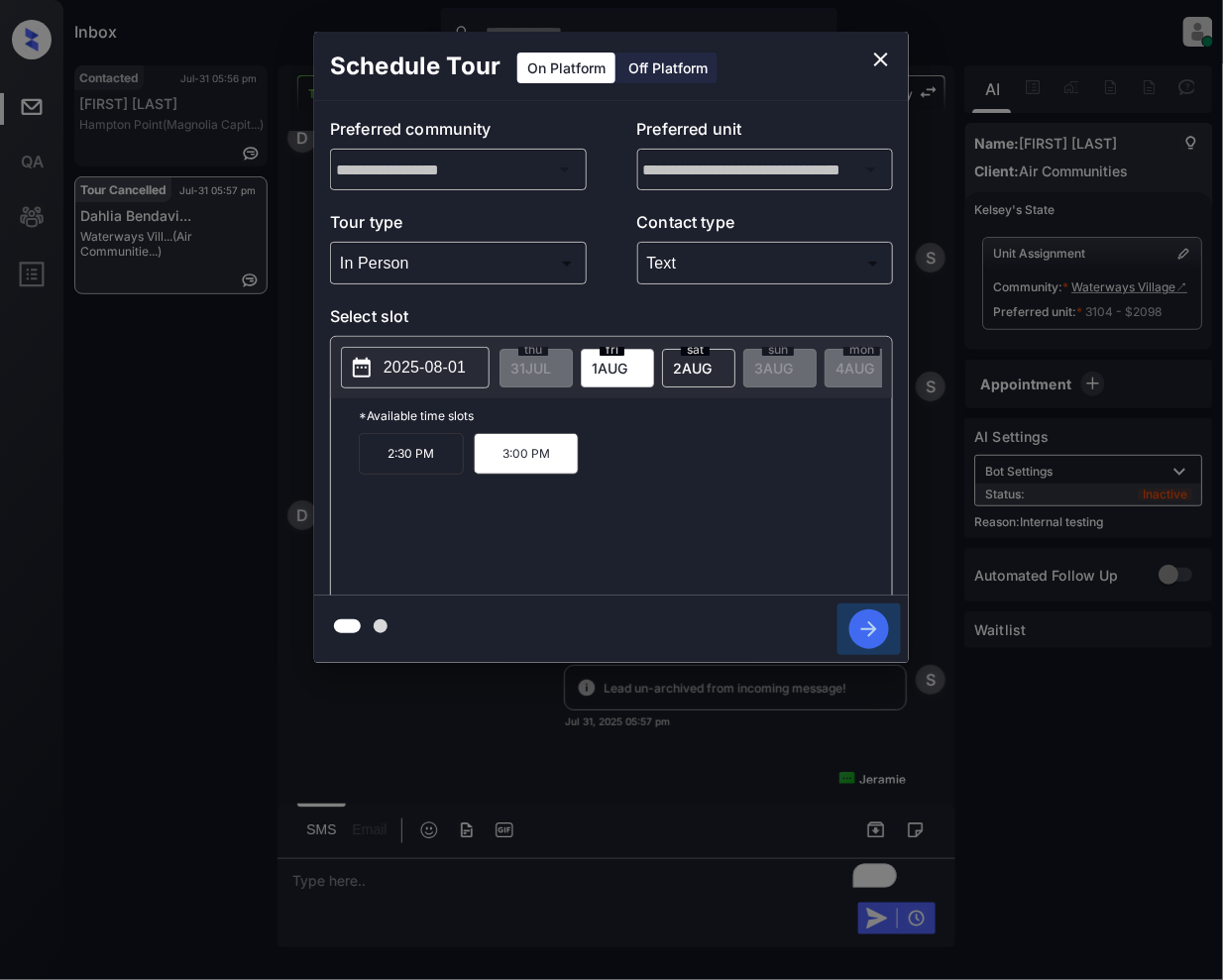 click 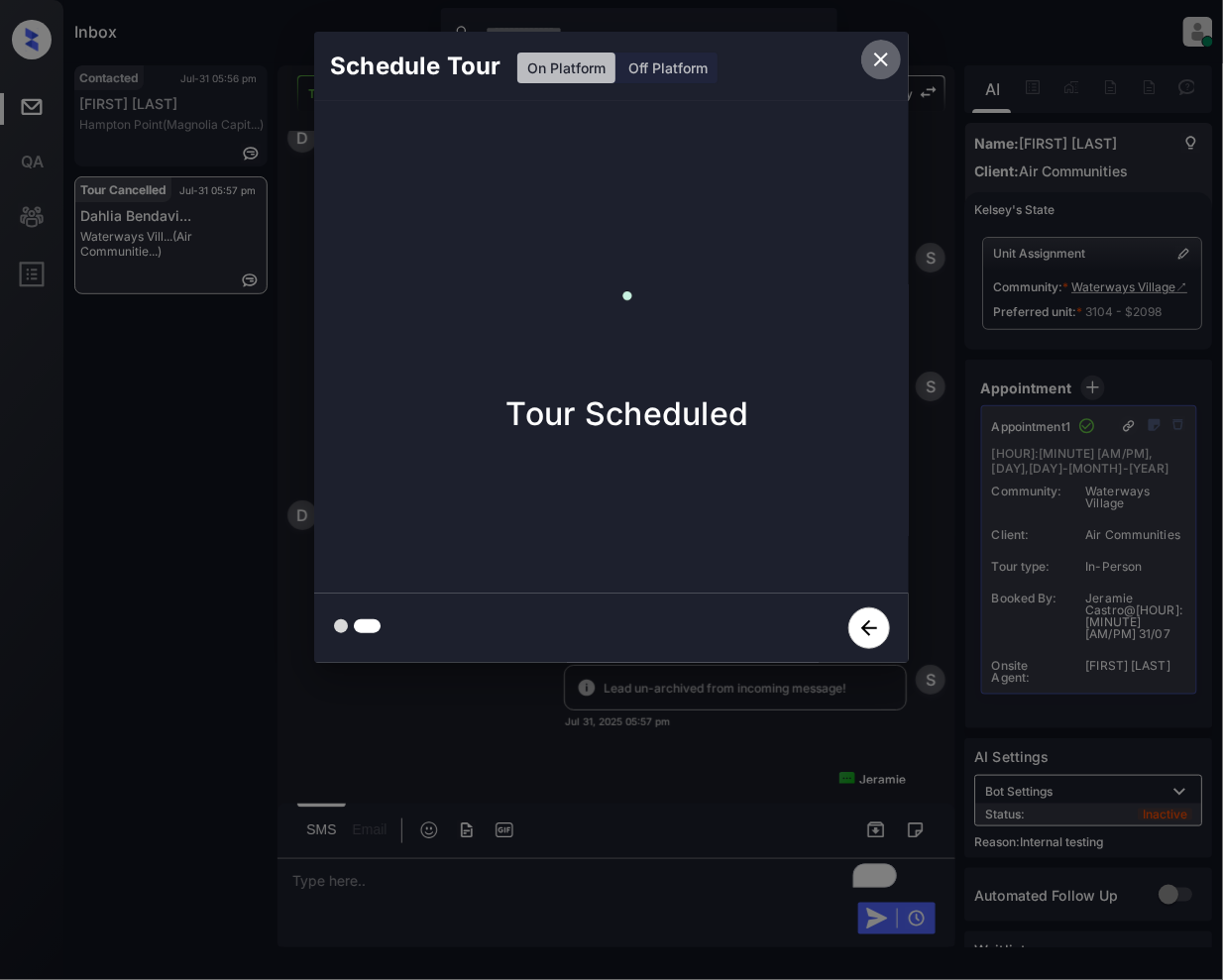 click 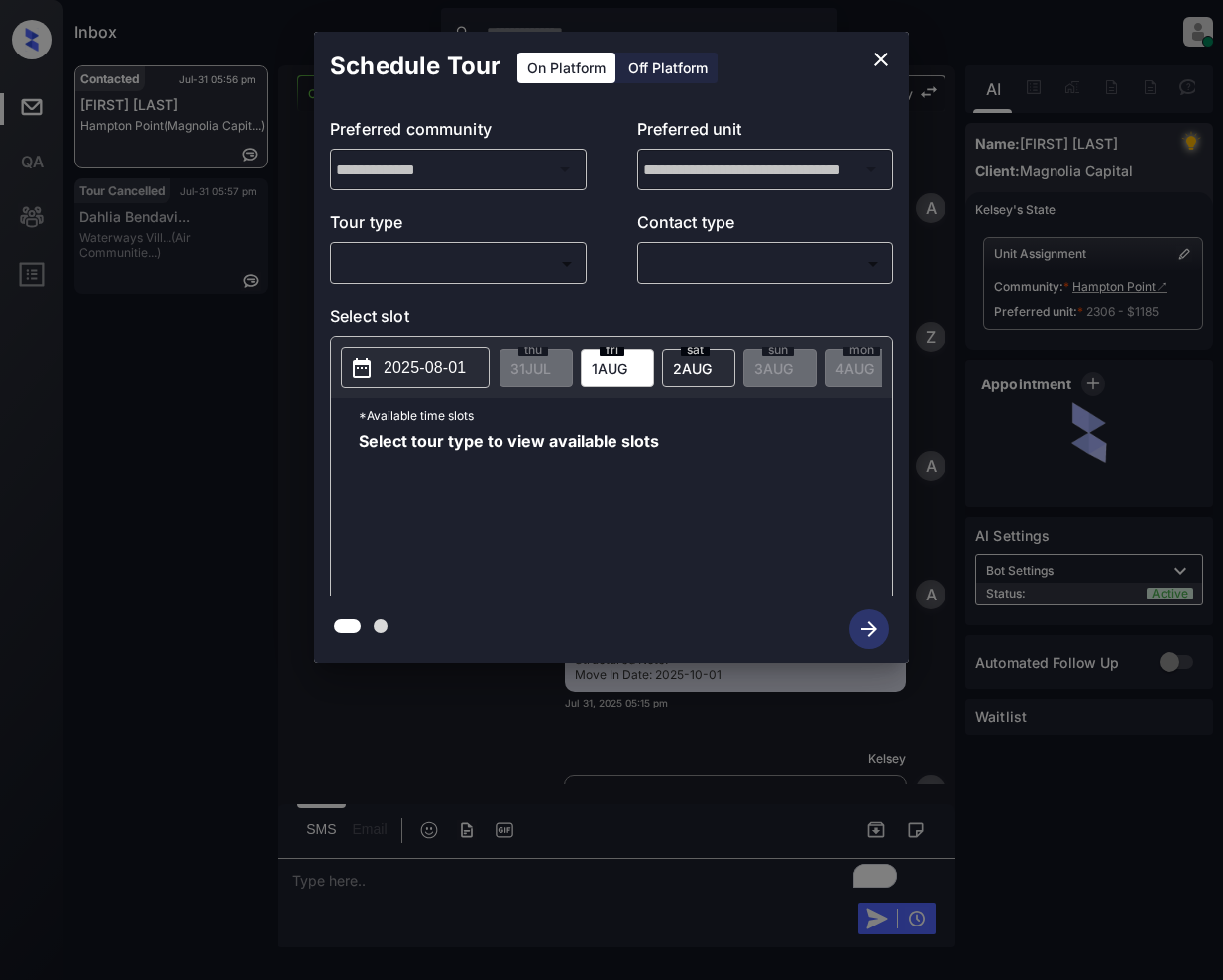 scroll, scrollTop: 0, scrollLeft: 0, axis: both 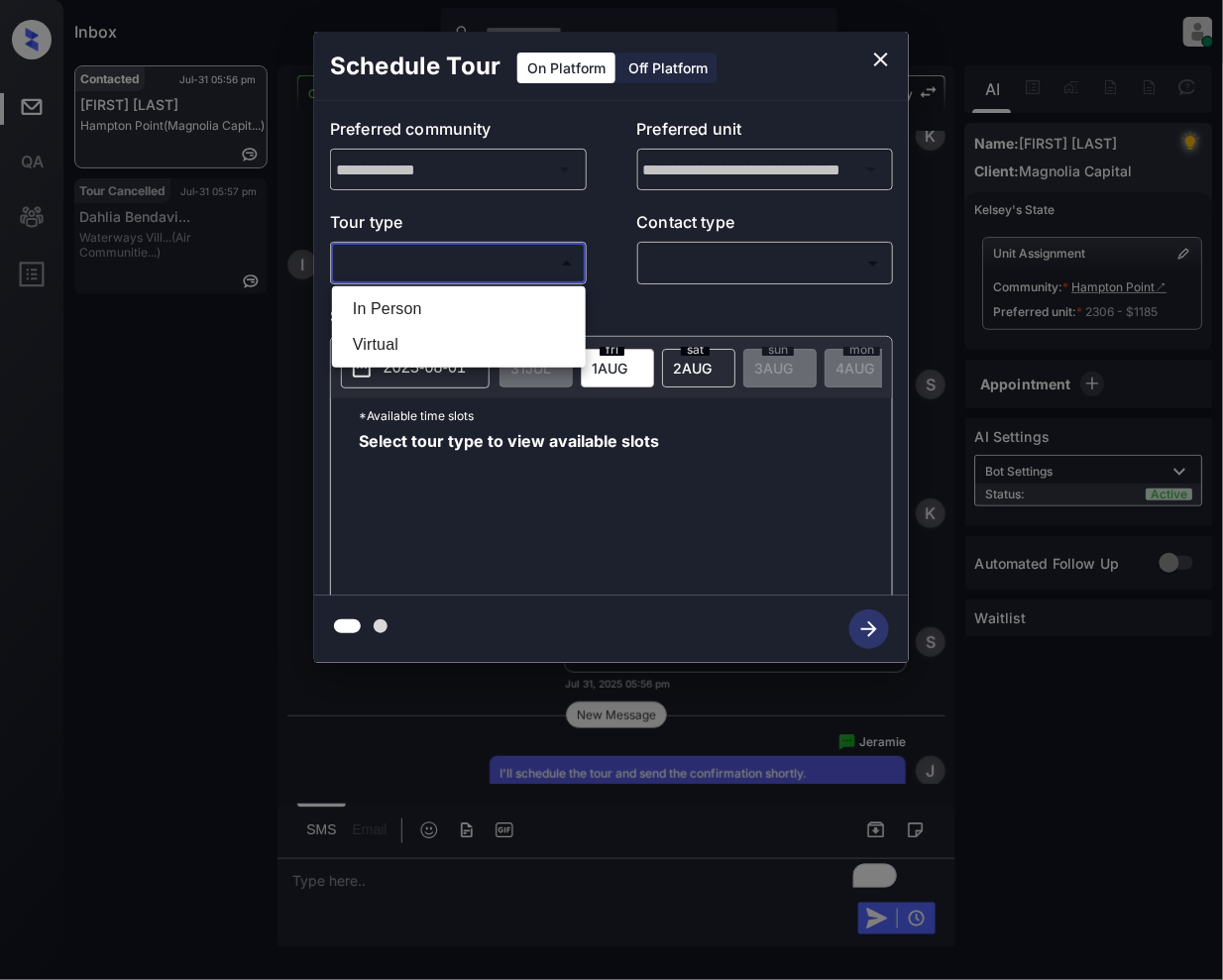 click on "Inbox Jeramie Castro Online Set yourself   offline Set yourself   on break Profile Switch to  light  mode Sign out Contacted Jul-31 05:56 pm   Ikeria Bibbs Hampton Point  (Magnolia Capit...) Tour Cancelled Jul-31 05:57 pm   Dahlia Bendavi... Waterways Vill...  (Air Communitie...) Contacted Lost Lead Sentiment: Angry Upon sliding the acknowledgement:  Lead will move to lost stage. * ​ SMS and call option will be set to opt out. AFM will be turned off for the lead. Kelsey New Message Agent Lead created via webhook in Inbound stage. Jul 31, 2025 05:15 pm A New Message Zuma Lead transferred to leasing agent: kelsey Jul 31, 2025 05:15 pm  Sync'd w  knock Z New Message Agent AFM Request sent to Kelsey. Jul 31, 2025 05:15 pm A New Message Agent Notes Note: Structured Note:
Move In Date: 2025-10-01
Jul 31, 2025 05:15 pm A New Message Kelsey Lead Details Updated
Move In Date:  1-10-2025
Jul 31, 2025 05:15 pm K New Message Kelsey Jul 31, 2025 05:15 pm   | SmarterAFMV2Sms  Sync'd w  knock K New Message Kelsey K" at bounding box center [612, 490] 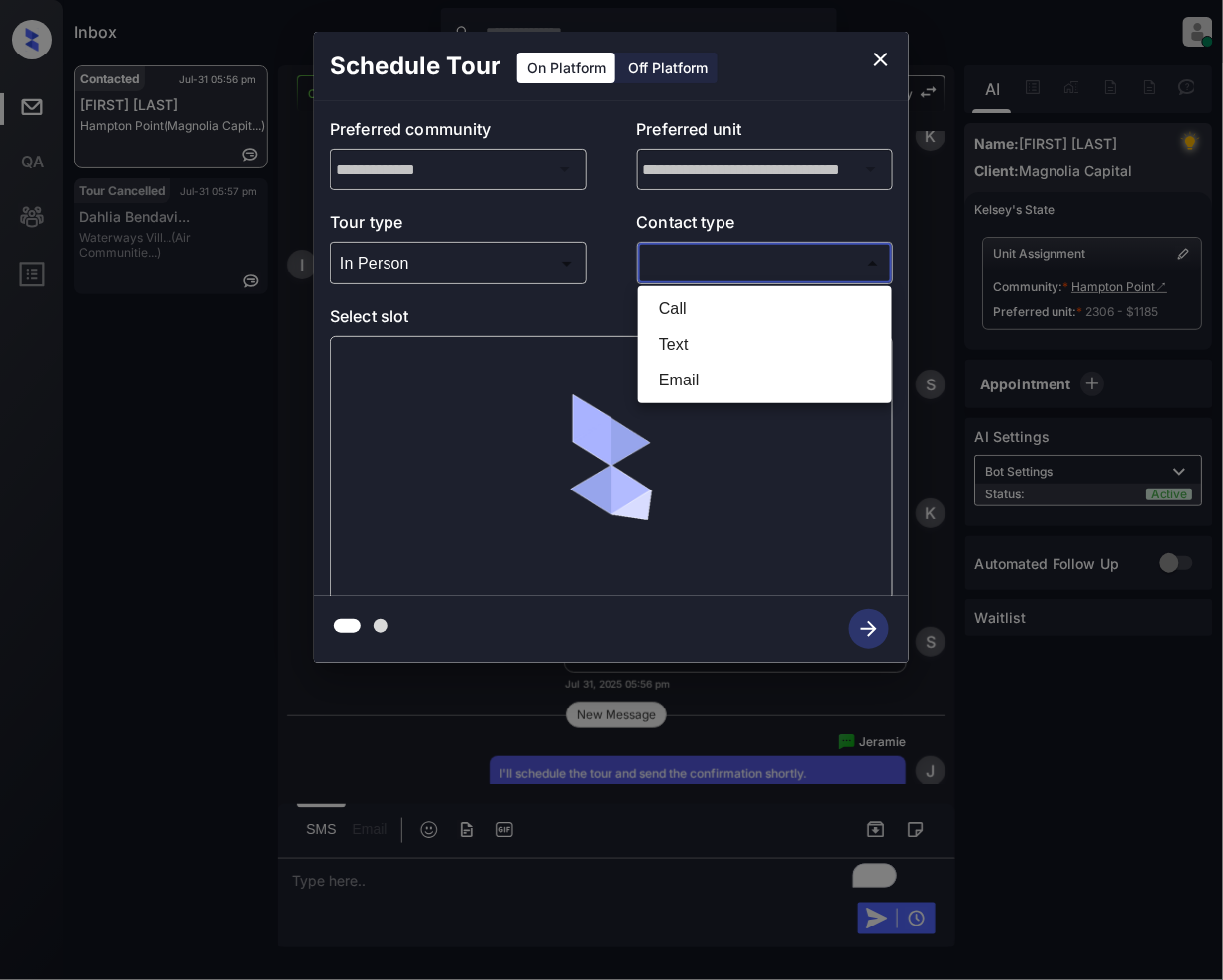 click on "Inbox [FIRST] [LAST] Online Set yourself   offline Set yourself   on break Profile Switch to  light  mode Sign out Contacted Jul-31 05:56 pm   [FIRST] [LAST] [COMPANY]  ([COMPANY]...) Tour Cancelled Jul-31 05:57 pm   [FIRST] [LAST]... [LOCATION]  ([COMPANY]...) Contacted Lost Lead Sentiment: Angry Upon sliding the acknowledgement:  Lead will move to lost stage. * ​ SMS and call option will be set to opt out. AFM will be turned off for the lead. [FIRST] New Message Agent Lead created via webhook in Inbound stage. Jul 31, 2025 05:15 pm A New Message Zuma Lead transferred to leasing agent: [FIRST] Jul 31, 2025 05:15 pm  Sync'd w  knock Z New Message Agent AFM Request sent to [FIRST]. Jul 31, 2025 05:15 pm A New Message Agent Notes Note: Structured Note:
Move In Date: 2025-10-10
Jul 31, 2025 05:15 pm A New Message [FIRST] Lead Details Updated
Move In Date:  1-10-2025
Jul 31, 2025 05:15 pm K New Message [FIRST] Jul 31, 2025 05:15 pm   | SmarterAFMV2Sms  Sync'd w  knock K New Message [FIRST] K" at bounding box center [612, 490] 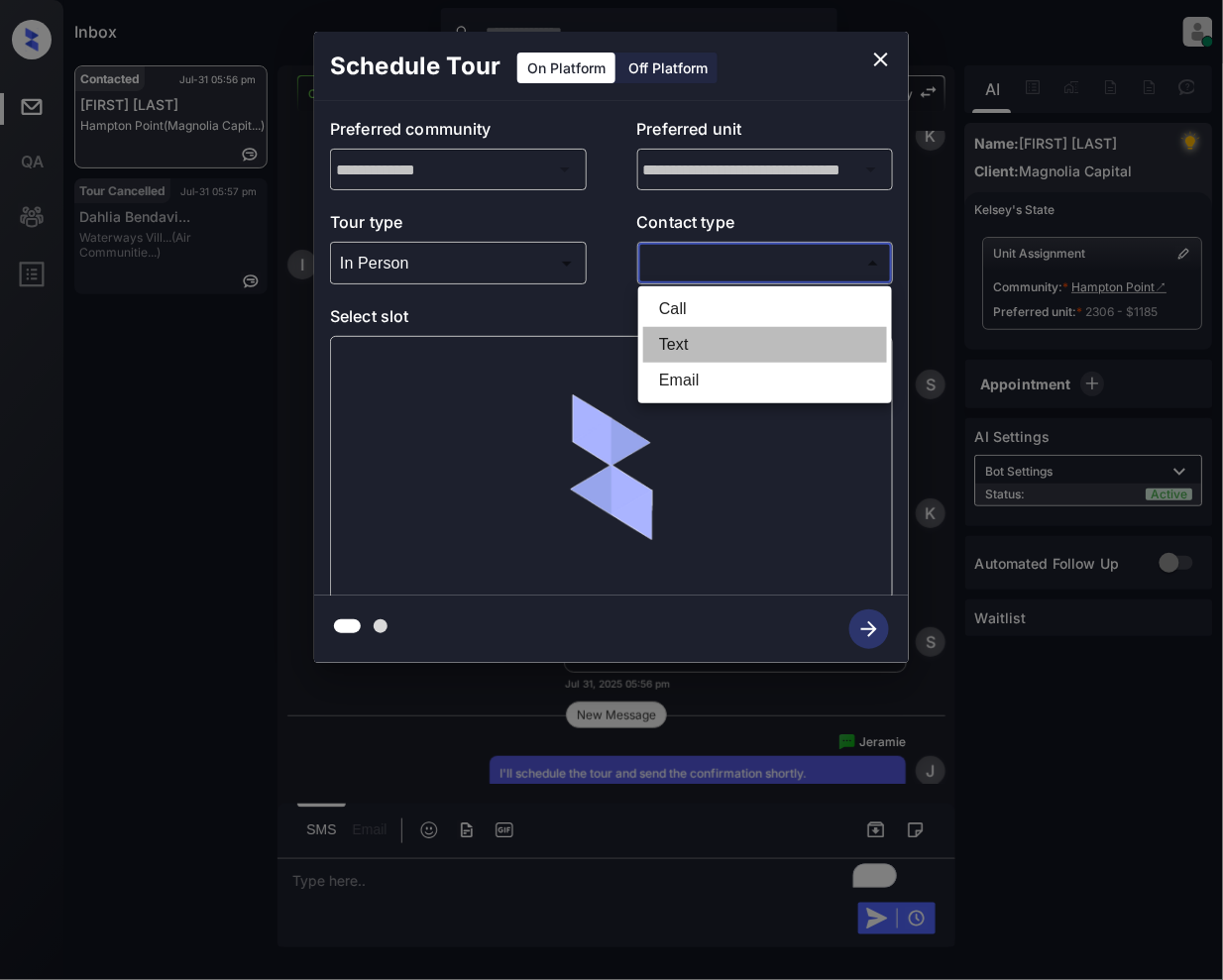 click on "Text" at bounding box center (765, 345) 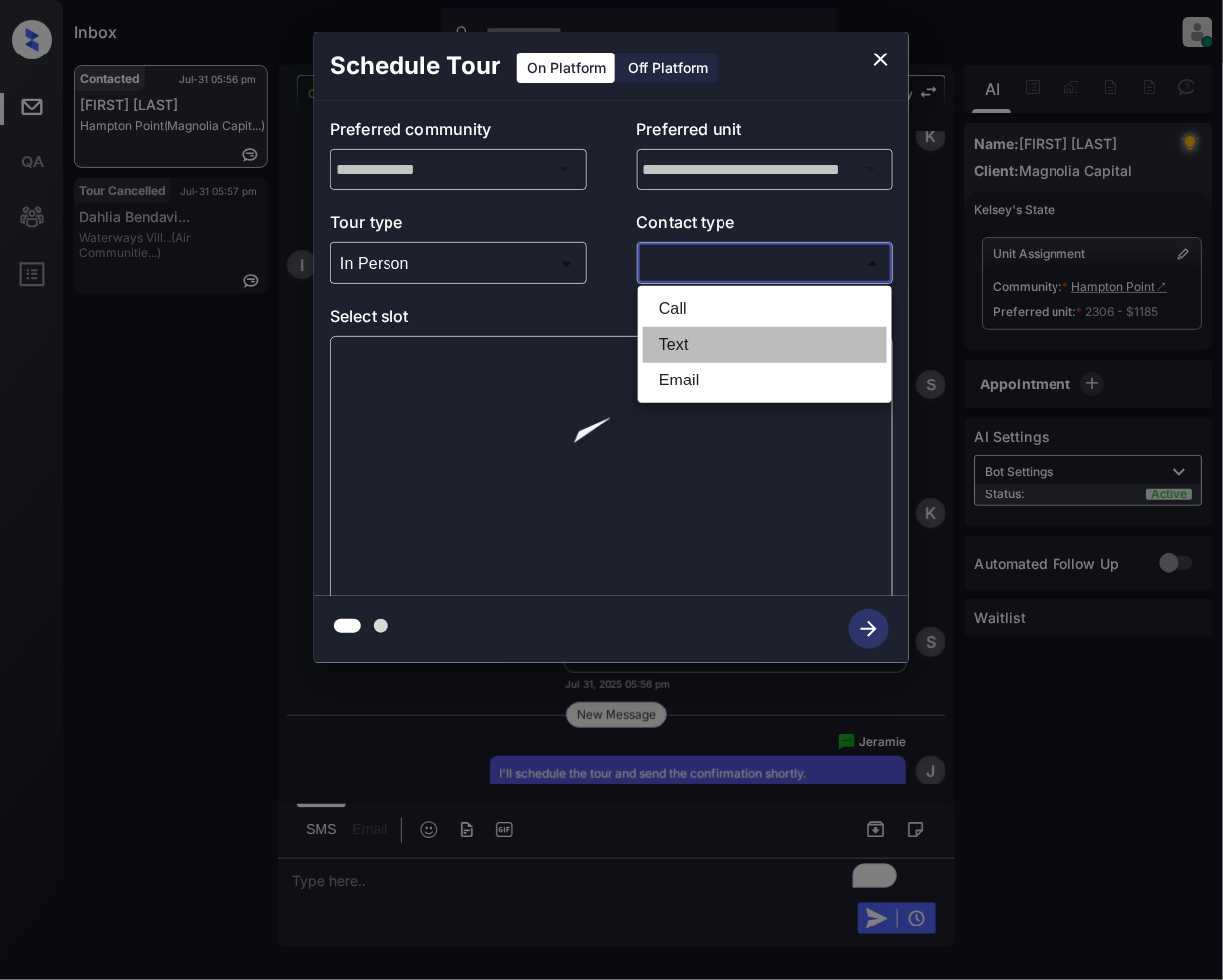 type on "****" 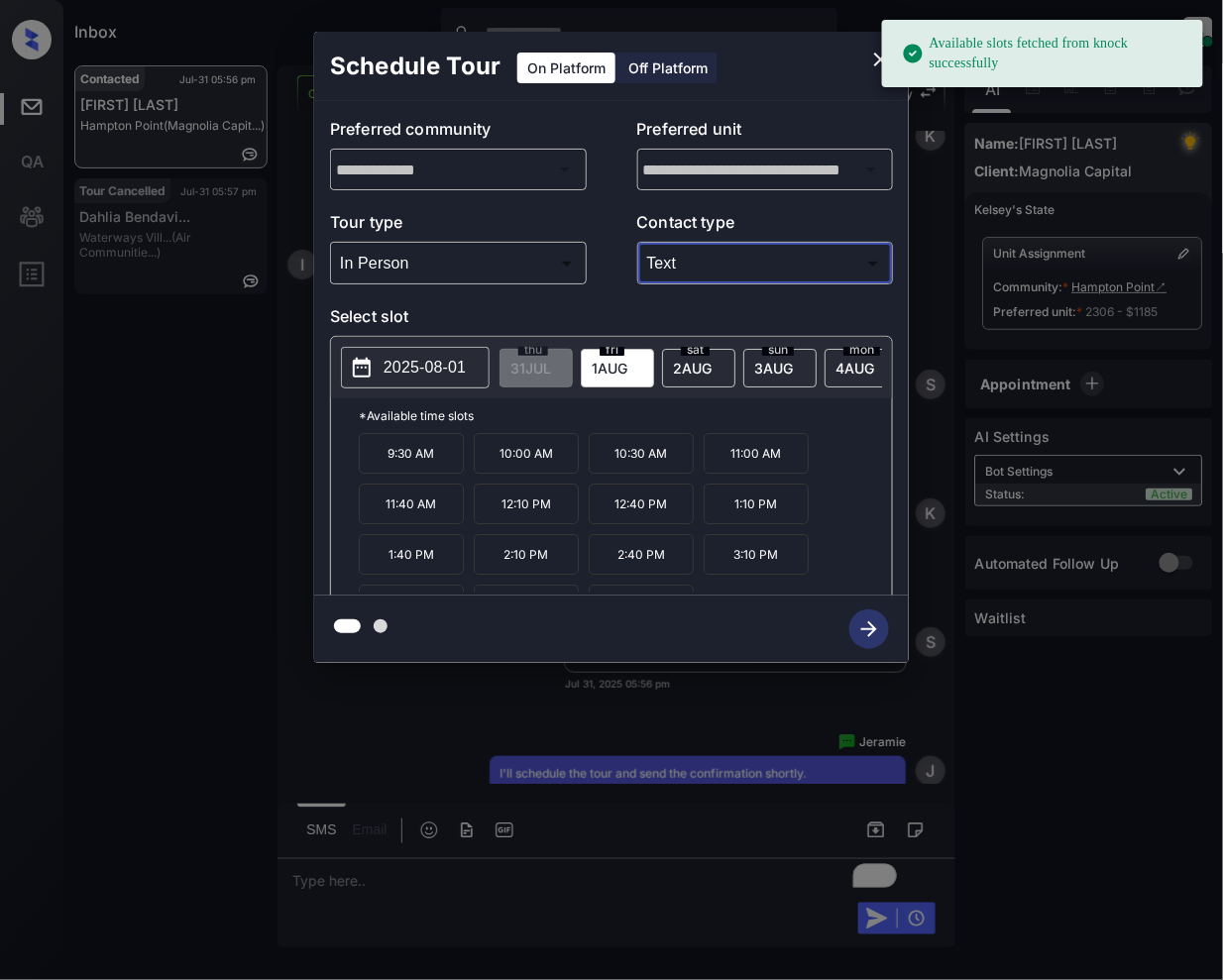 click on "2 AUG" at bounding box center (530, 368) 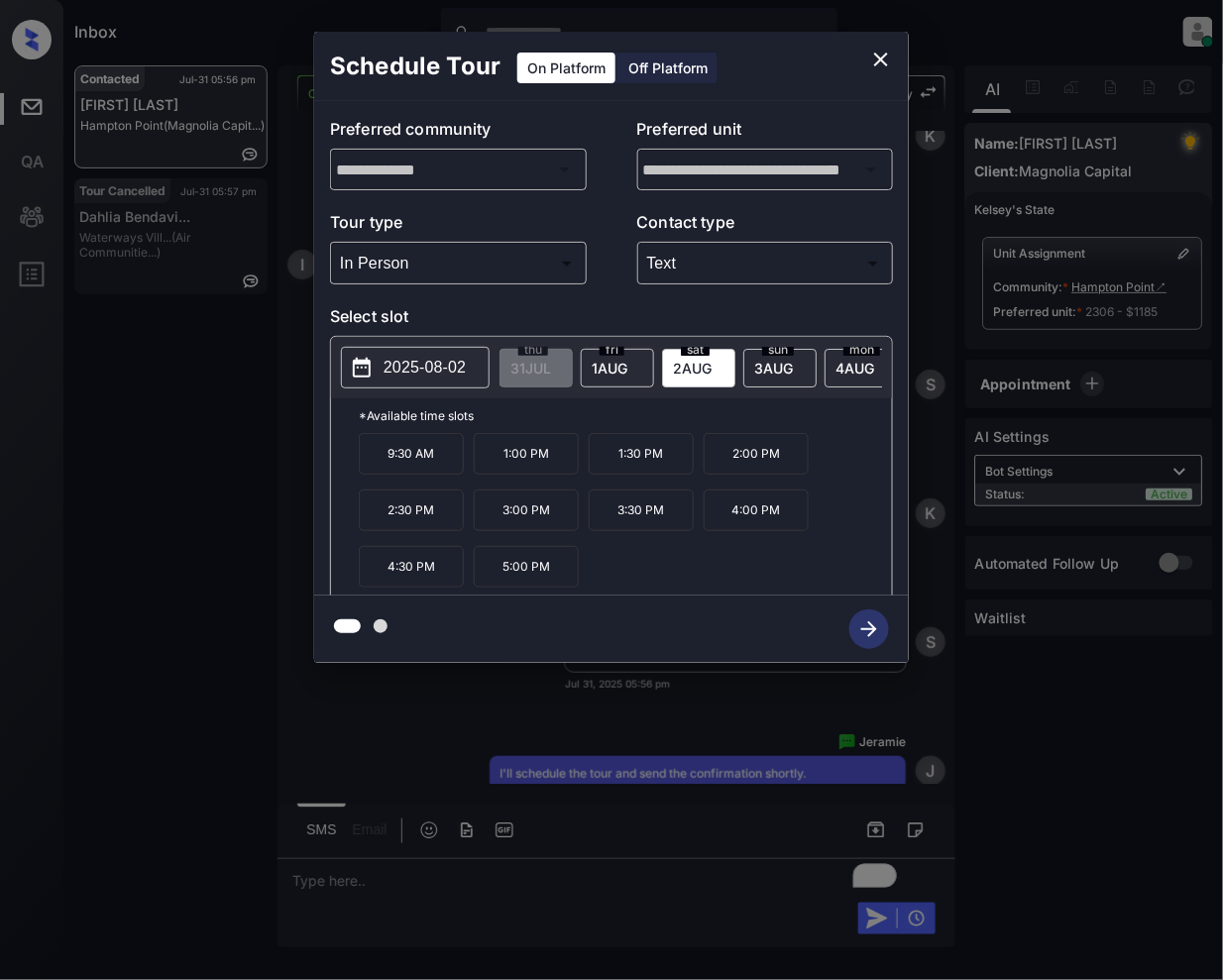 click 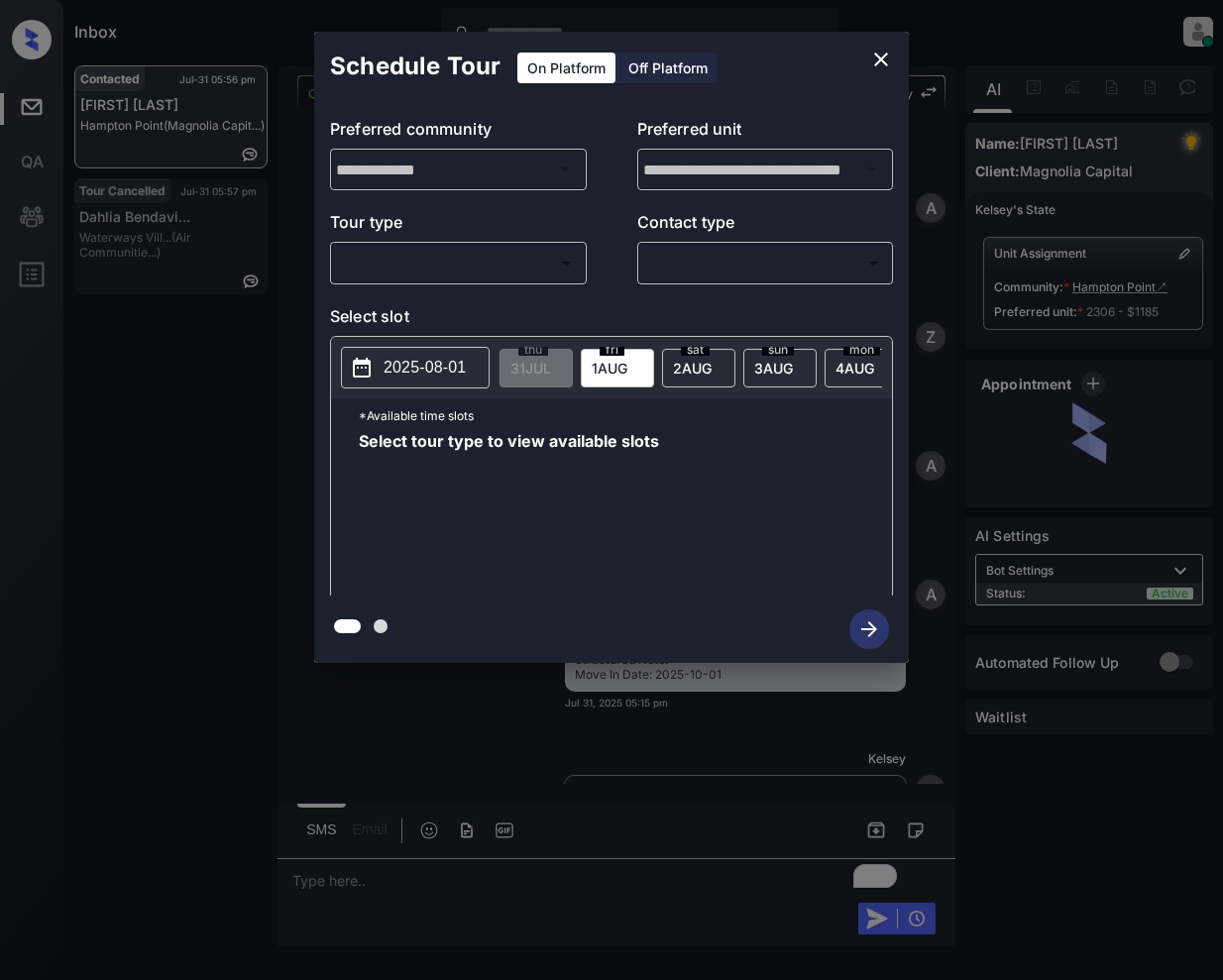 scroll, scrollTop: 0, scrollLeft: 0, axis: both 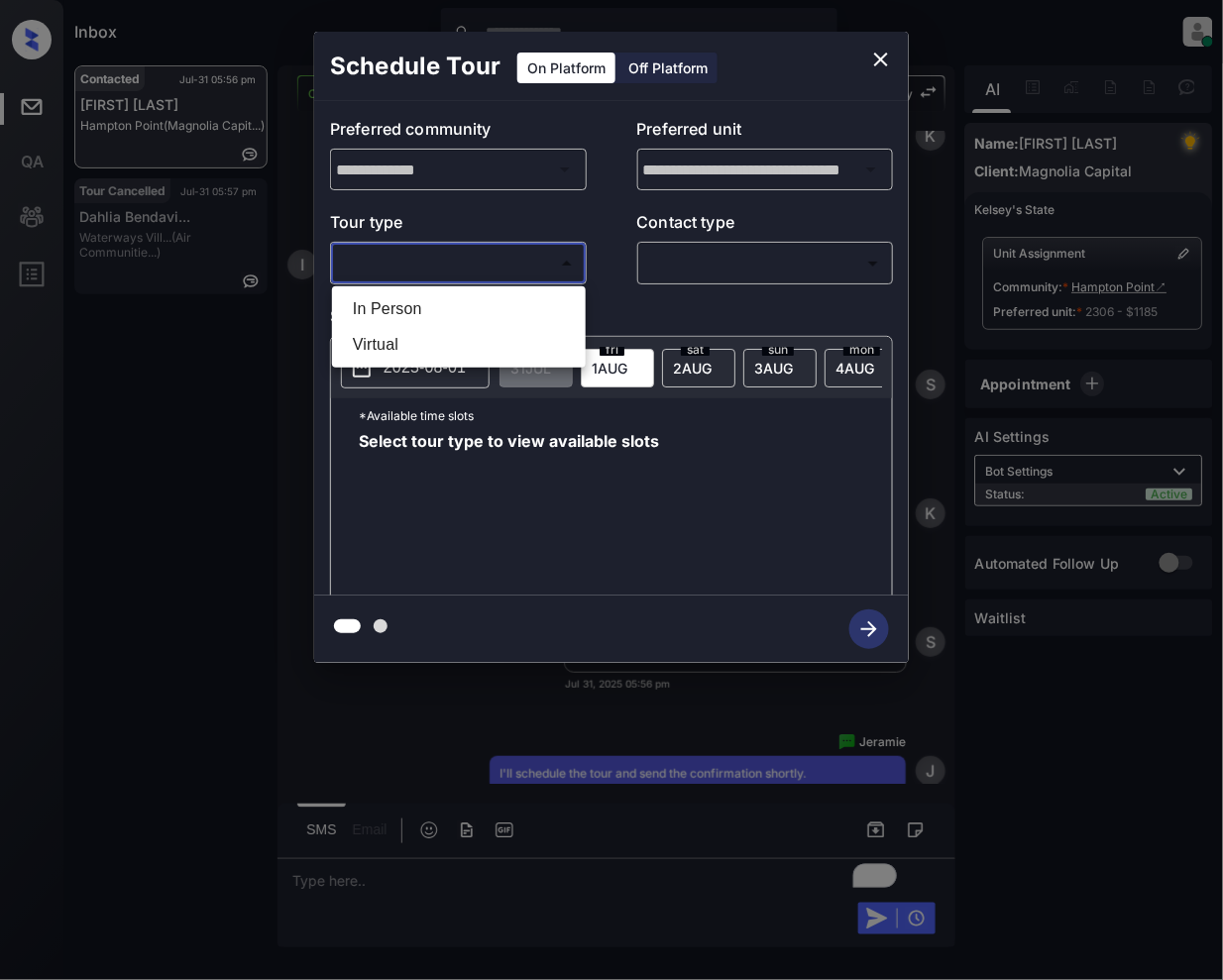 click on "Inbox [FIRST] [LAST] Online Set yourself   offline Set yourself   on break Profile Switch to  light  mode Sign out Contacted Jul-31 05:56 pm   [FIRST] [LAST] [COMPANY]  ([COMPANY]...) Tour Cancelled Jul-31 05:57 pm   [FIRST] [LAST]... [LOCATION]  ([COMPANY]...) Contacted Lost Lead Sentiment: Angry Upon sliding the acknowledgement:  Lead will move to lost stage. * ​ SMS and call option will be set to opt out. AFM will be turned off for the lead. [FIRST] New Message Agent Lead created via webhook in Inbound stage. Jul 31, 2025 05:15 pm A New Message Zuma Lead transferred to leasing agent: [FIRST] Jul 31, 2025 05:15 pm  Sync'd w  knock Z New Message Agent AFM Request sent to [FIRST]. Jul 31, 2025 05:15 pm A New Message Agent Notes Note: Structured Note:
Move In Date: 2025-10-10
Jul 31, 2025 05:15 pm A New Message [FIRST] Lead Details Updated
Move In Date:  1-10-2025
Jul 31, 2025 05:15 pm K New Message [FIRST] Jul 31, 2025 05:15 pm   | SmarterAFMV2Sms  Sync'd w  knock K New Message [FIRST] K" at bounding box center [612, 490] 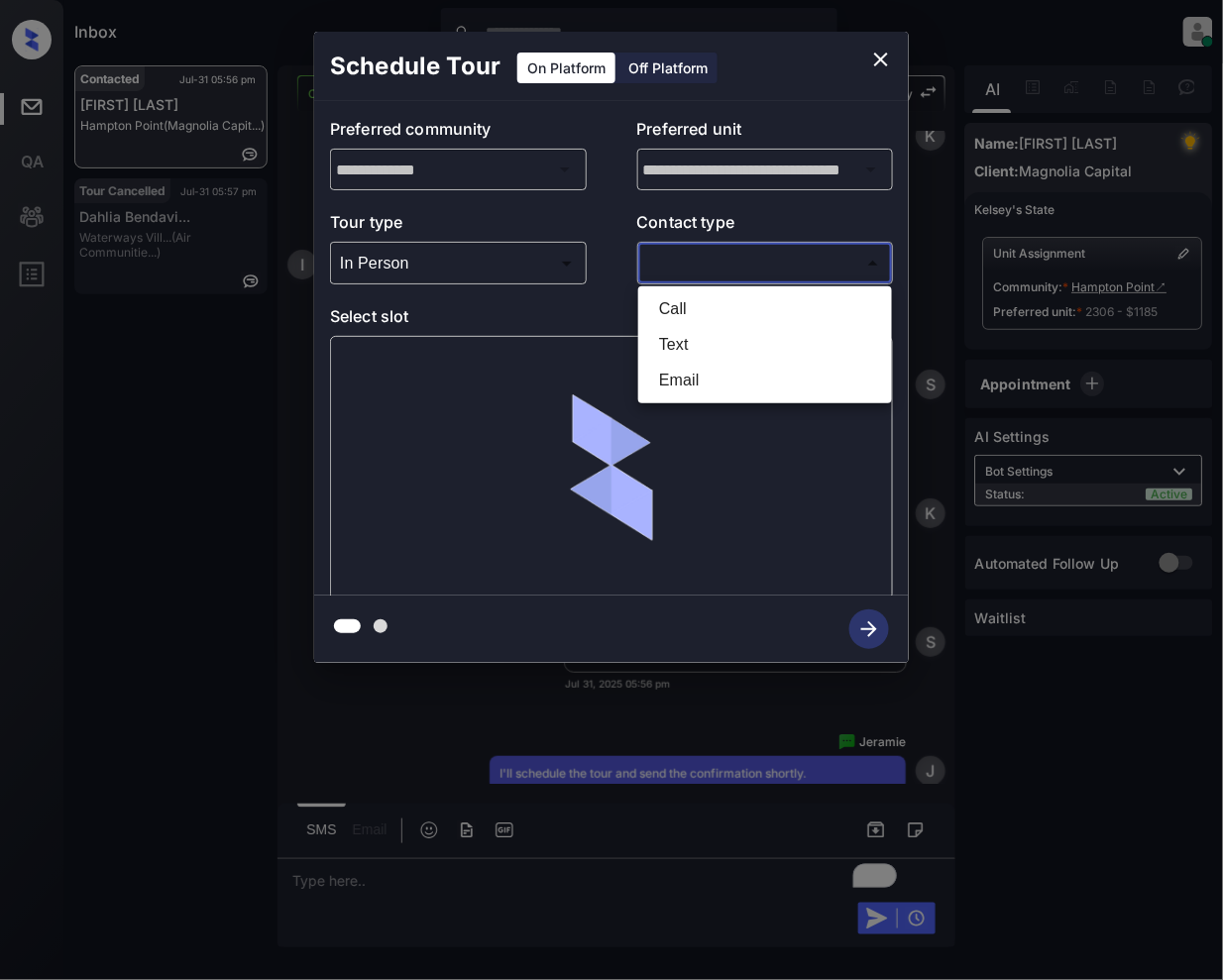 click on "Inbox [FIRST] [LAST] Online Set yourself   offline Set yourself   on break Profile Switch to  light  mode Sign out Contacted Jul-31 05:56 pm   [FIRST] [LAST] [COMPANY]  ([COMPANY]...) Tour Cancelled Jul-31 05:57 pm   [FIRST] [LAST]... [LOCATION]  ([COMPANY]...) Contacted Lost Lead Sentiment: Angry Upon sliding the acknowledgement:  Lead will move to lost stage. * ​ SMS and call option will be set to opt out. AFM will be turned off for the lead. [FIRST] New Message Agent Lead created via webhook in Inbound stage. Jul 31, 2025 05:15 pm A New Message Zuma Lead transferred to leasing agent: [FIRST] Jul 31, 2025 05:15 pm  Sync'd w  knock Z New Message Agent AFM Request sent to [FIRST]. Jul 31, 2025 05:15 pm A New Message Agent Notes Note: Structured Note:
Move In Date: 2025-10-10
Jul 31, 2025 05:15 pm A New Message [FIRST] Lead Details Updated
Move In Date:  1-10-2025
Jul 31, 2025 05:15 pm K New Message [FIRST] Jul 31, 2025 05:15 pm   | SmarterAFMV2Sms  Sync'd w  knock K New Message [FIRST] K" at bounding box center [612, 490] 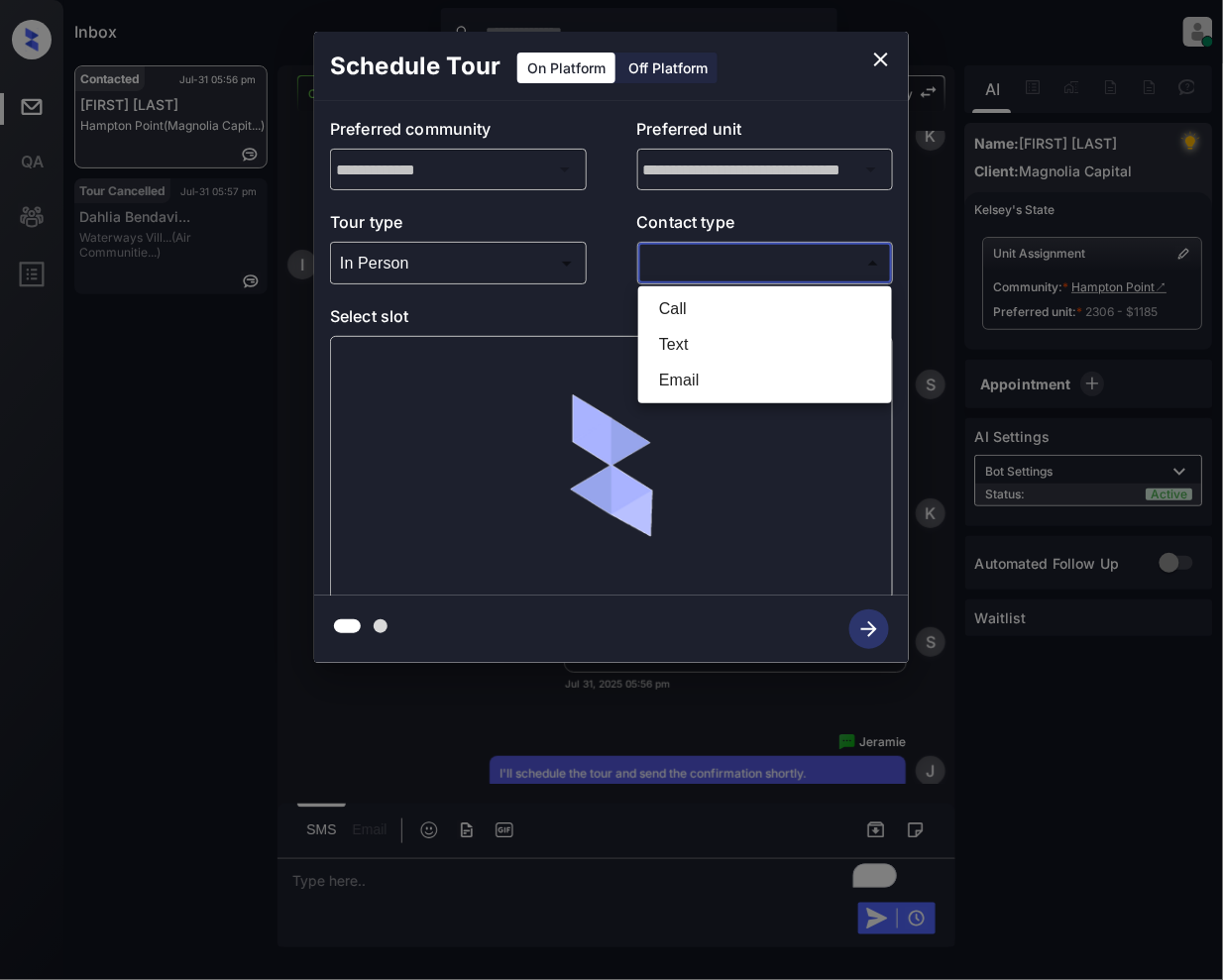 click on "Text" at bounding box center (765, 345) 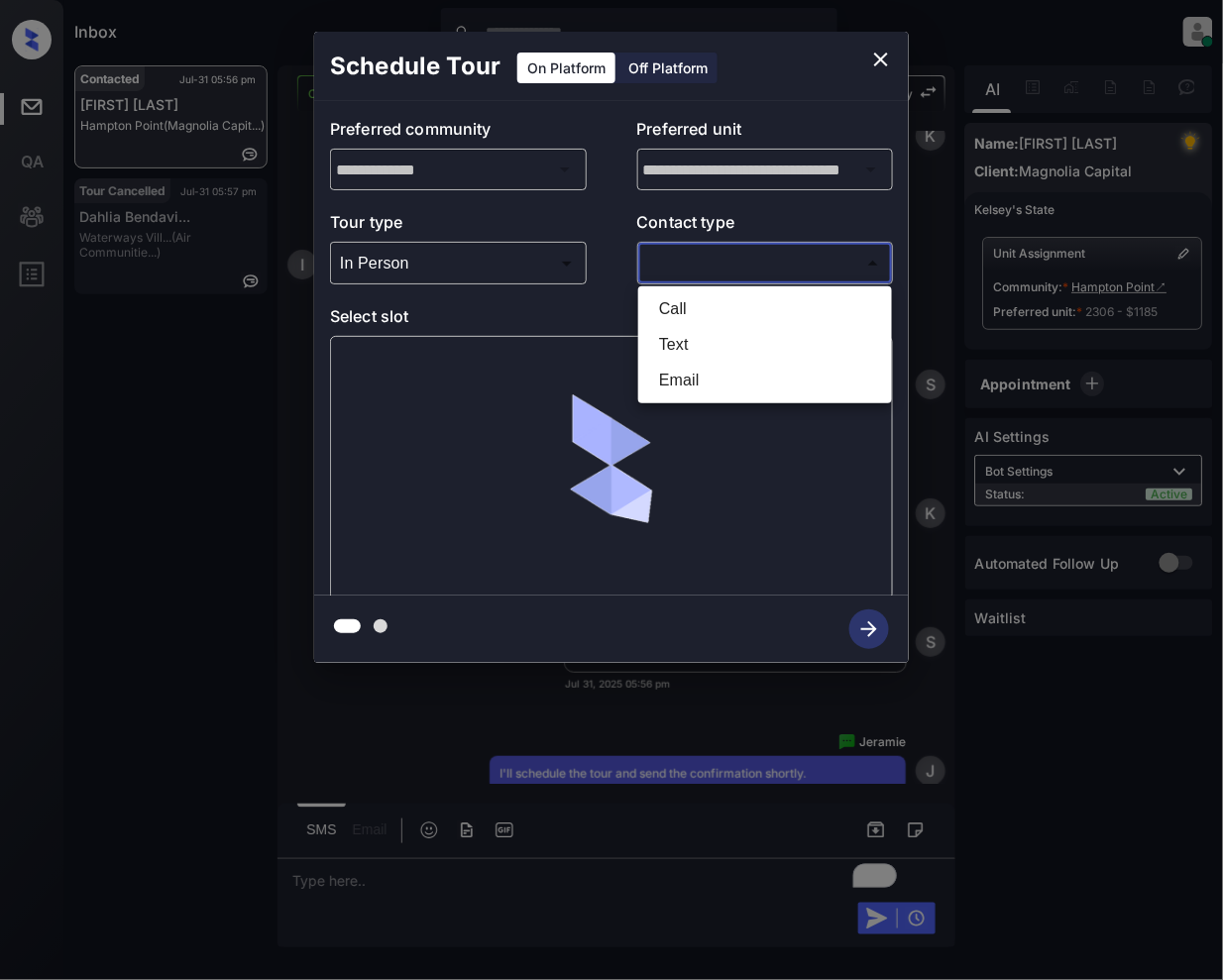 type on "****" 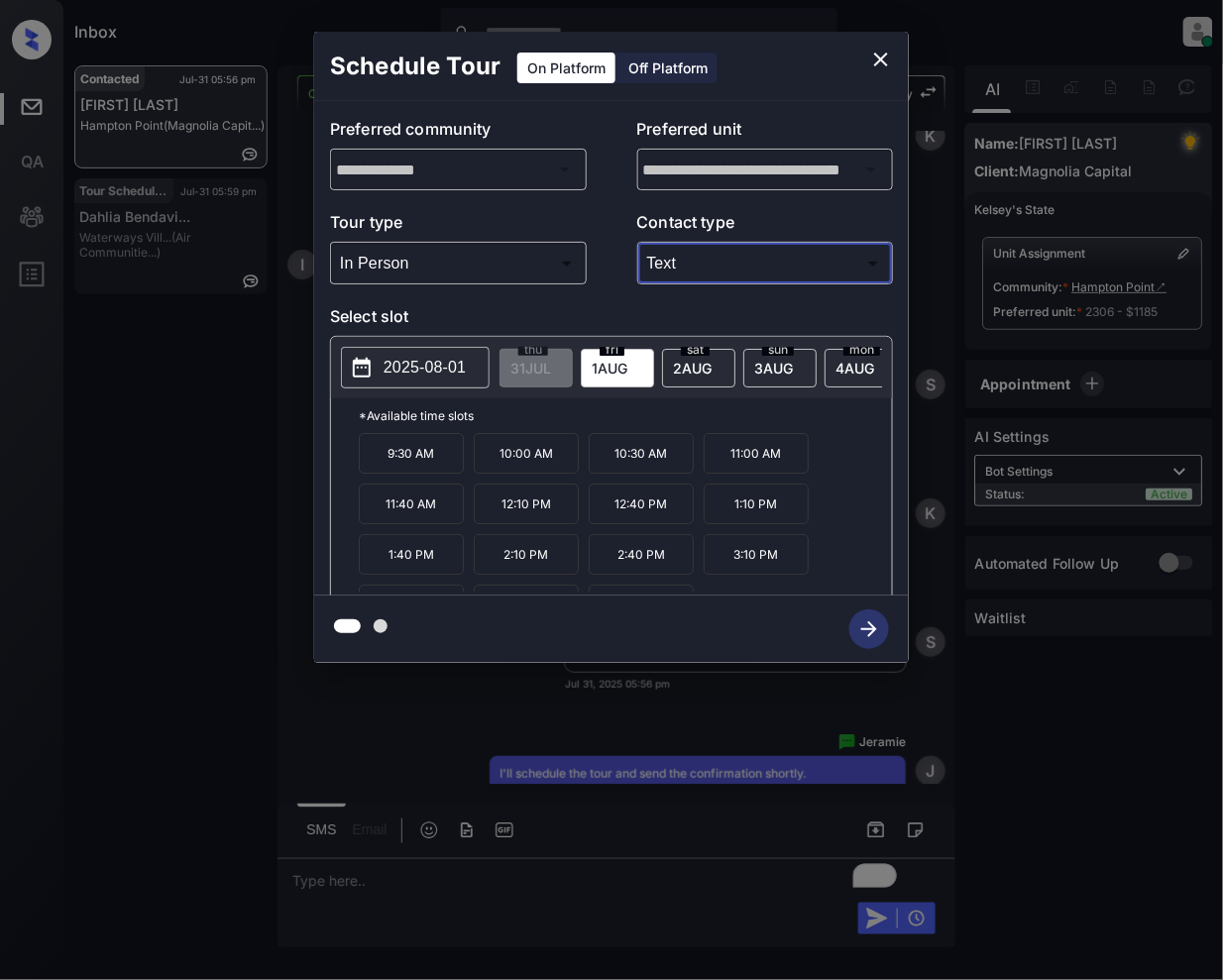 click on "2 AUG" at bounding box center [530, 368] 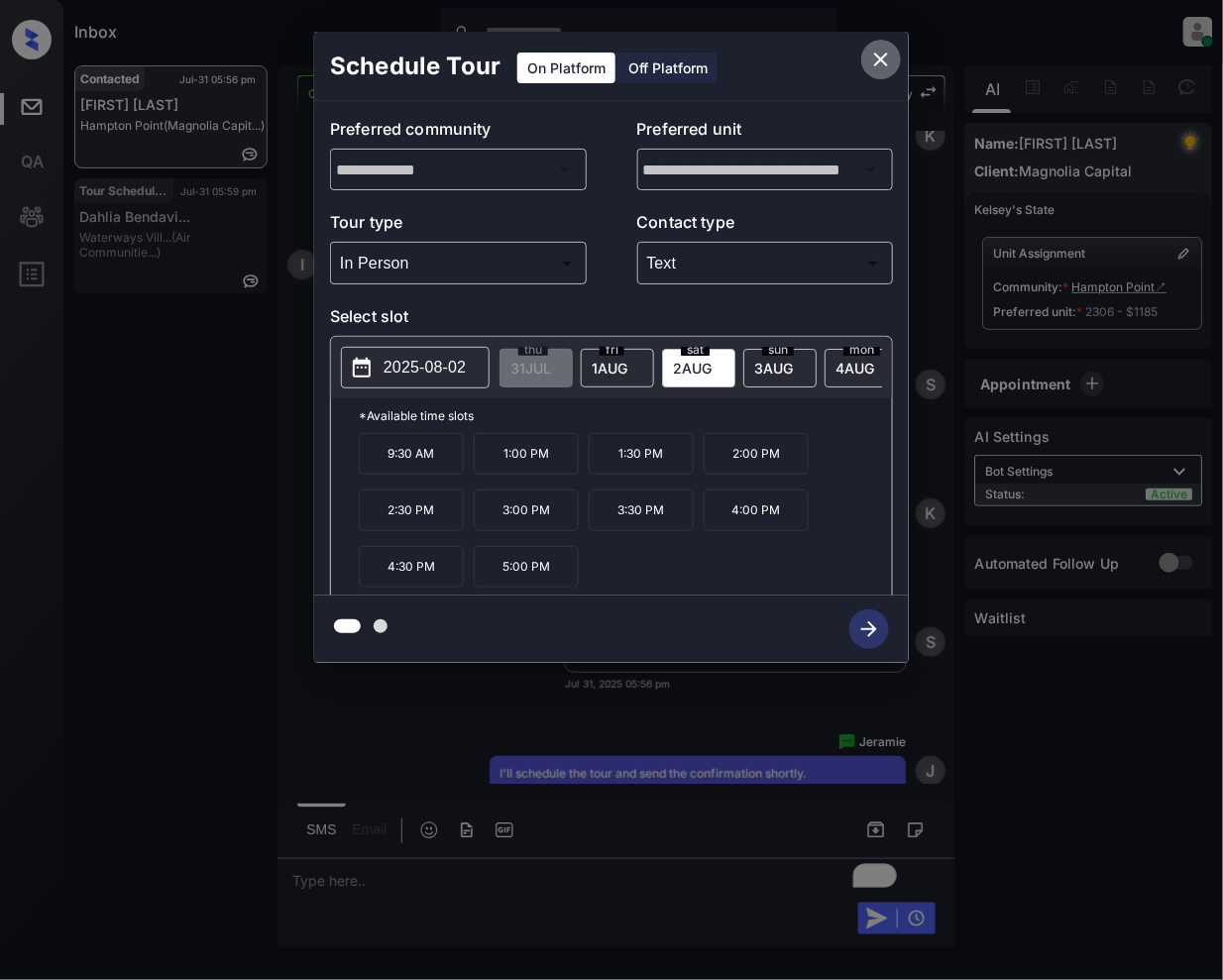 click 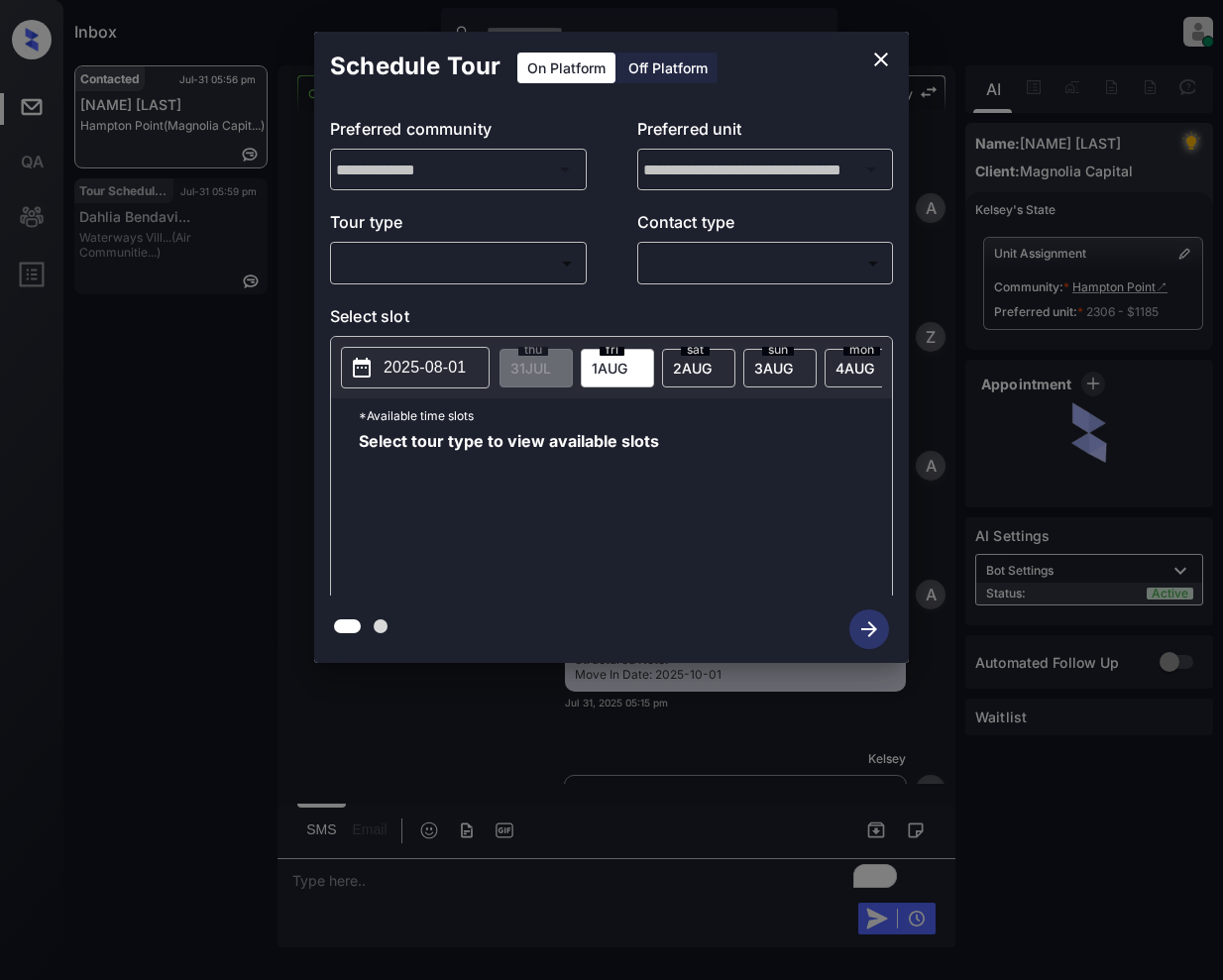 scroll, scrollTop: 0, scrollLeft: 0, axis: both 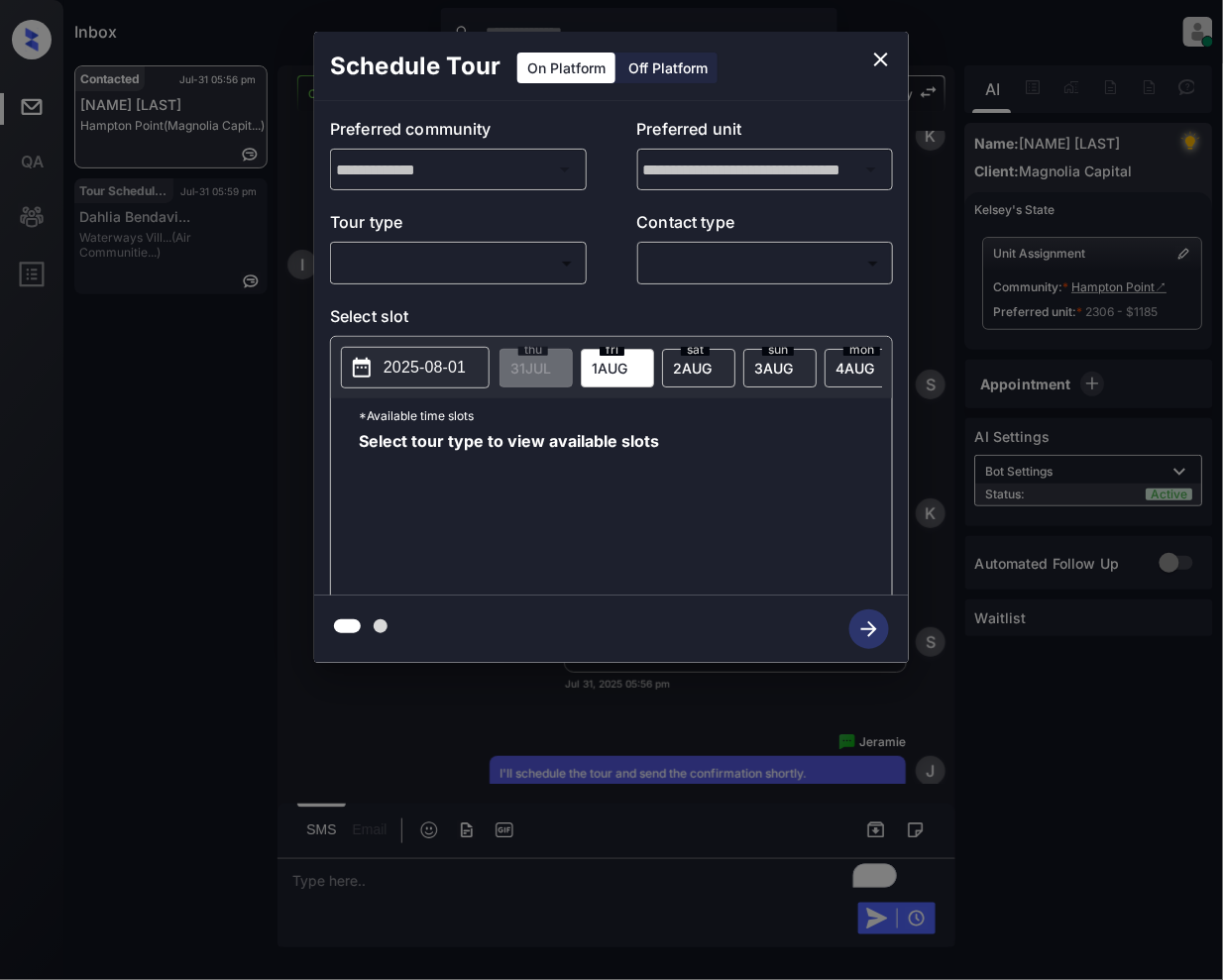 click on "​ ​" at bounding box center [458, 263] 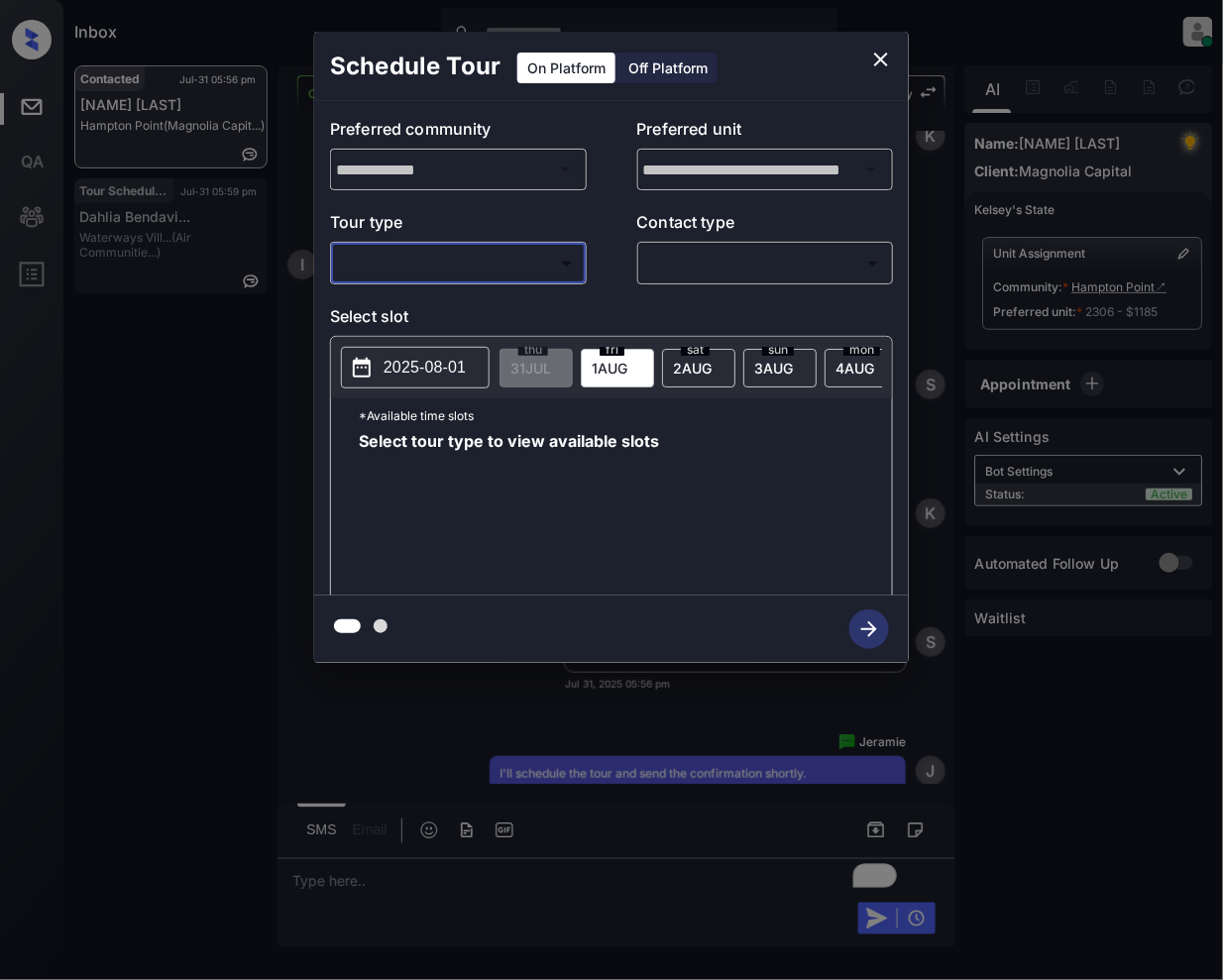click on "Inbox [NAME] [LAST] Online Set yourself   offline Set yourself   on break Profile Switch to  light  mode Sign out Contacted Jul-31 05:56 pm   [NAME] [LAST] [BRAND]  ([BRAND]) Tour Scheduled Jul-31 05:59 pm   [NAME] [LAST]... [BRAND]  ([BRAND]...) Contacted Lost Lead Sentiment: Angry Upon sliding the acknowledgement:  Lead will move to lost stage. * ​ SMS and call option will be set to opt out. AFM will be turned off for the lead. [NAME] New Message Agent Lead created via webhook in Inbound stage. Jul 31, 2025 05:15 pm A New Message Zuma Lead transferred to leasing agent: [NAME] Jul 31, 2025 05:15 pm  Sync'd w  knock Z New Message Agent AFM Request sent to [NAME]. Jul 31, 2025 05:15 pm A New Message Agent Notes Note: Structured Note:
Move In Date: 2025-10-01
Jul 31, 2025 05:15 pm A New Message [NAME] Lead Details Updated
Move In Date:  1-10-2025
Jul 31, 2025 05:15 pm K New Message [NAME] Jul 31, 2025 05:15 pm   | SmarterAFMV2Sms  Sync'd w  knock K New Message [NAME] K" at bounding box center (612, 490) 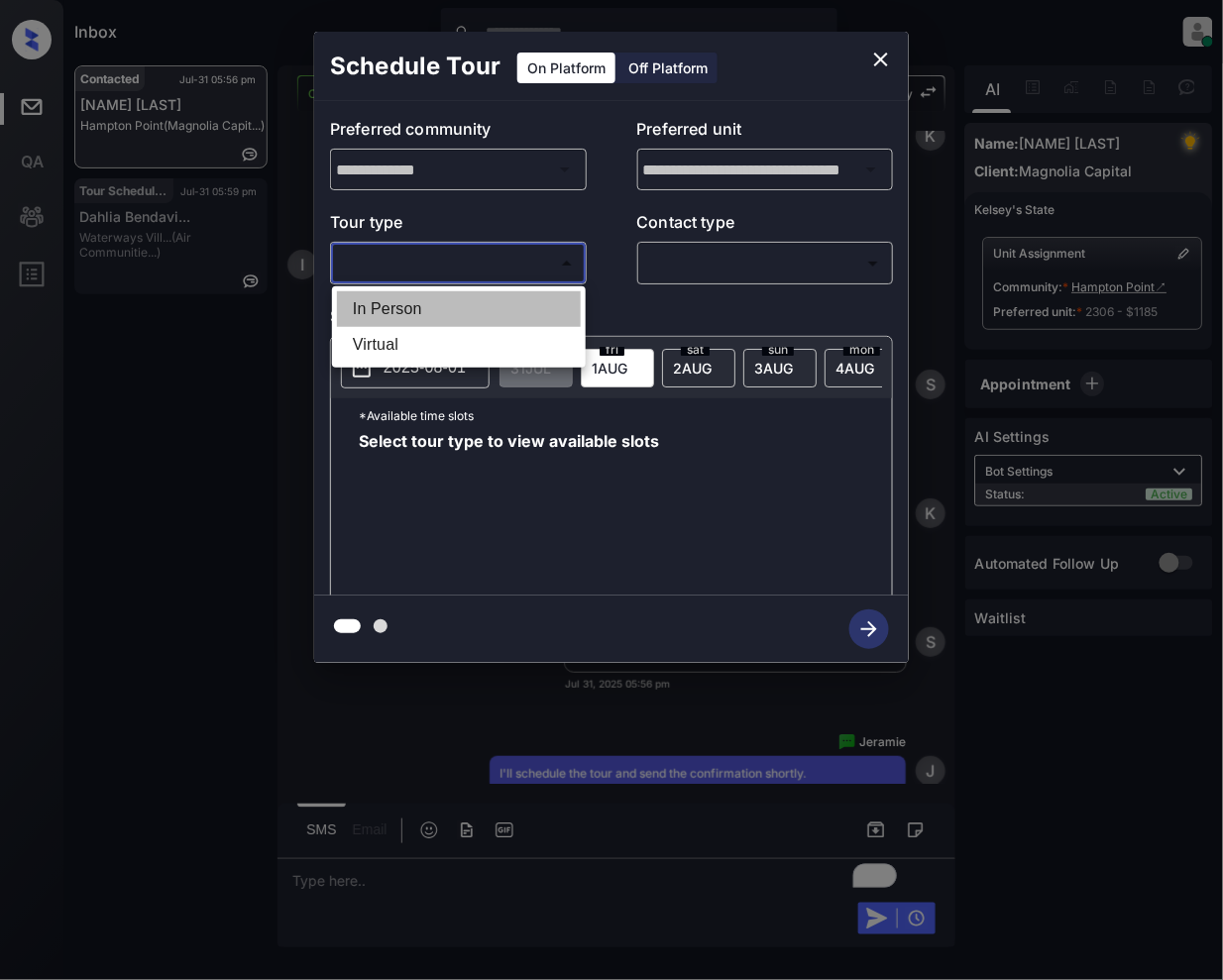 click on "In Person" at bounding box center [459, 309] 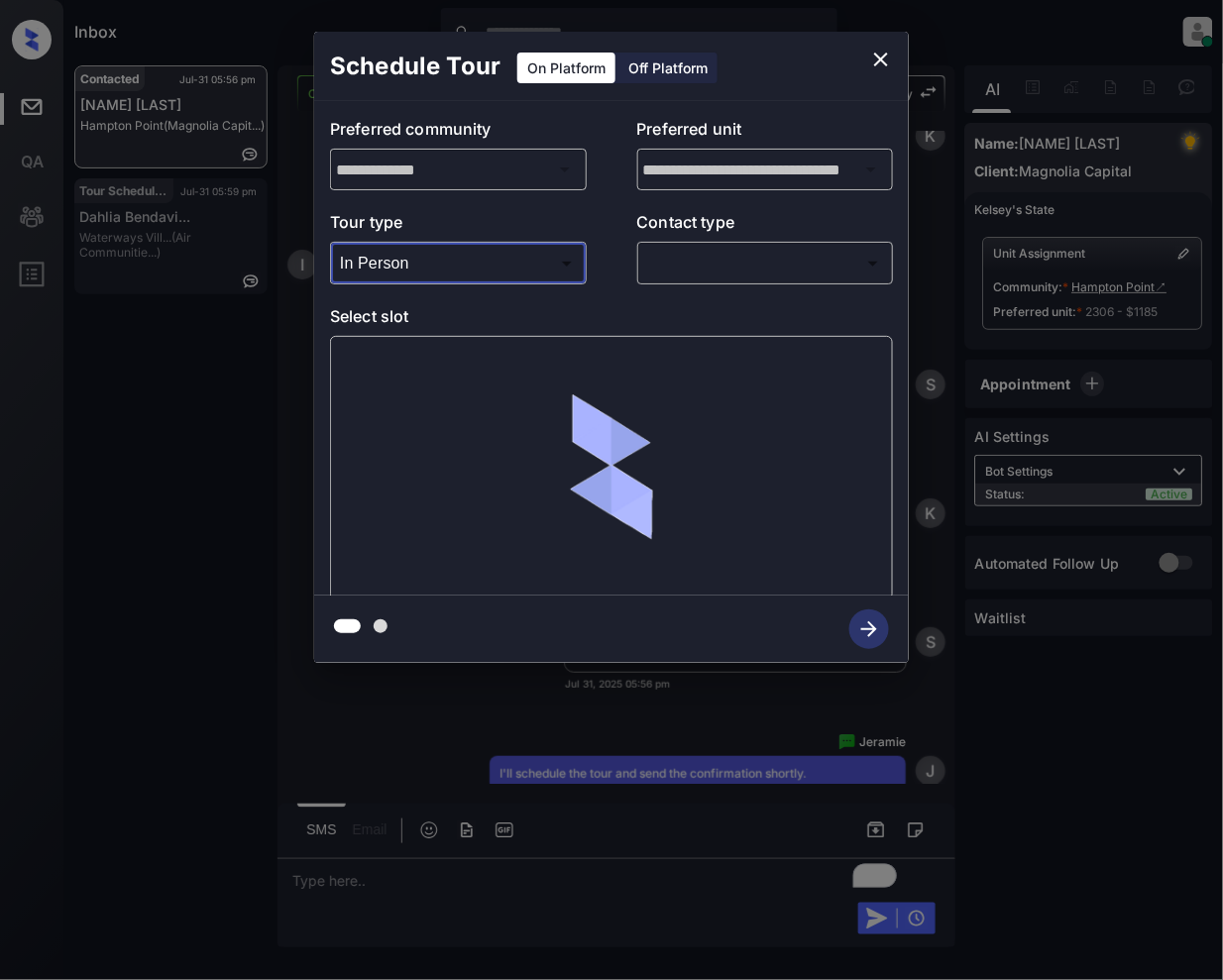 click on "Inbox [NAME] [LAST] Online Set yourself   offline Set yourself   on break Profile Switch to  light  mode Sign out Contacted Jul-31 05:56 pm   [NAME] [LAST] [BRAND]  ([BRAND]) Tour Scheduled Jul-31 05:59 pm   [NAME] [LAST]... [BRAND]  ([BRAND]...) Contacted Lost Lead Sentiment: Angry Upon sliding the acknowledgement:  Lead will move to lost stage. * ​ SMS and call option will be set to opt out. AFM will be turned off for the lead. [NAME] New Message Agent Lead created via webhook in Inbound stage. Jul 31, 2025 05:15 pm A New Message Zuma Lead transferred to leasing agent: [NAME] Jul 31, 2025 05:15 pm  Sync'd w  knock Z New Message Agent AFM Request sent to [NAME]. Jul 31, 2025 05:15 pm A New Message Agent Notes Note: Structured Note:
Move In Date: 2025-10-01
Jul 31, 2025 05:15 pm A New Message [NAME] Lead Details Updated
Move In Date:  1-10-2025
Jul 31, 2025 05:15 pm K New Message [NAME] Jul 31, 2025 05:15 pm   | SmarterAFMV2Sms  Sync'd w  knock K New Message [NAME] K" at bounding box center (612, 490) 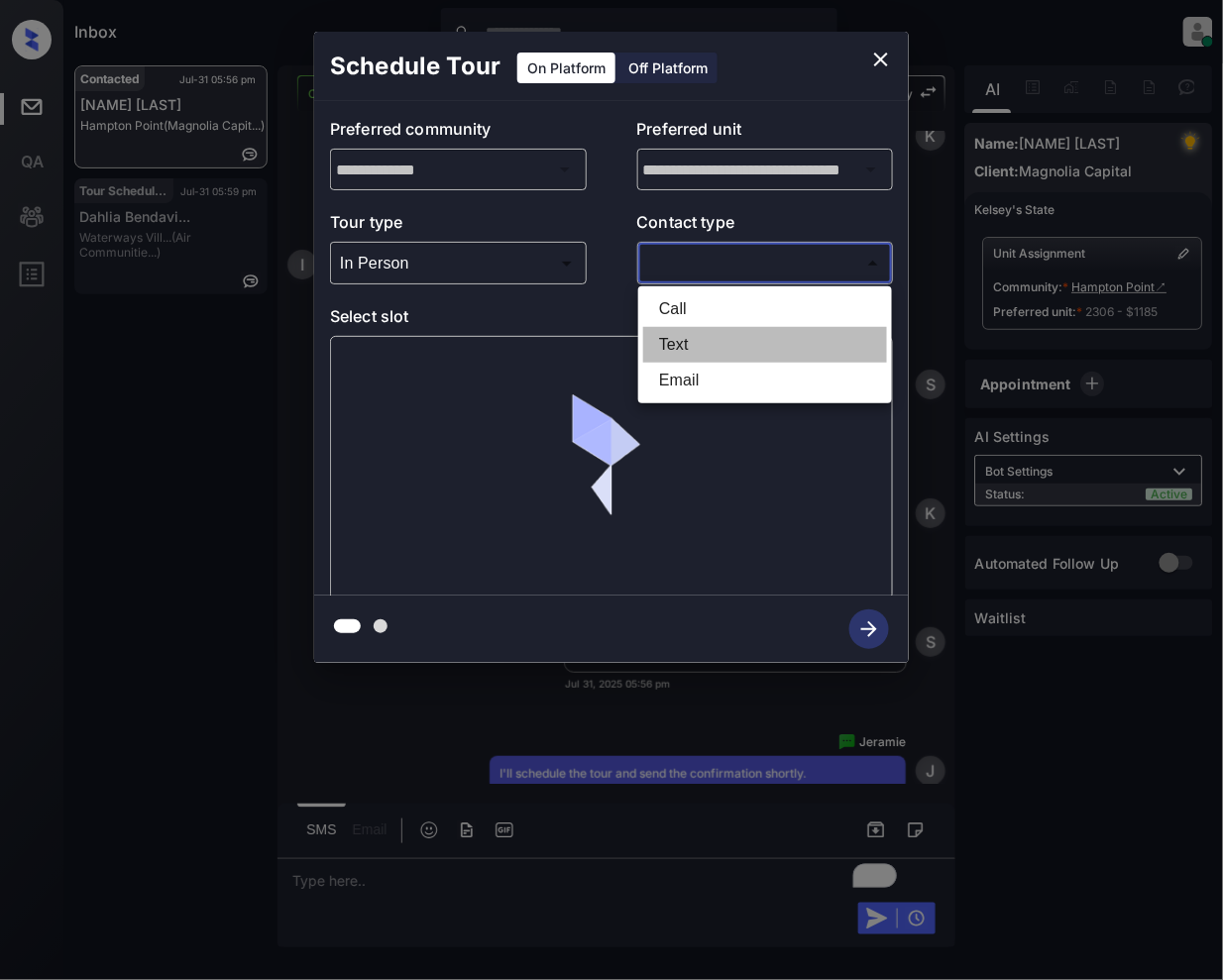 click on "Text" at bounding box center (765, 345) 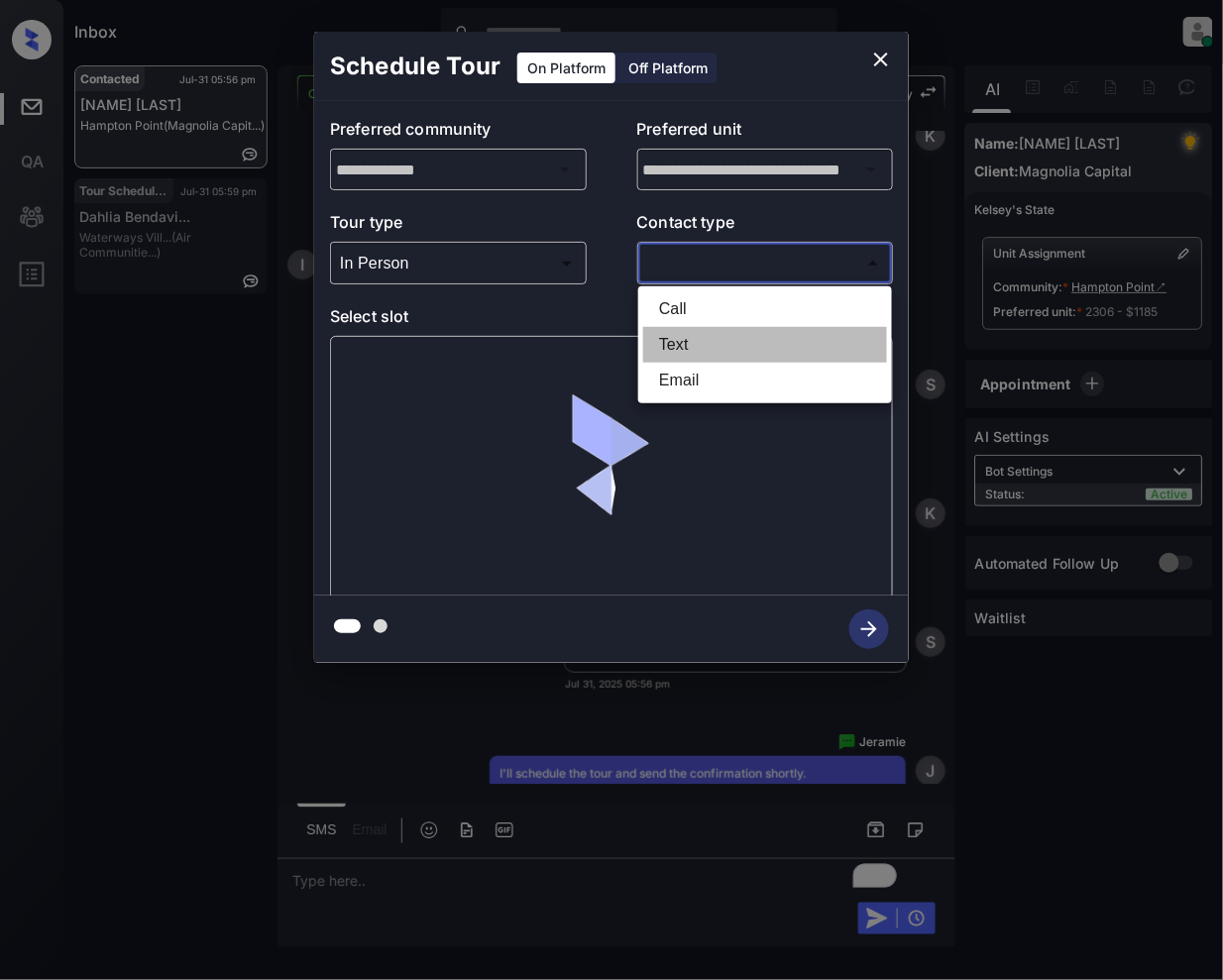 type on "****" 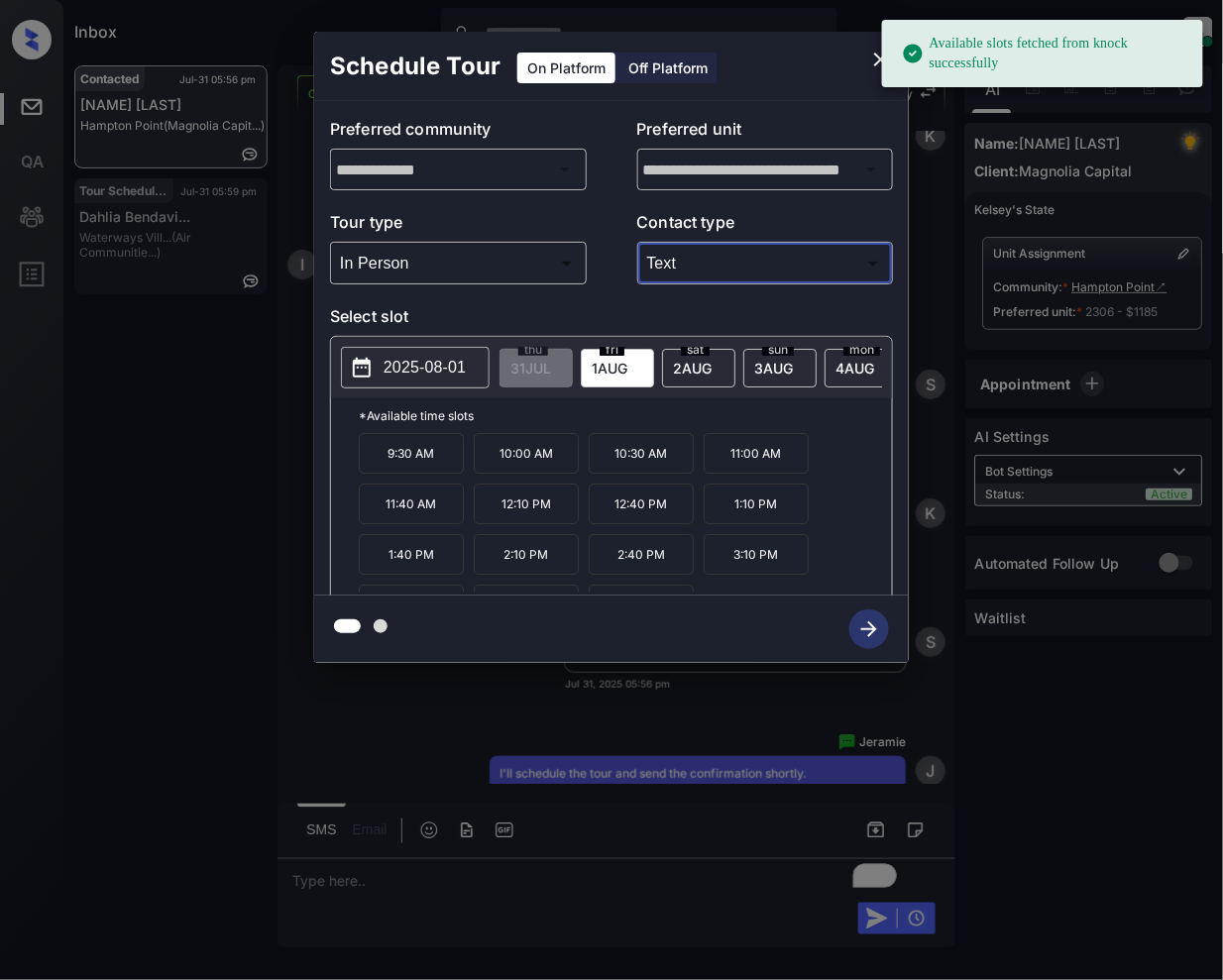 click on "sat 2 AUG" at bounding box center [699, 368] 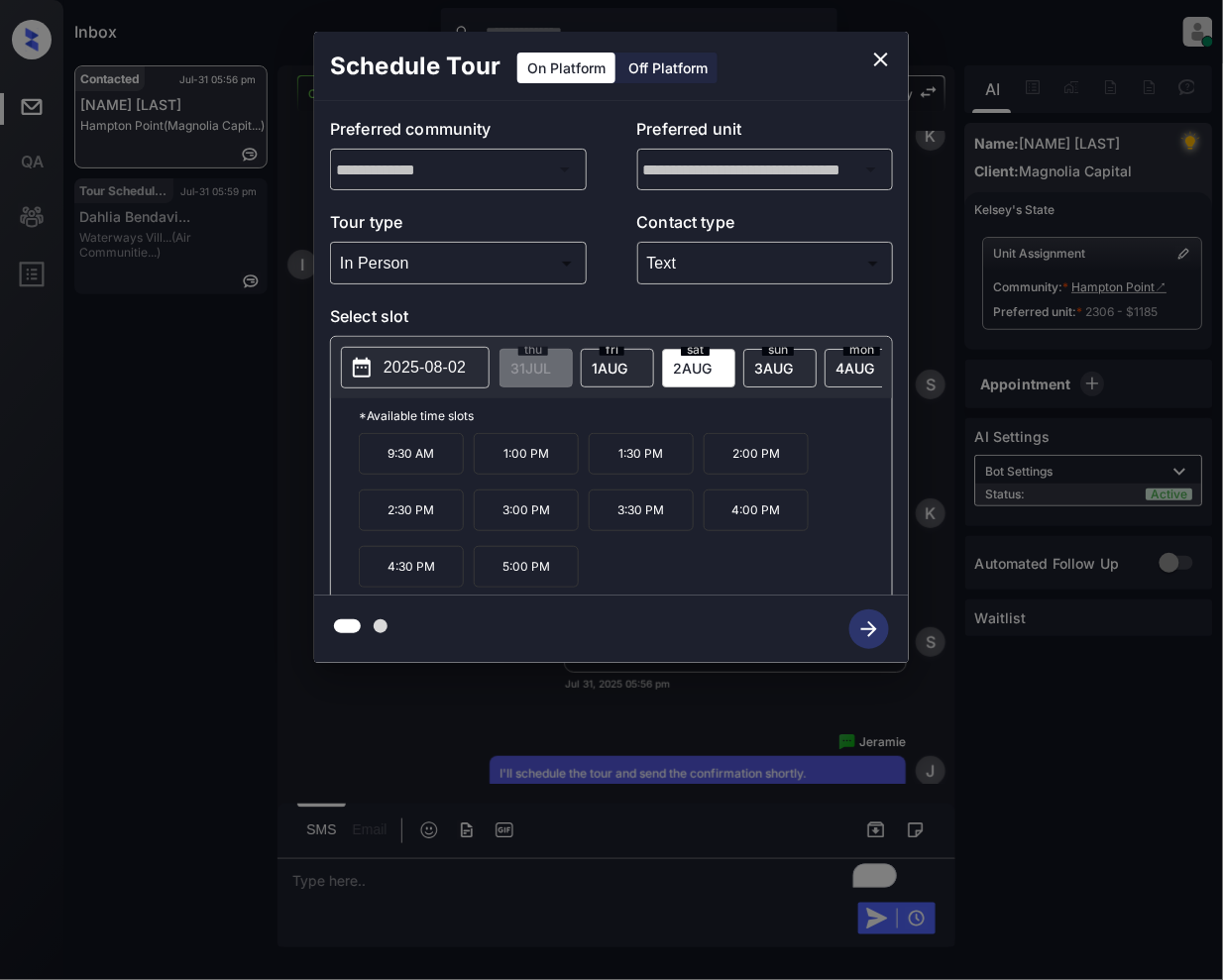 click on "1:30 PM" at bounding box center (641, 454) 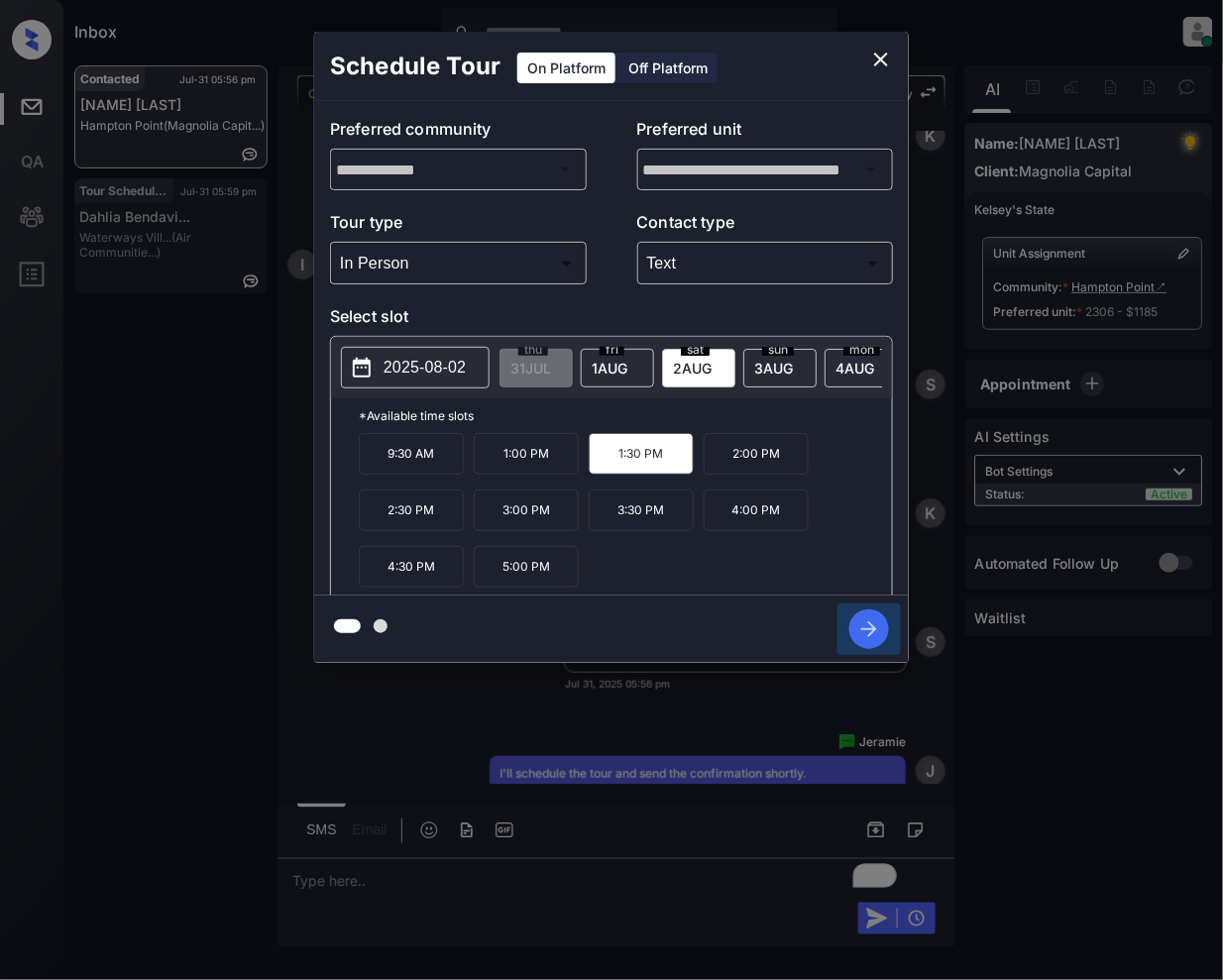 click 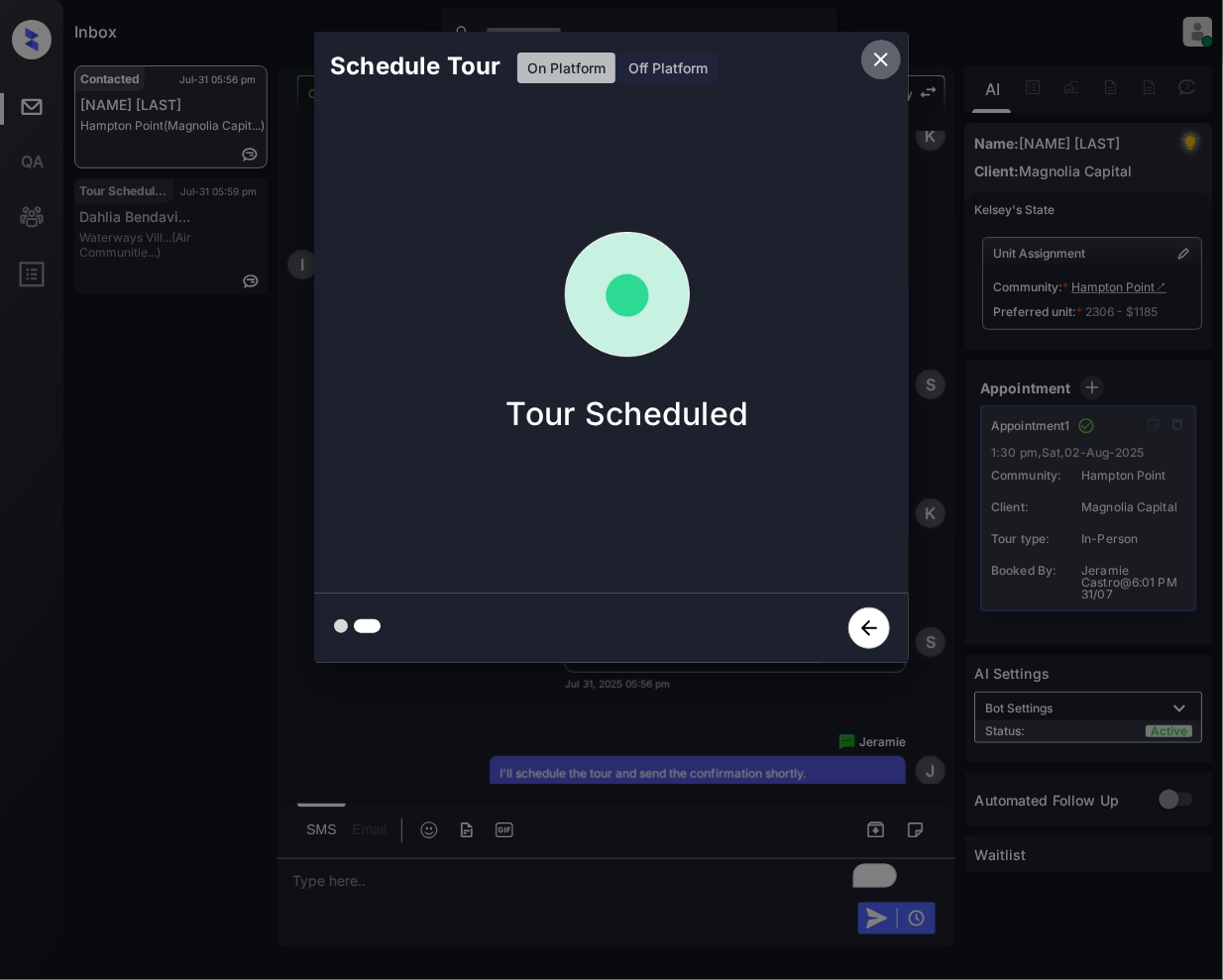 click 